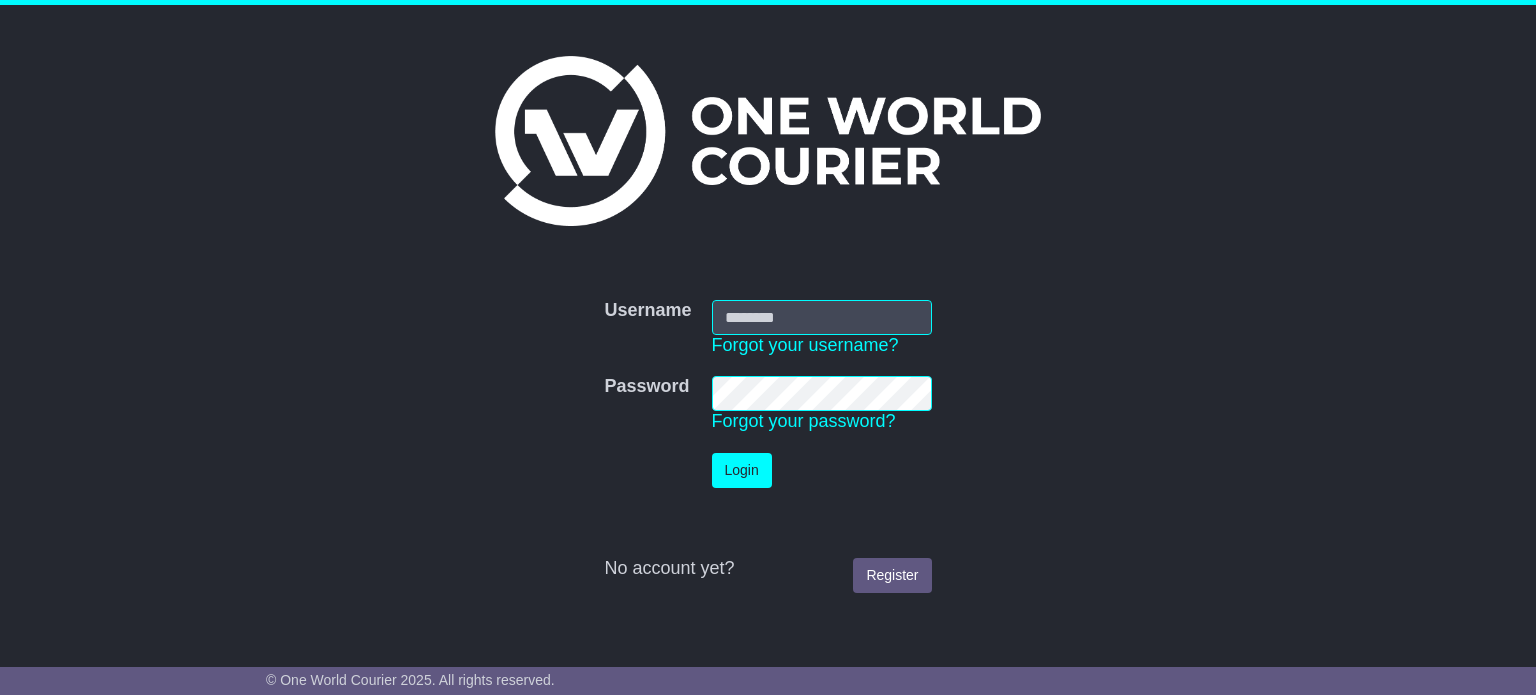scroll, scrollTop: 0, scrollLeft: 0, axis: both 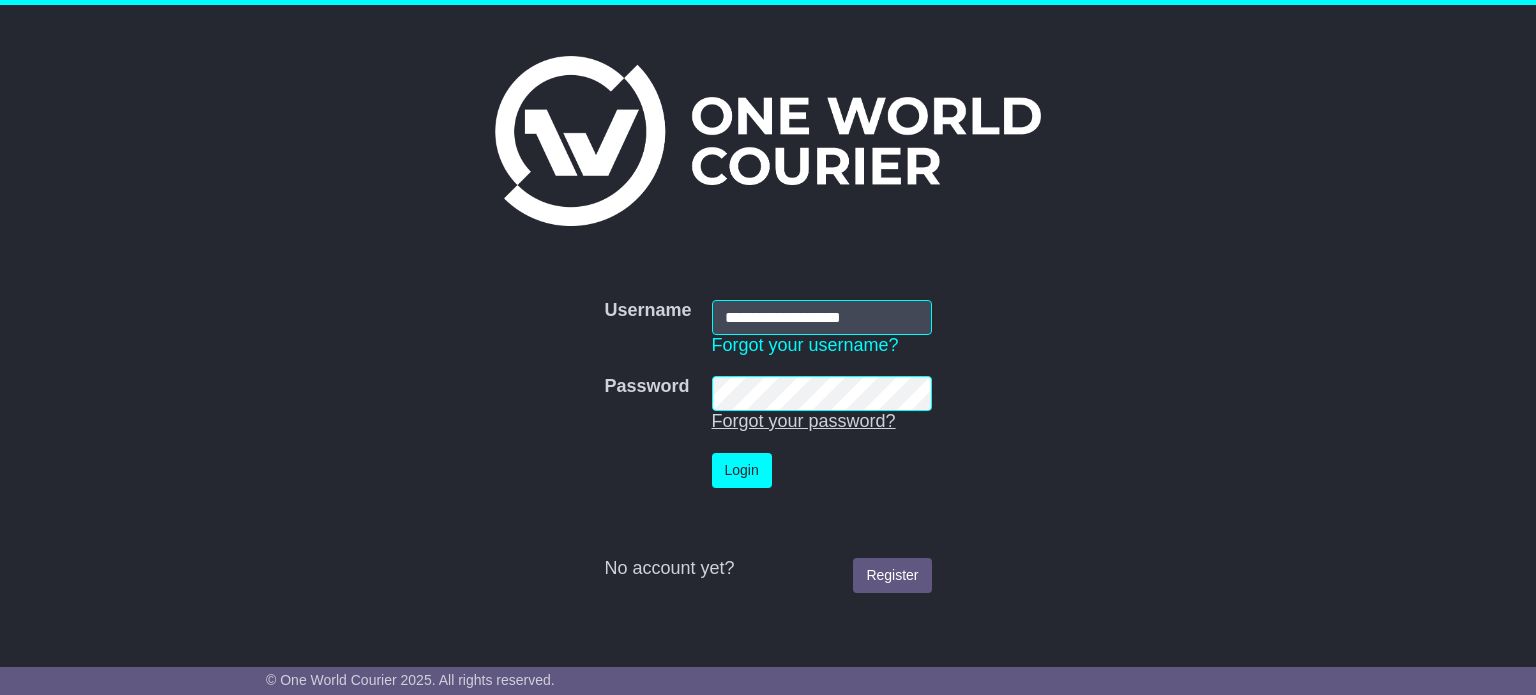 click on "Login" at bounding box center [742, 470] 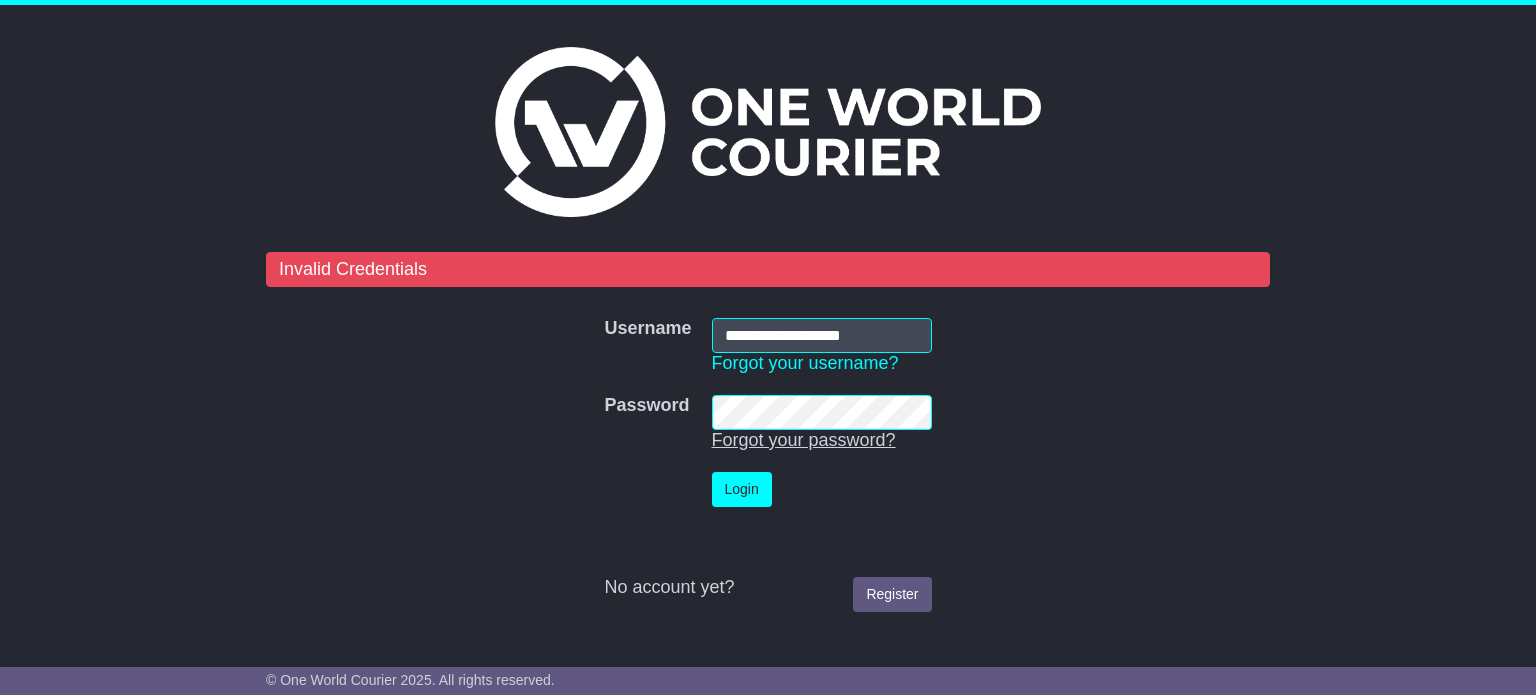 click on "Login" at bounding box center (742, 489) 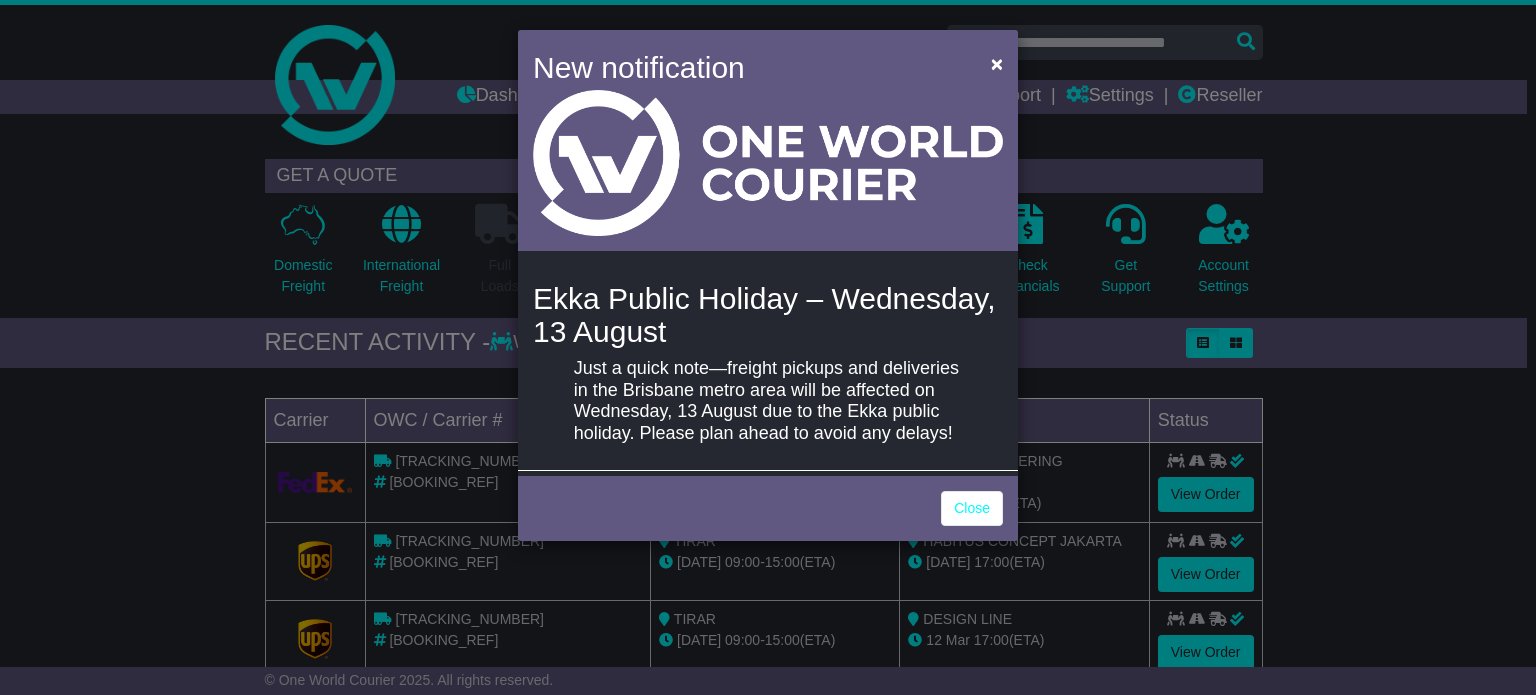 scroll, scrollTop: 0, scrollLeft: 0, axis: both 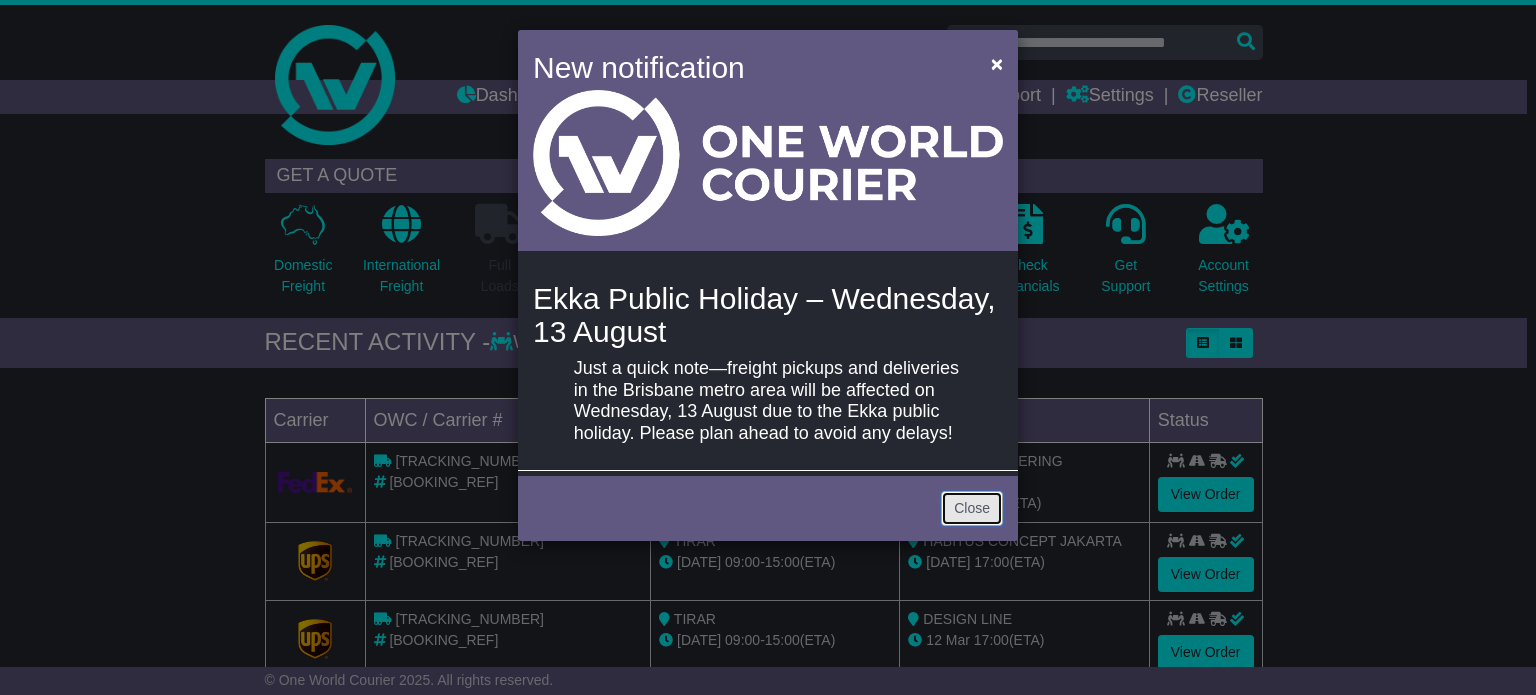 click on "Close" at bounding box center (972, 508) 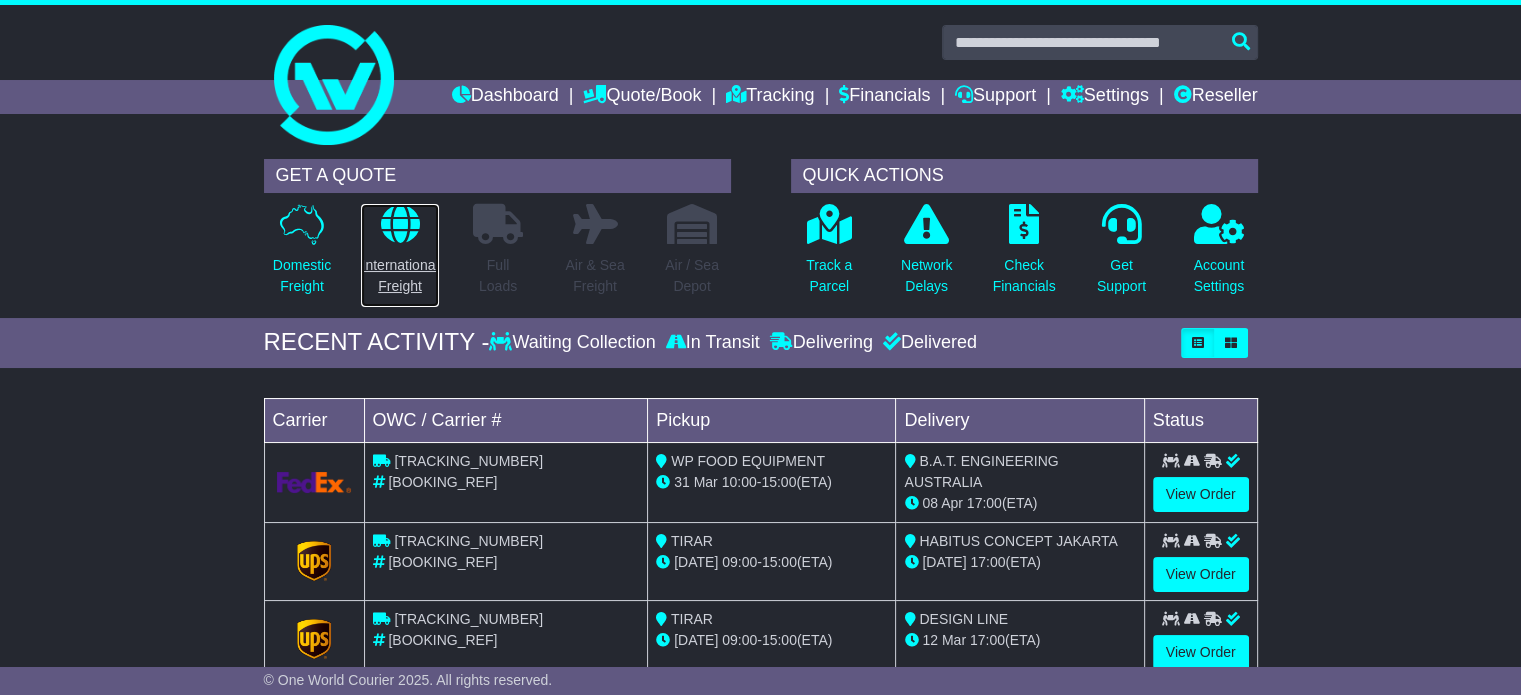 click on "International Freight" at bounding box center (399, 276) 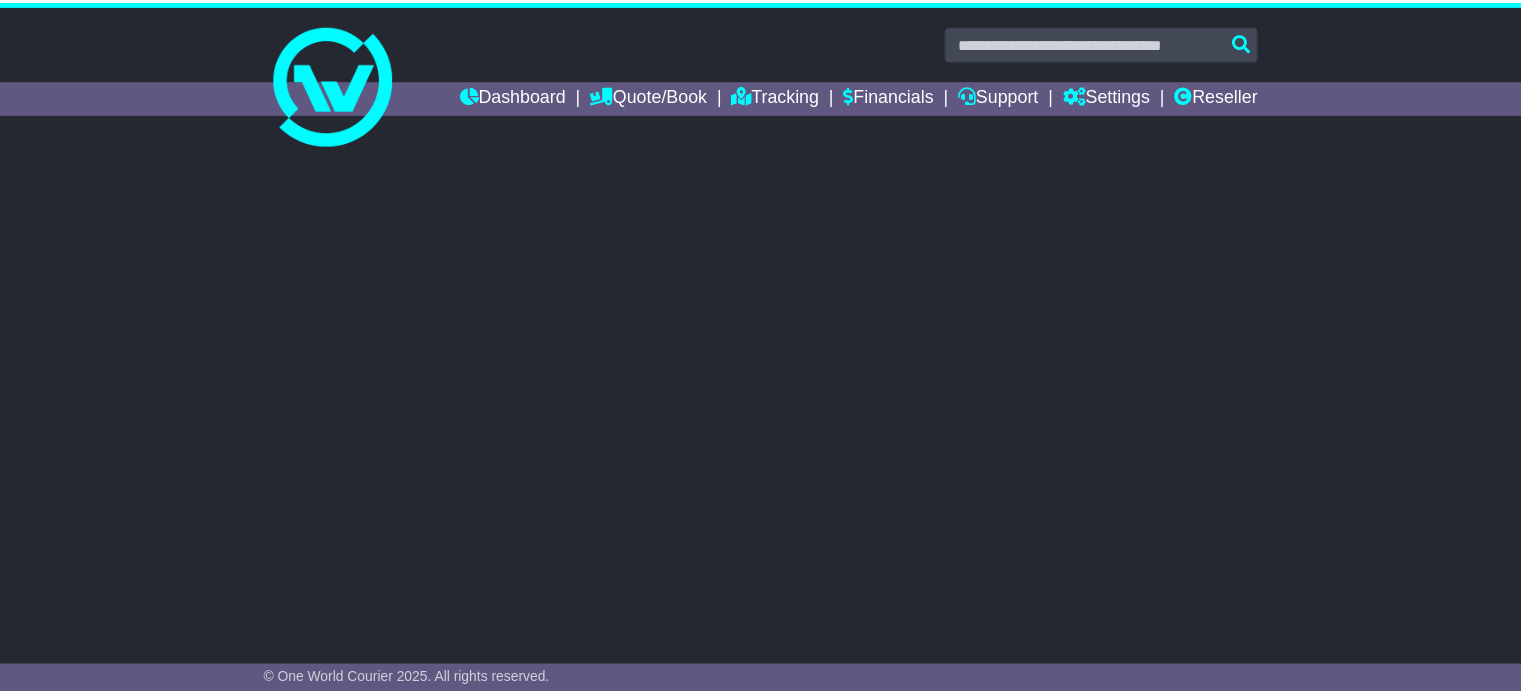 scroll, scrollTop: 0, scrollLeft: 0, axis: both 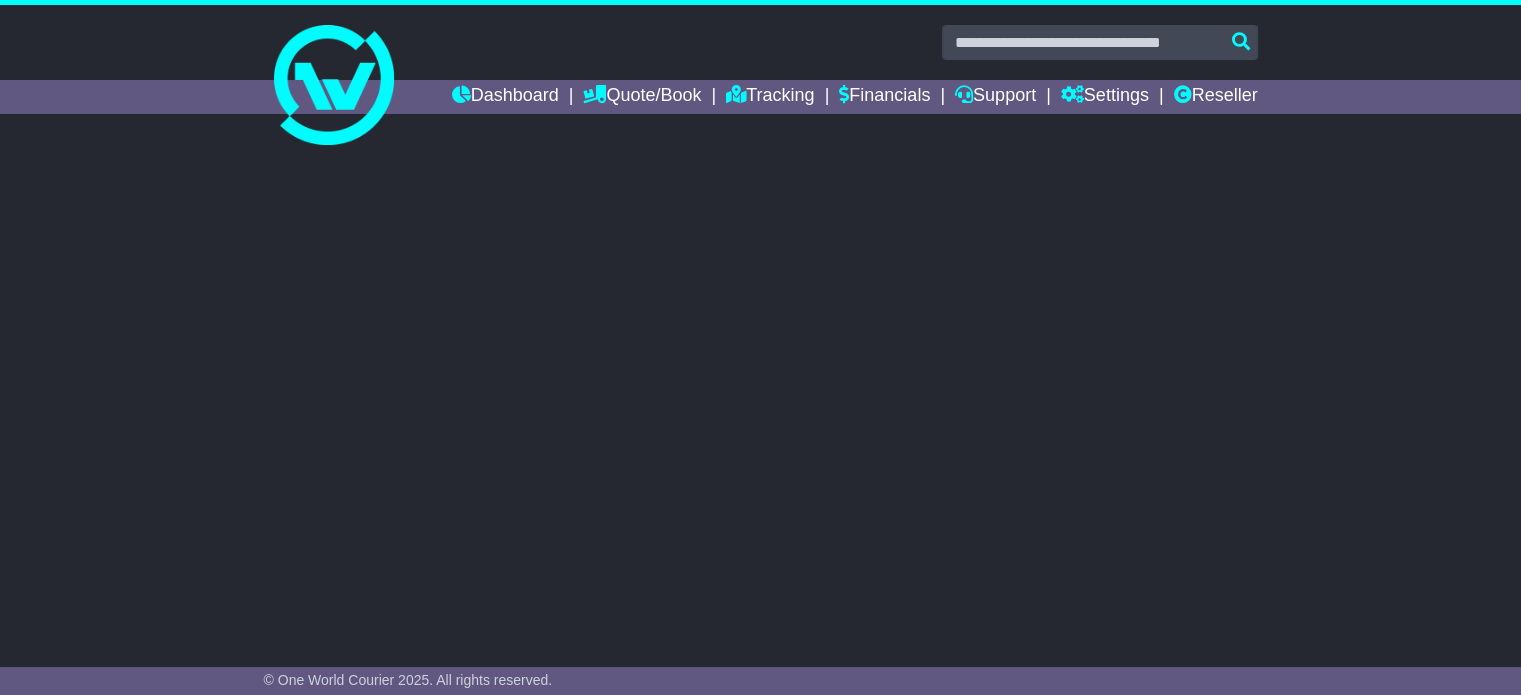 select on "**" 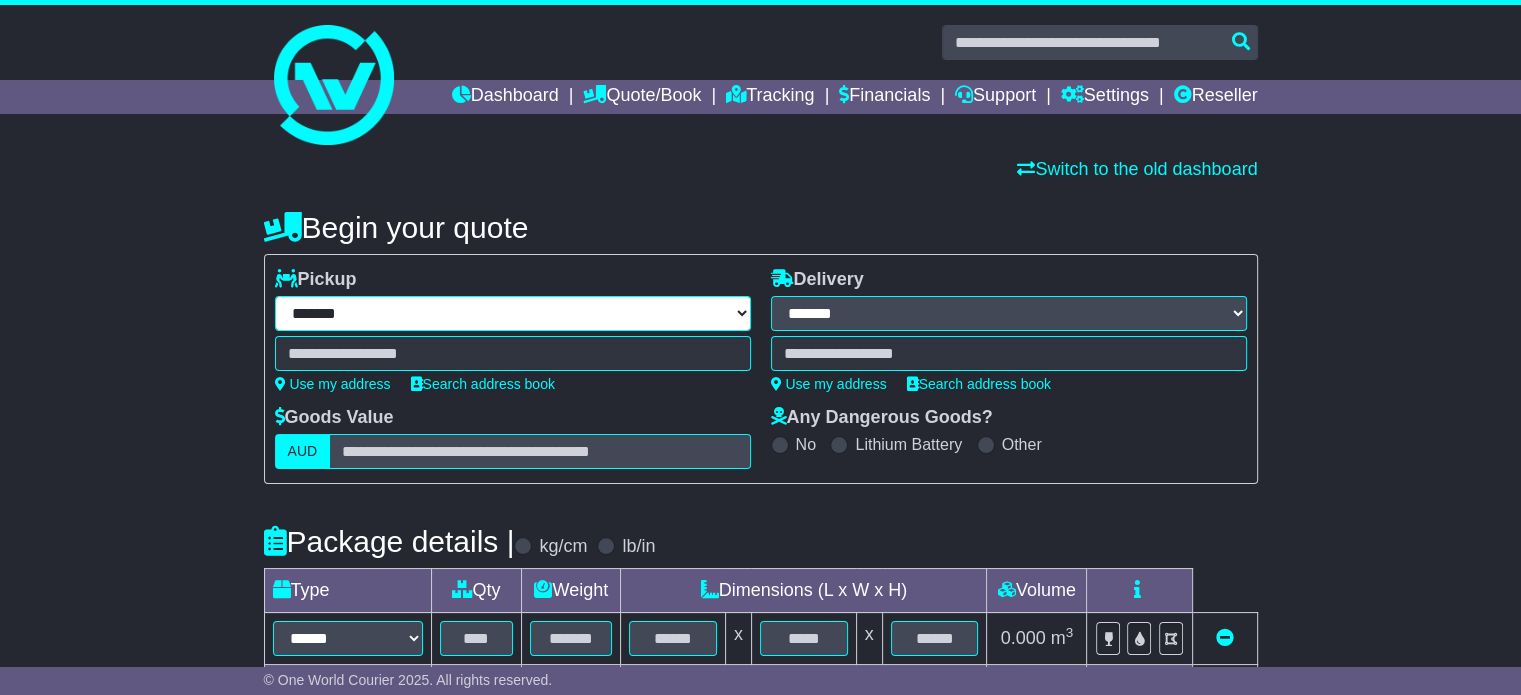 click on "**********" at bounding box center [513, 313] 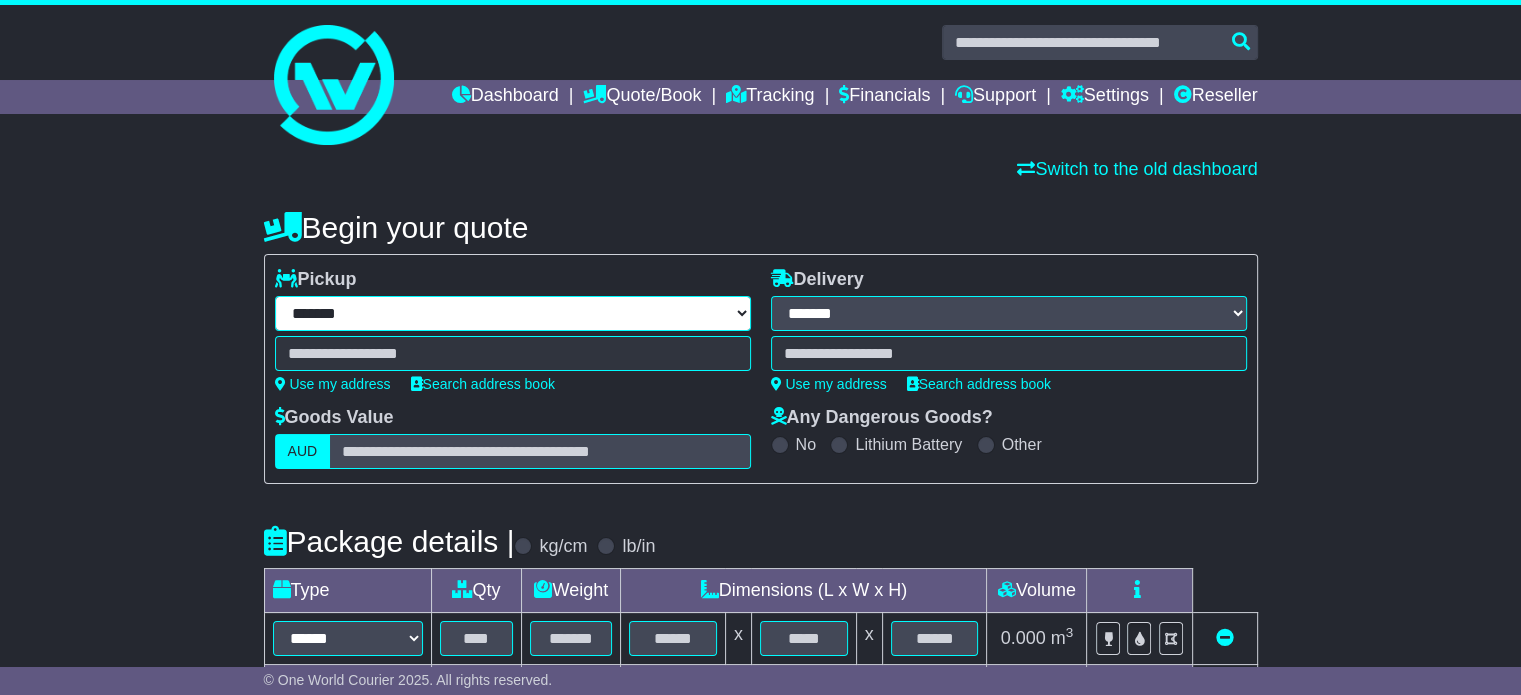 select on "**" 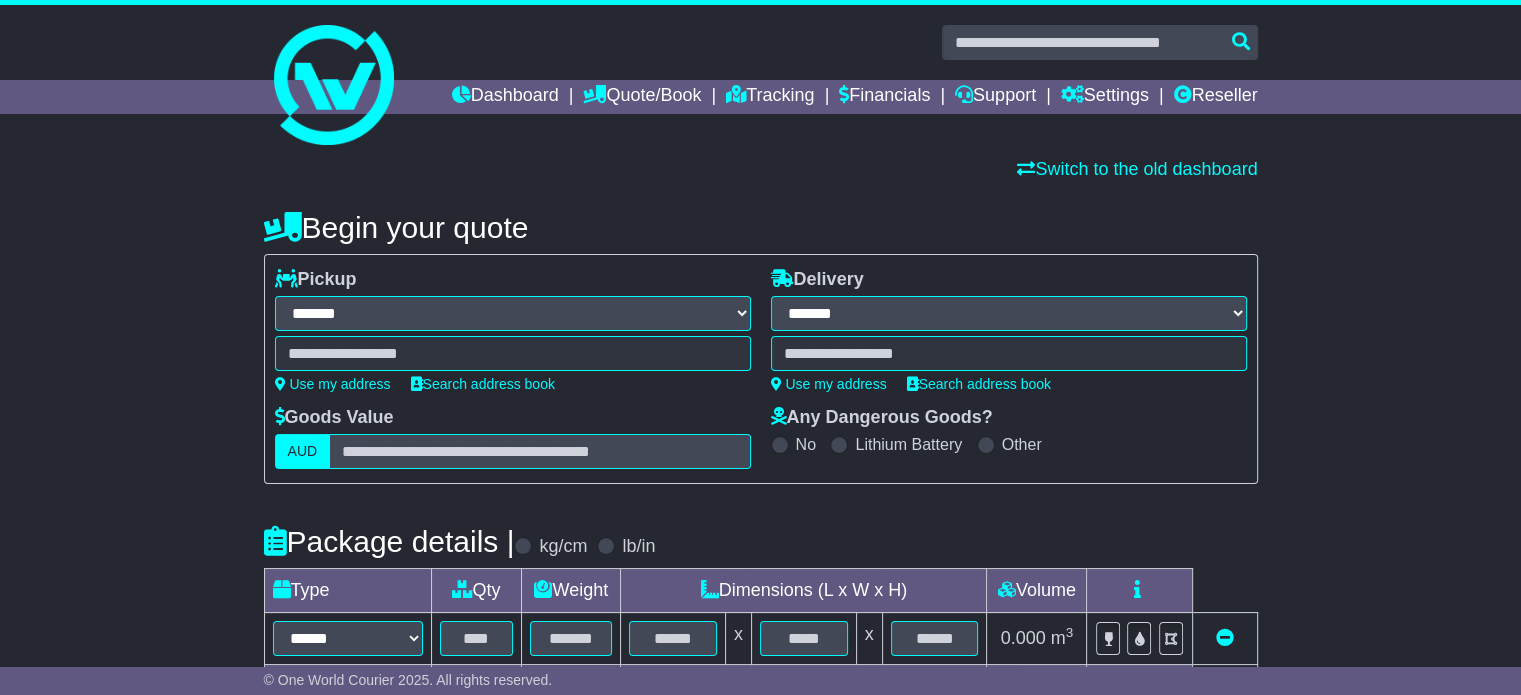 click on "**********" at bounding box center [513, 313] 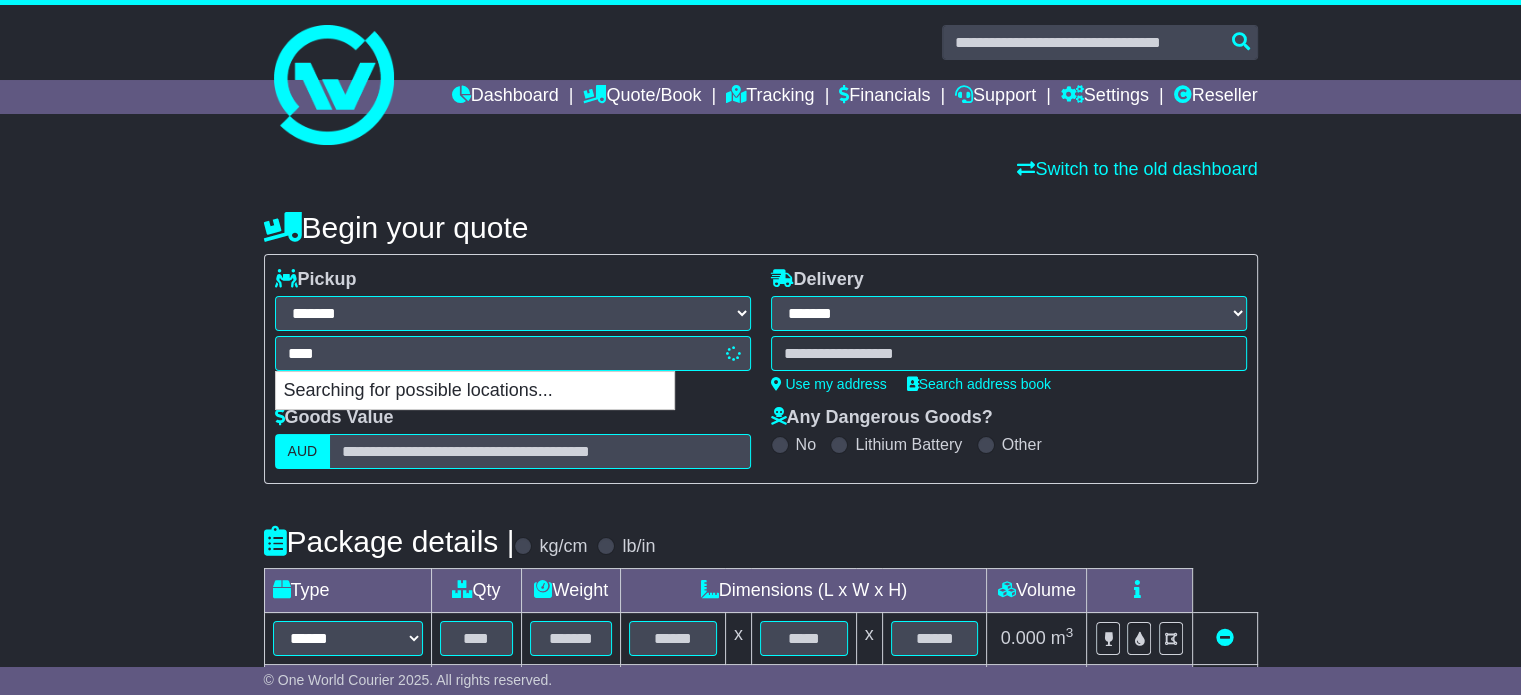 type on "*****" 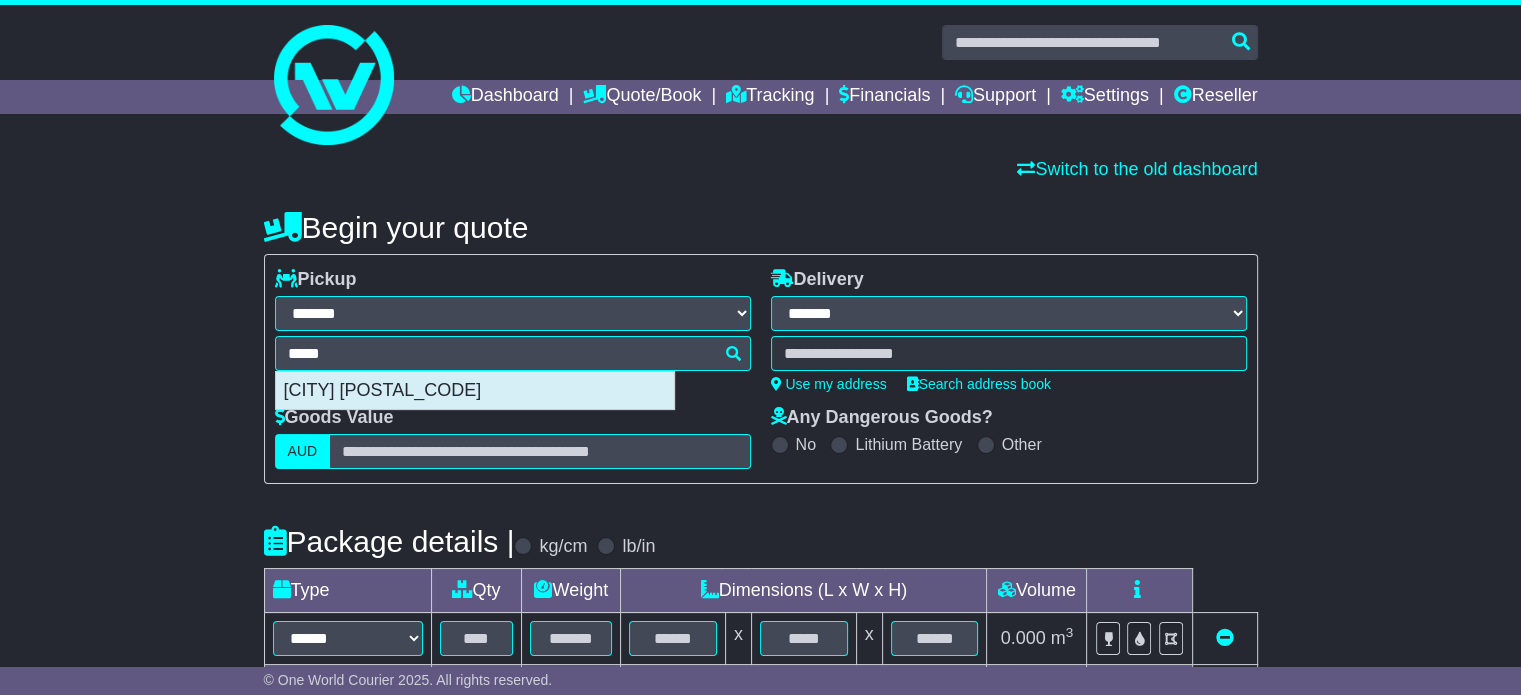 click on "[CITY] [POSTAL_CODE]" at bounding box center [475, 391] 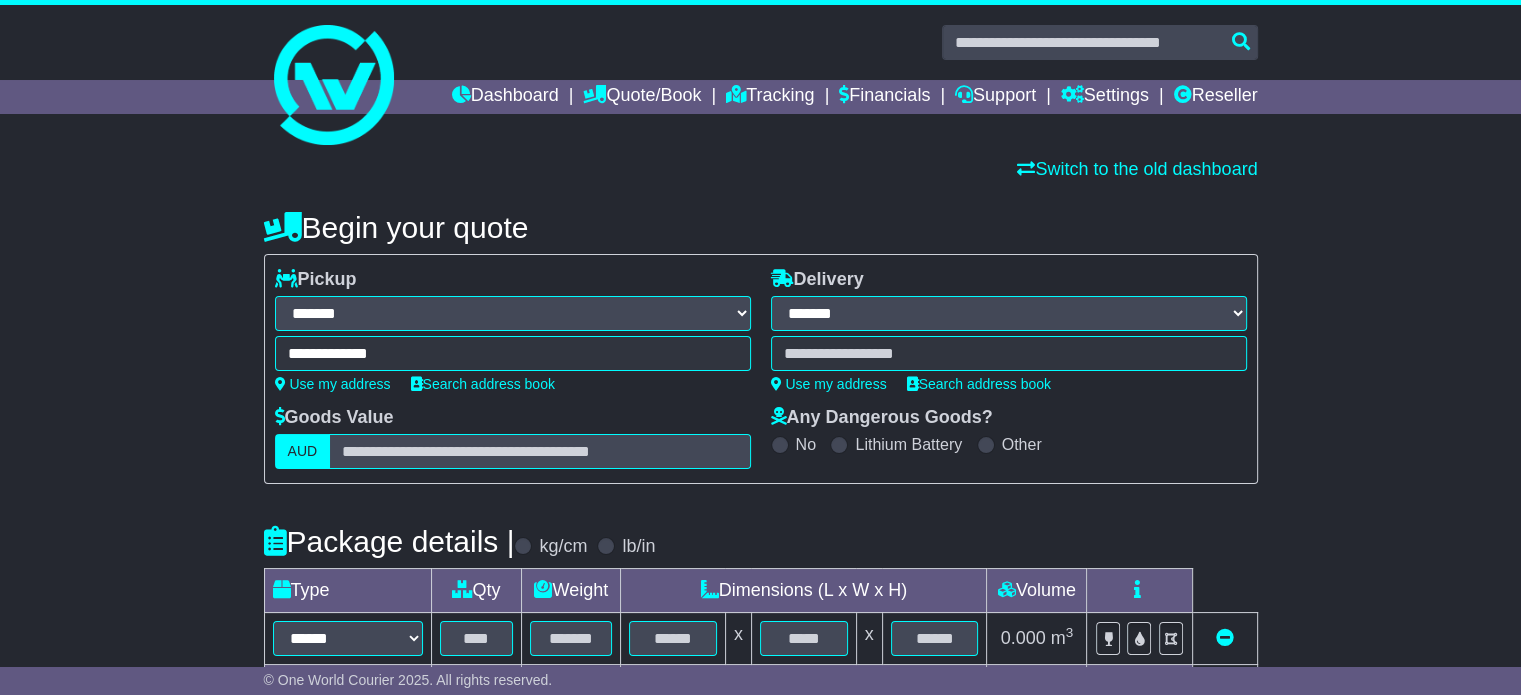 type on "**********" 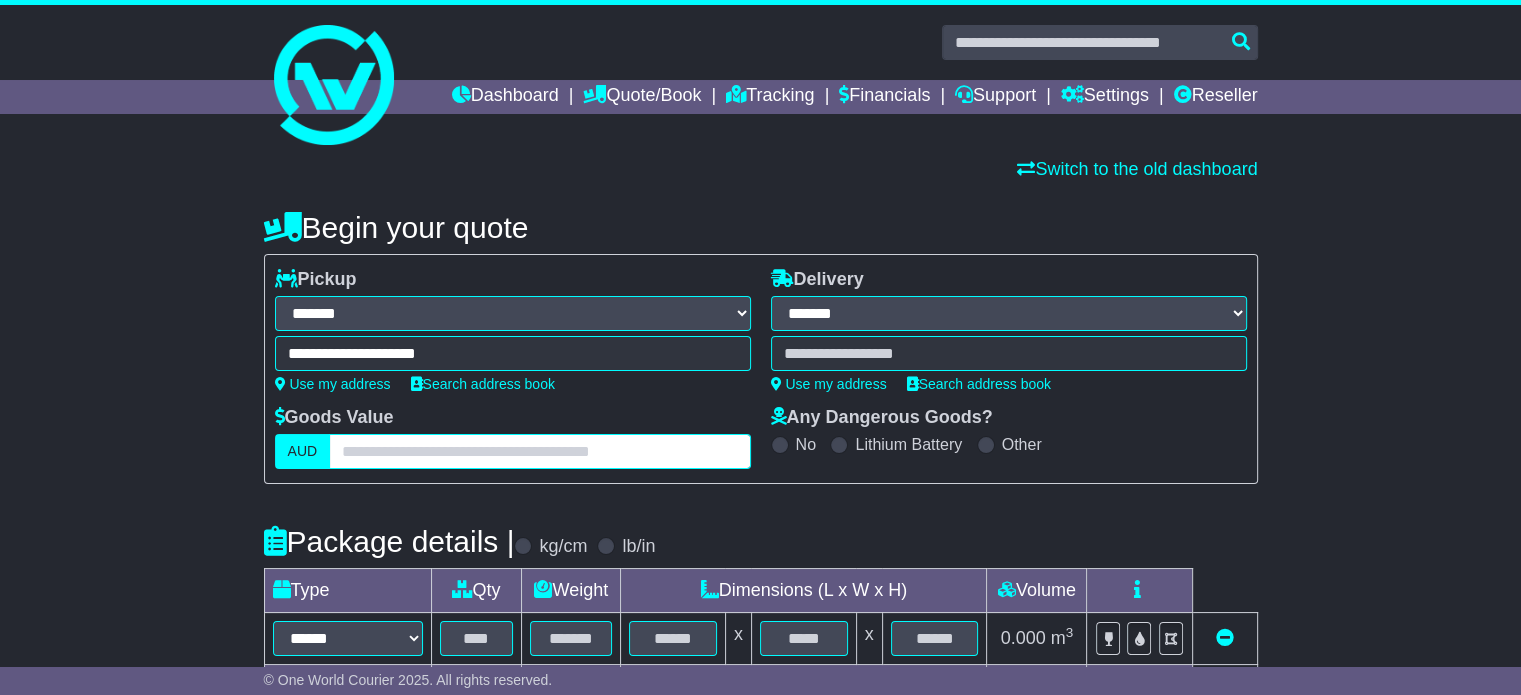 click at bounding box center (539, 451) 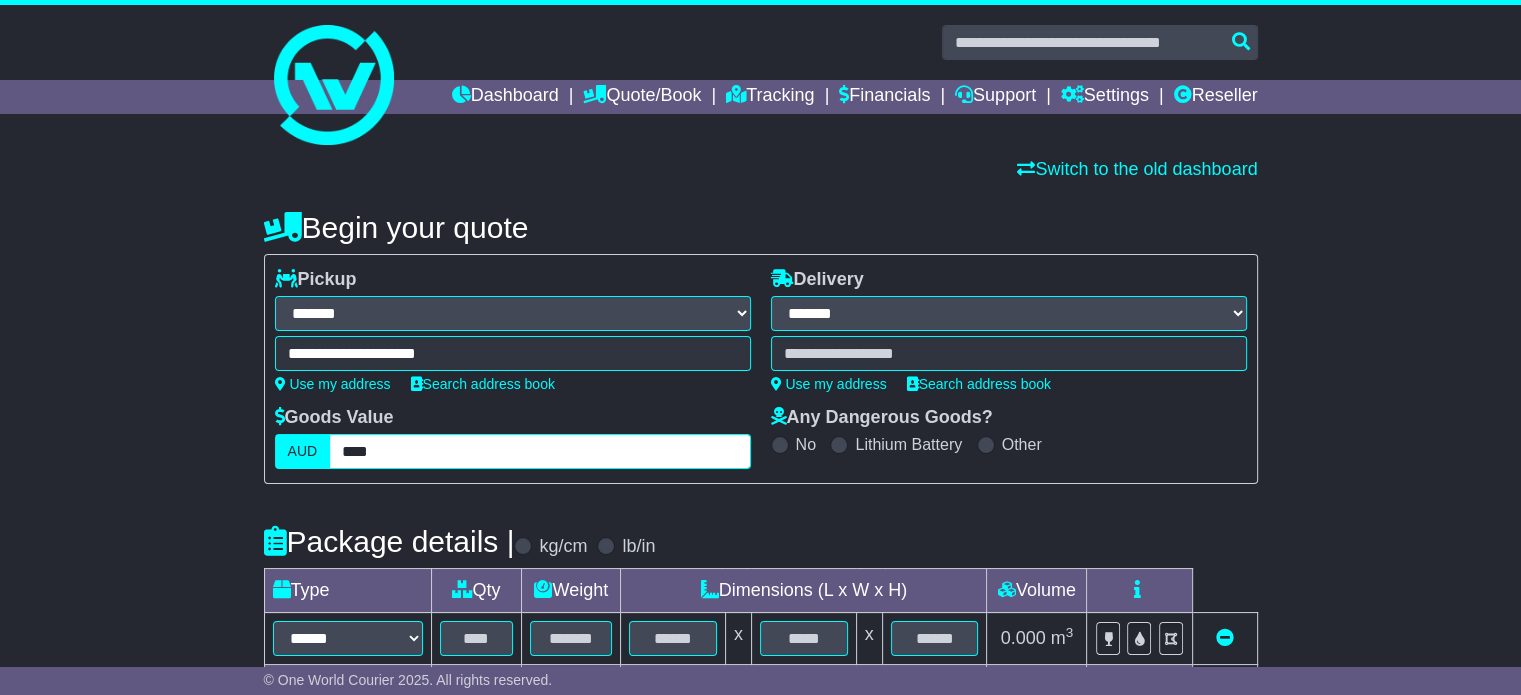 type on "****" 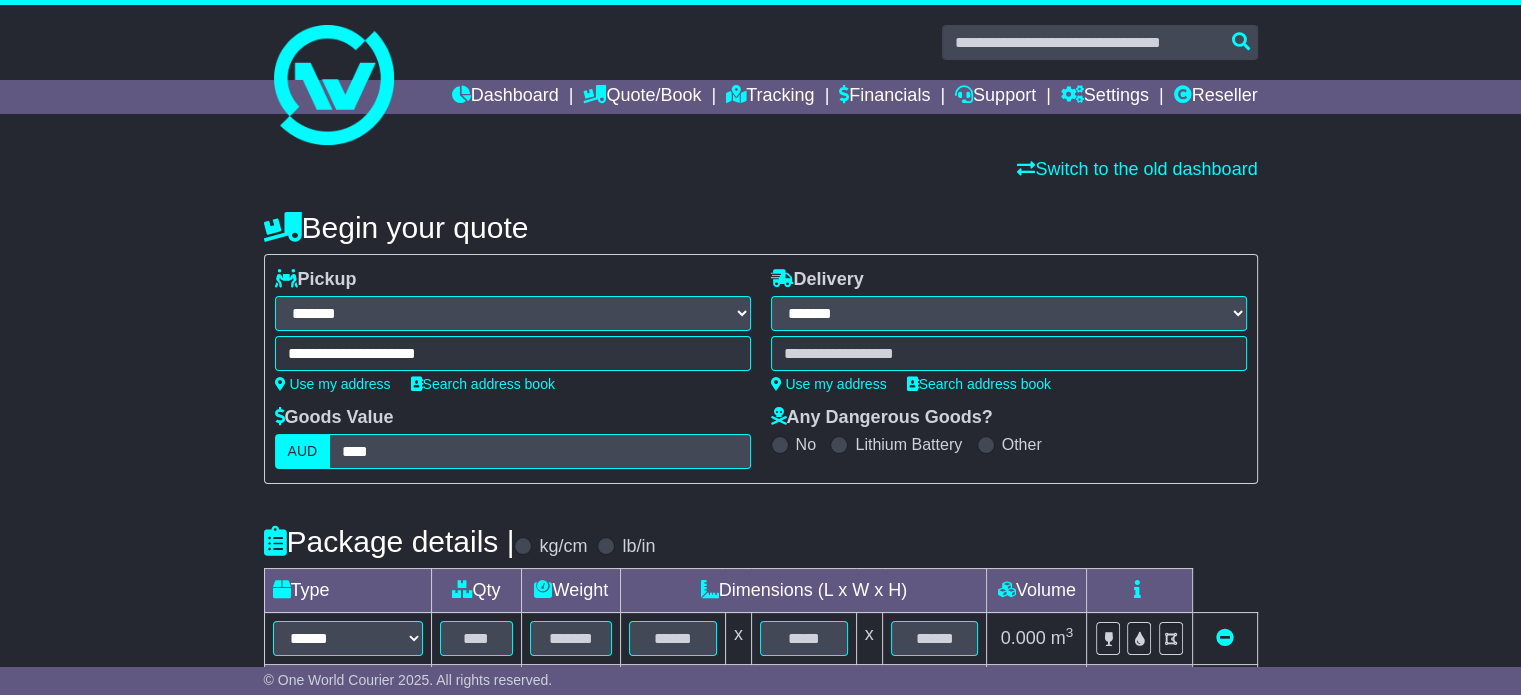 click at bounding box center (1009, 353) 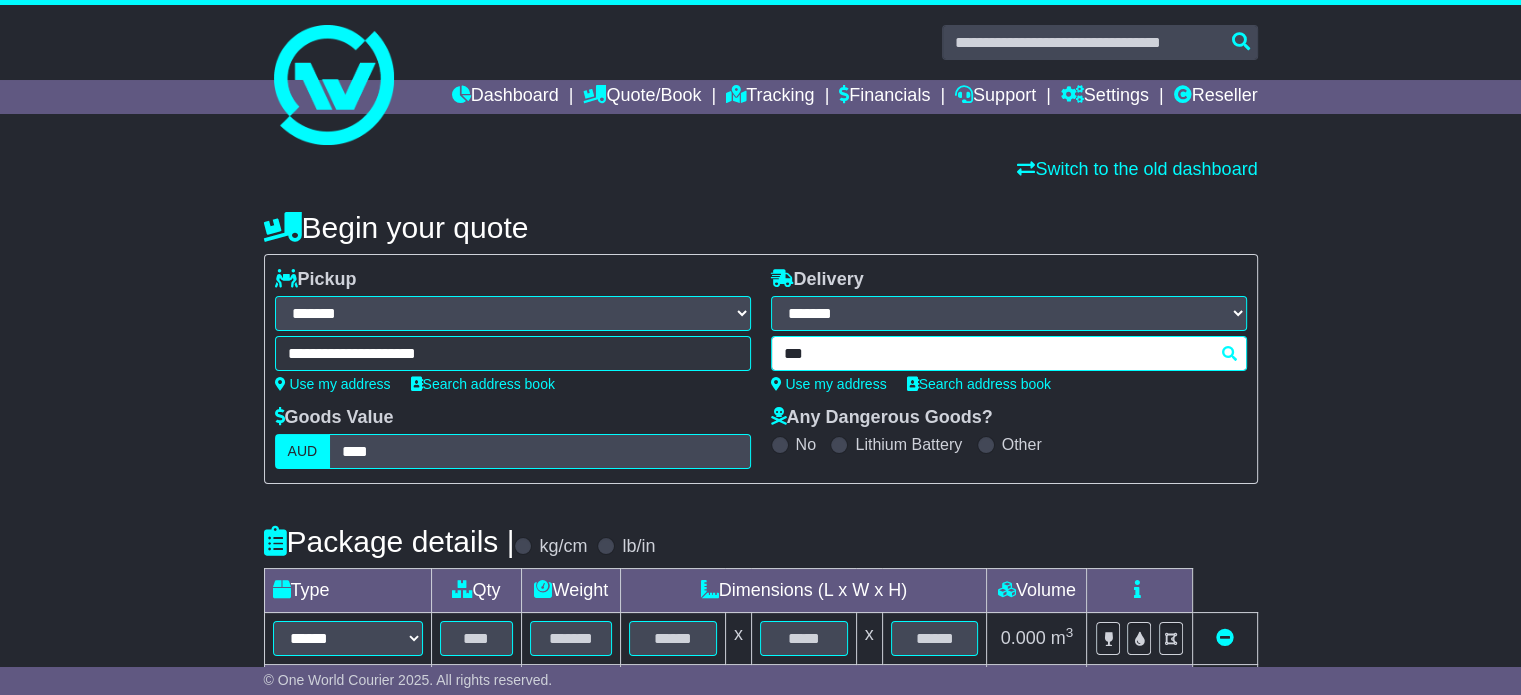 type on "****" 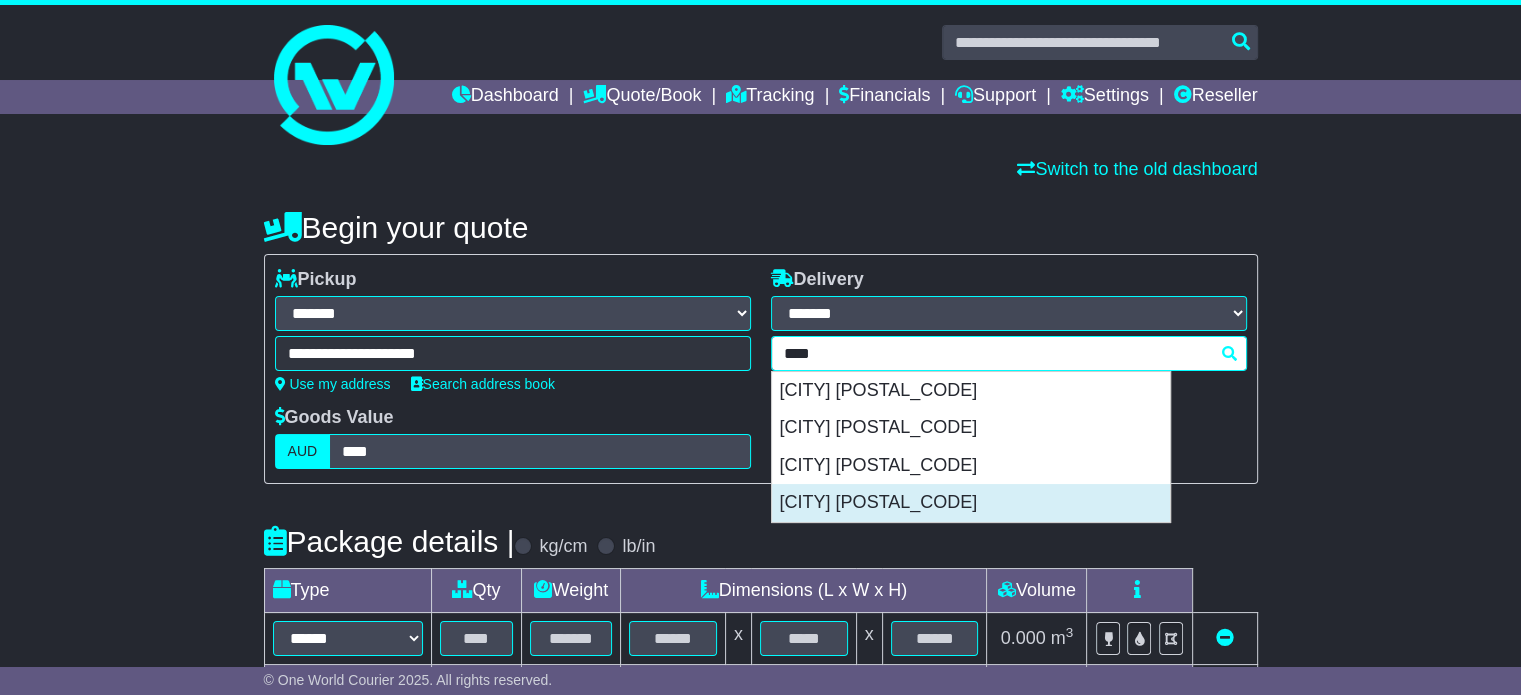 click on "[CITY] [POSTAL_CODE]" at bounding box center [971, 503] 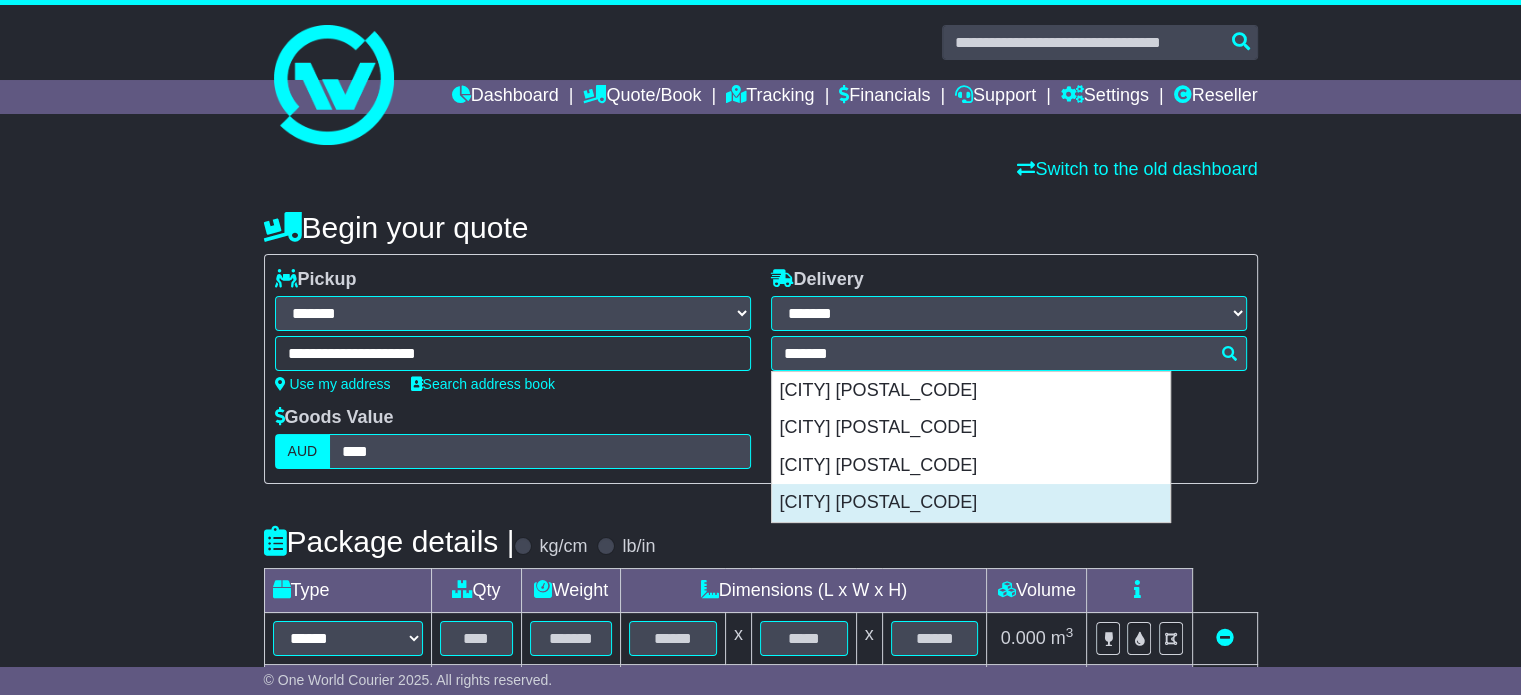 type on "**********" 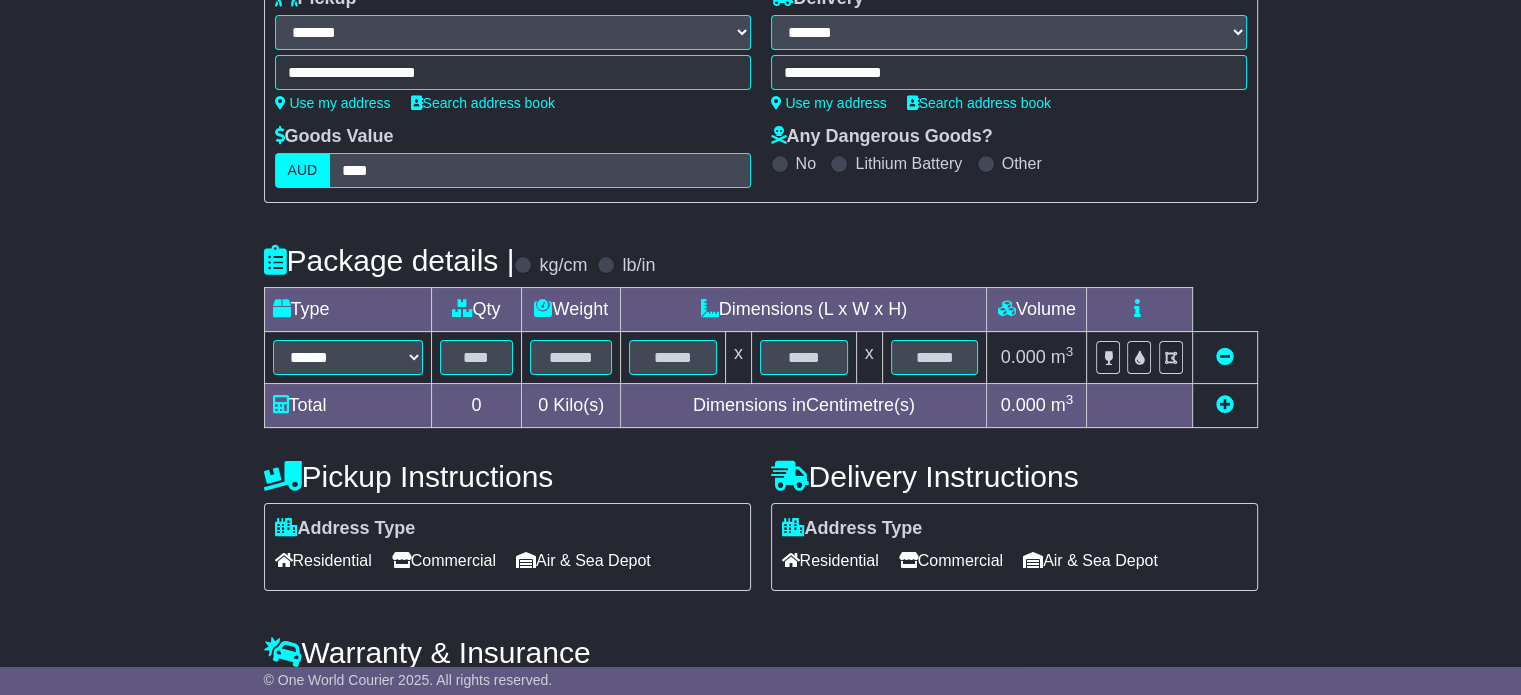 scroll, scrollTop: 300, scrollLeft: 0, axis: vertical 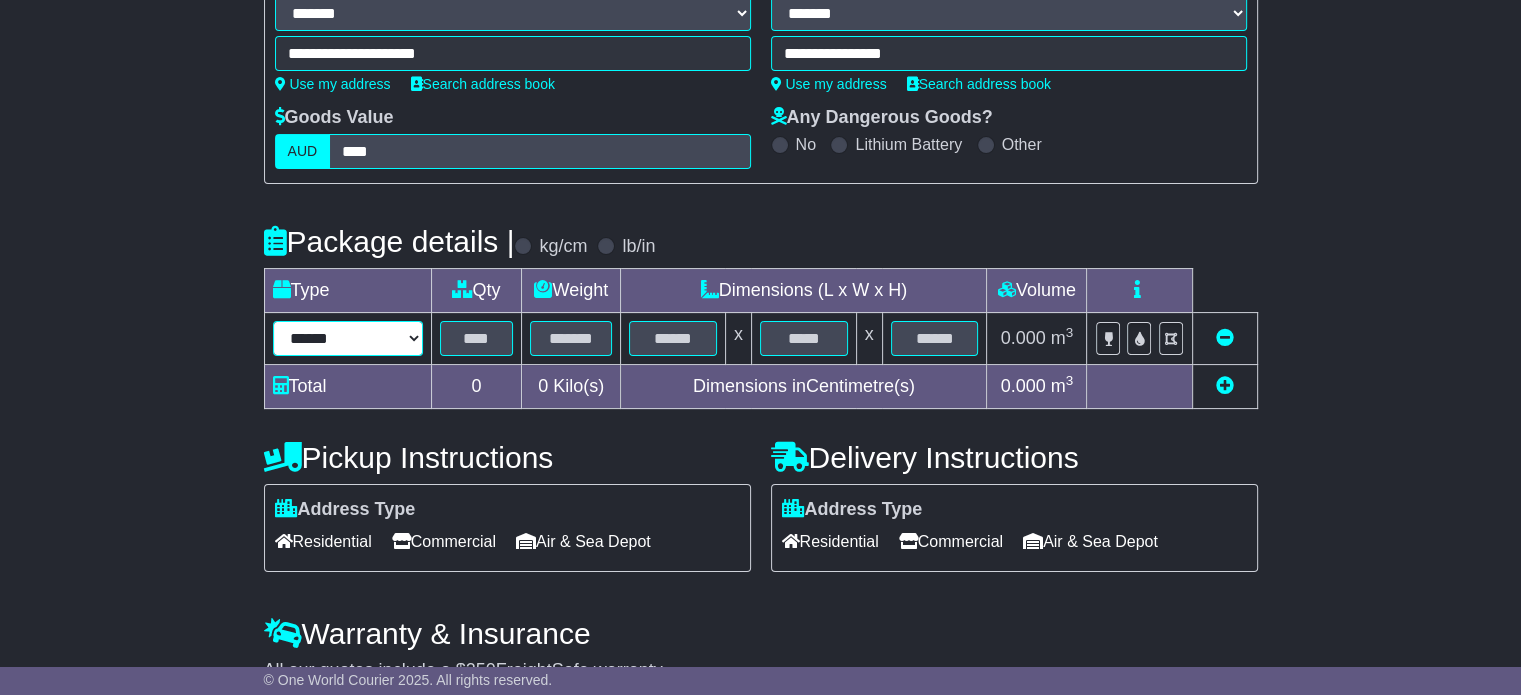click on "****** ****** *** ******** ***** **** **** ****** *** *******" at bounding box center (348, 338) 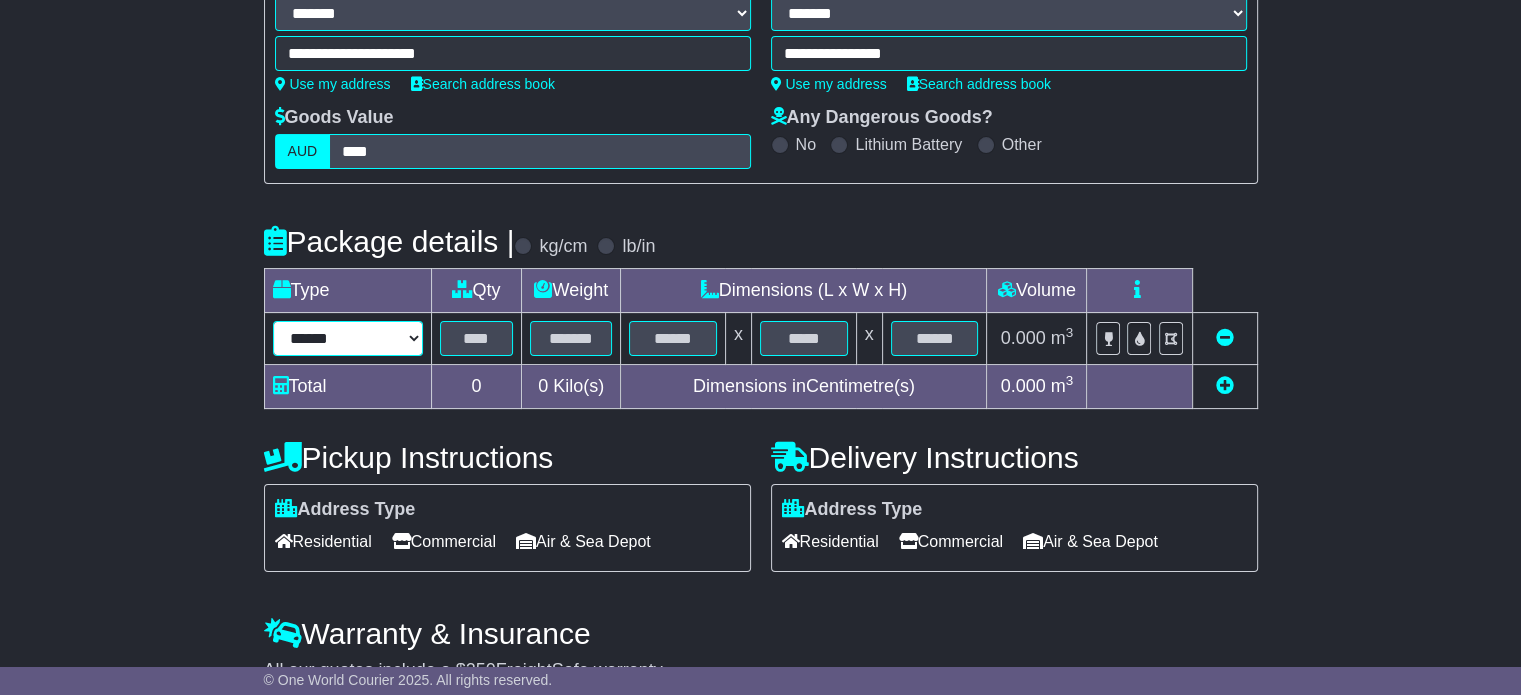 select on "****" 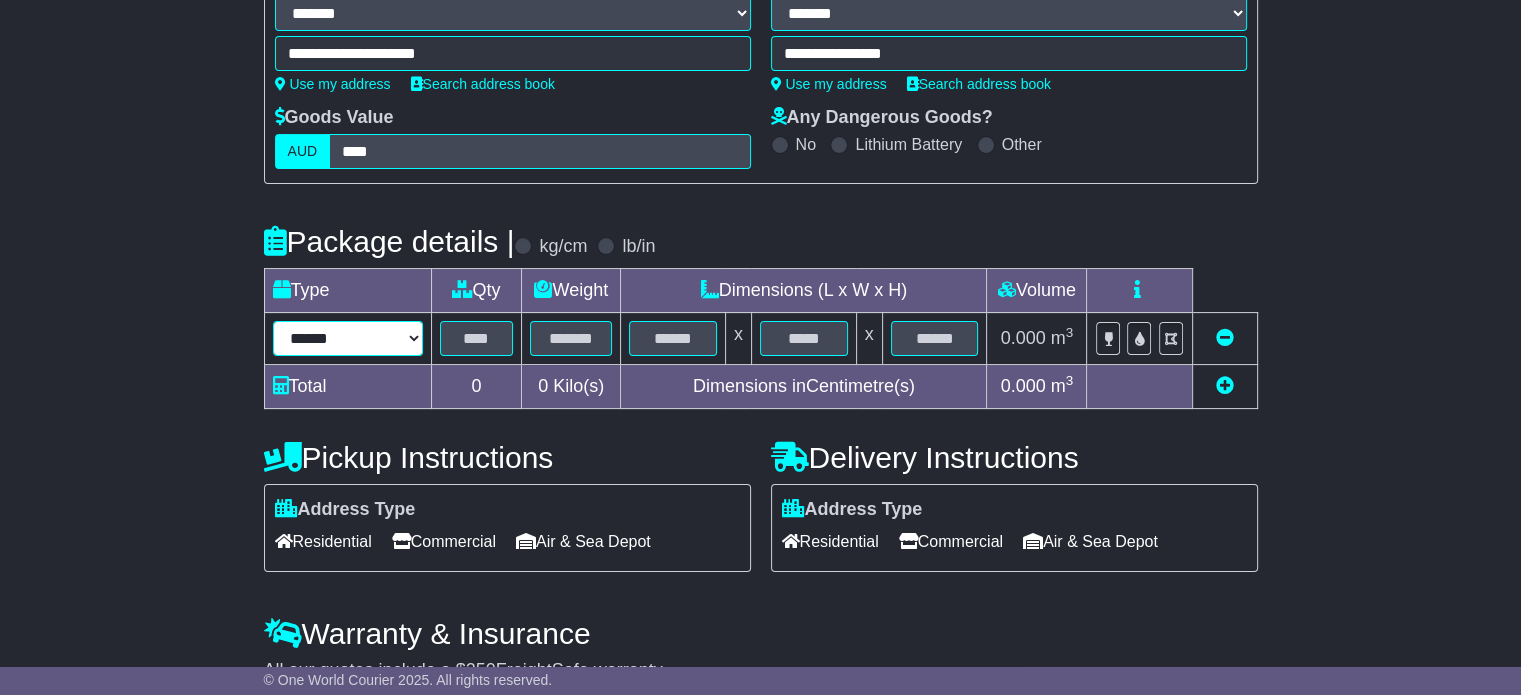 click on "****** ****** *** ******** ***** **** **** ****** *** *******" at bounding box center [348, 338] 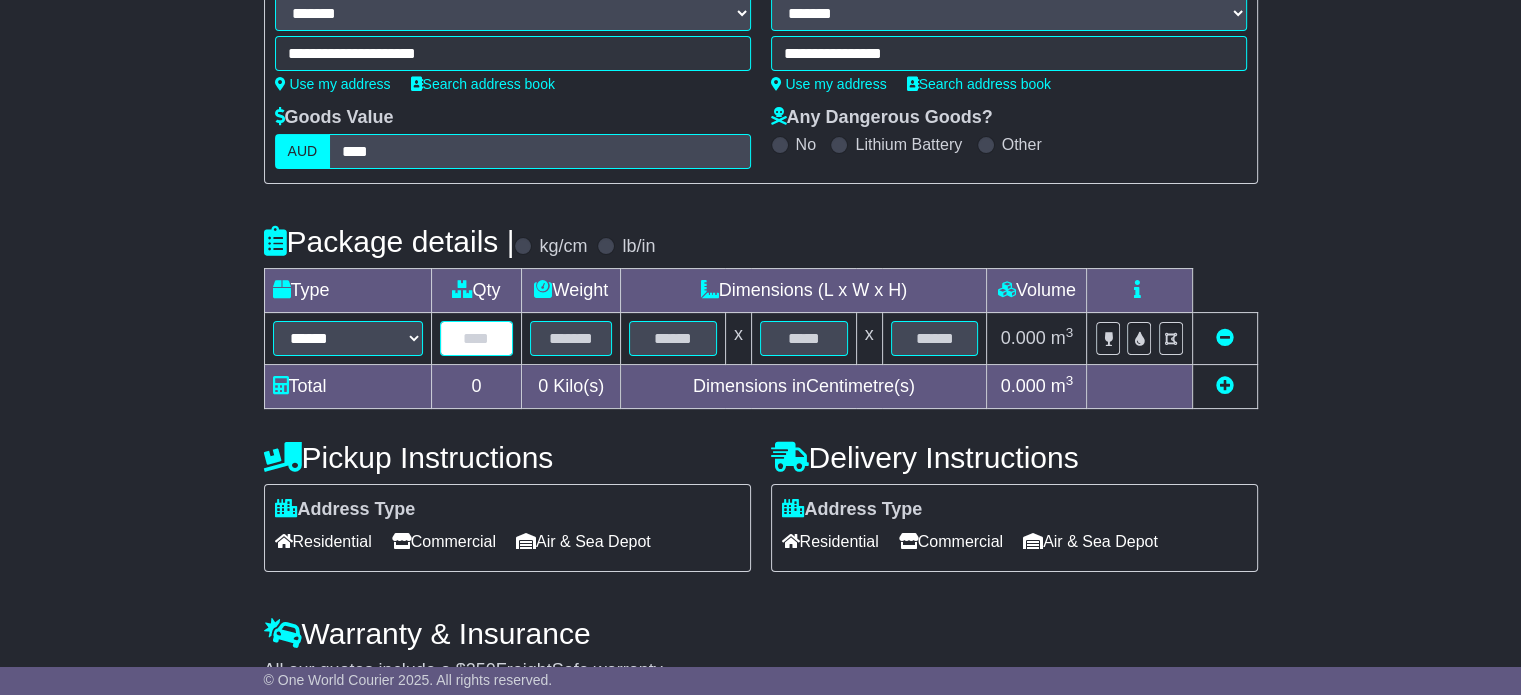 click at bounding box center (477, 338) 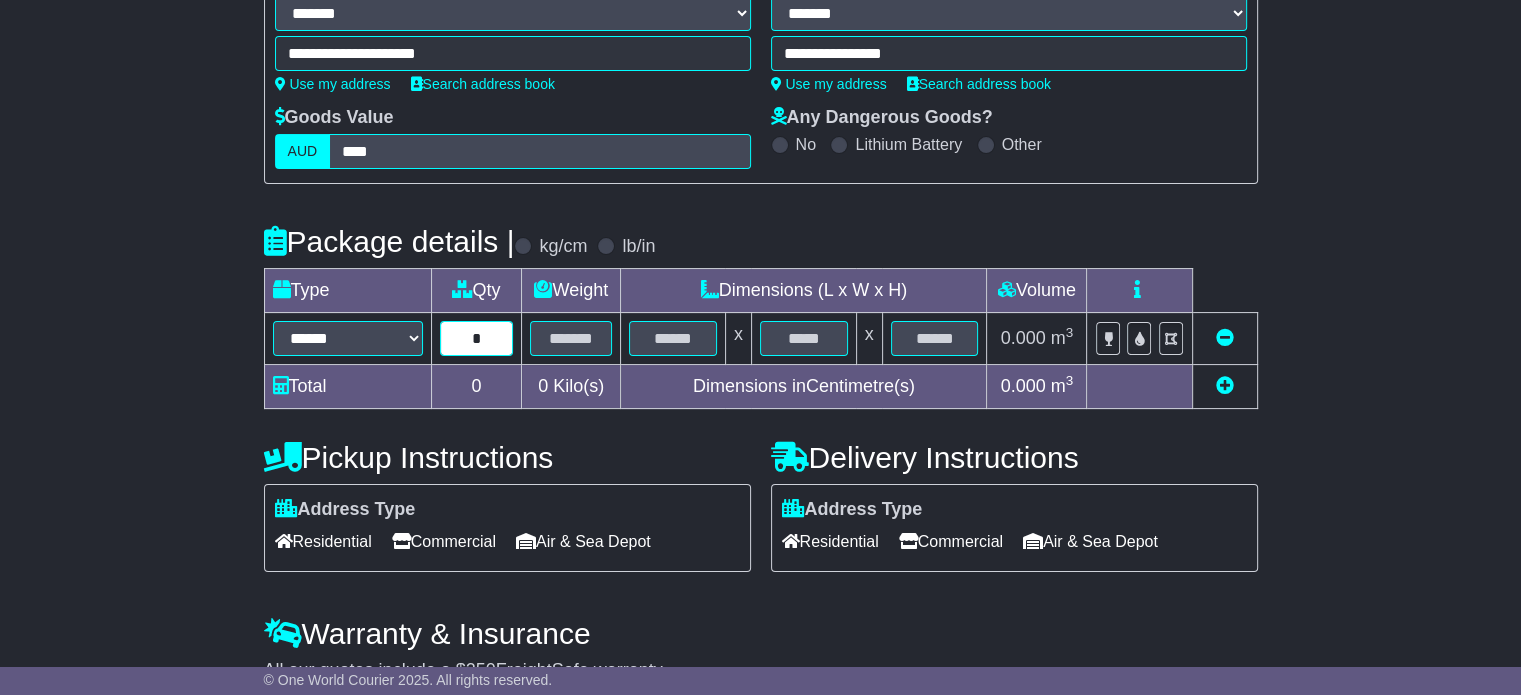 type on "*" 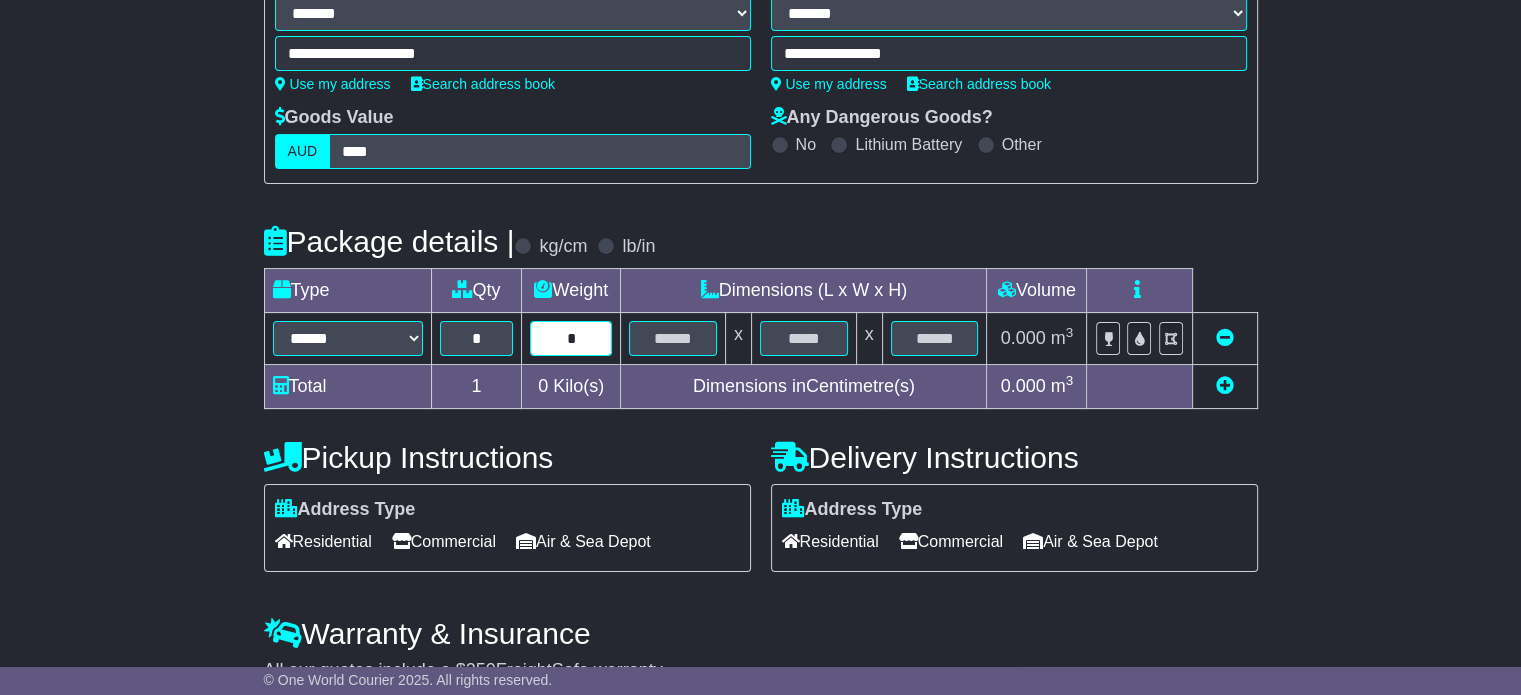 type on "*" 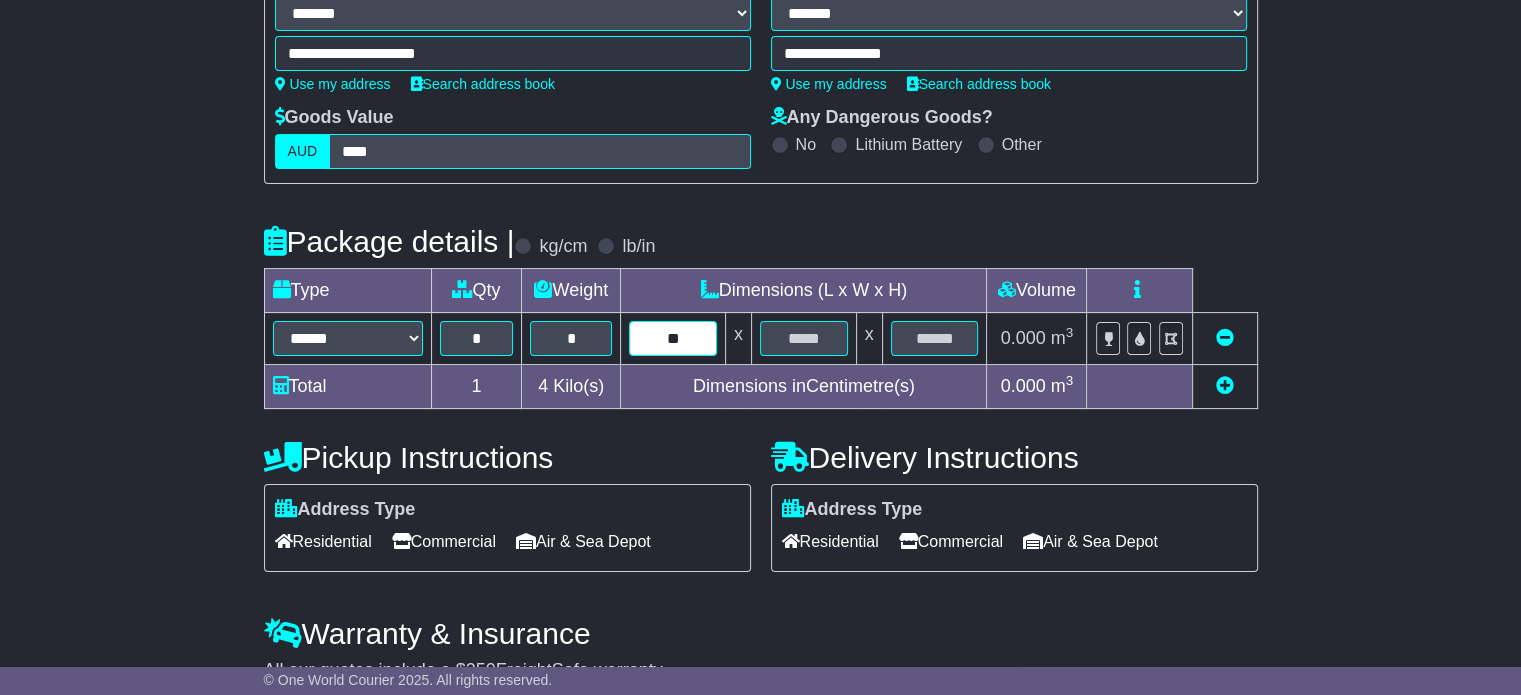 type on "**" 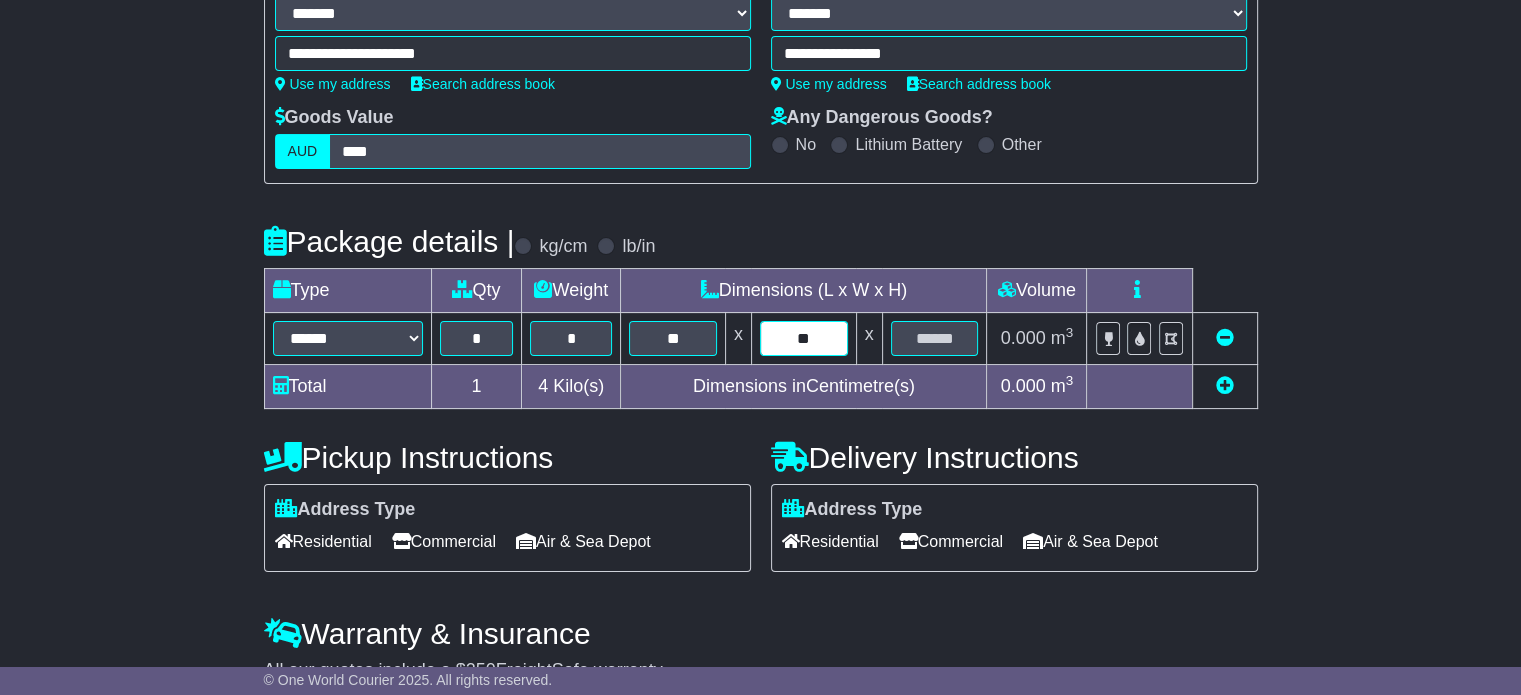 type on "**" 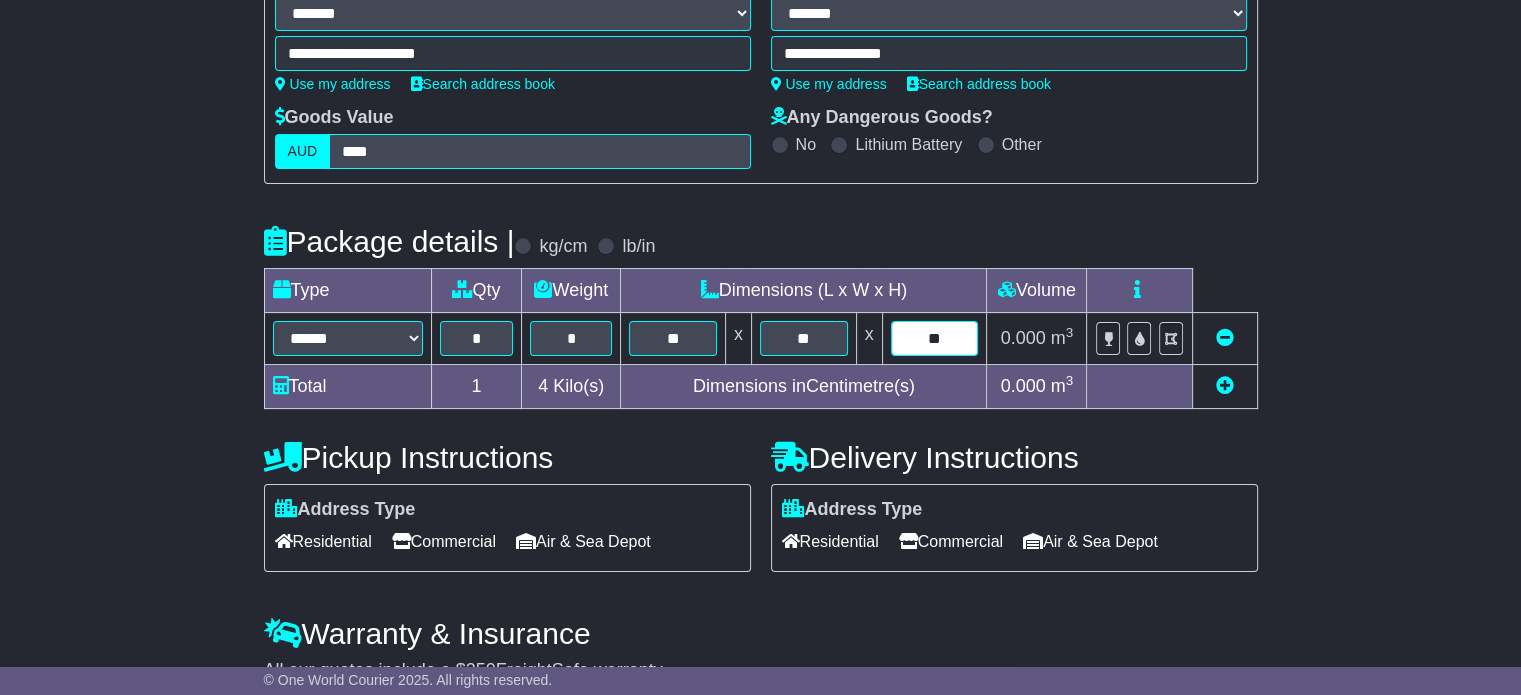 type on "**" 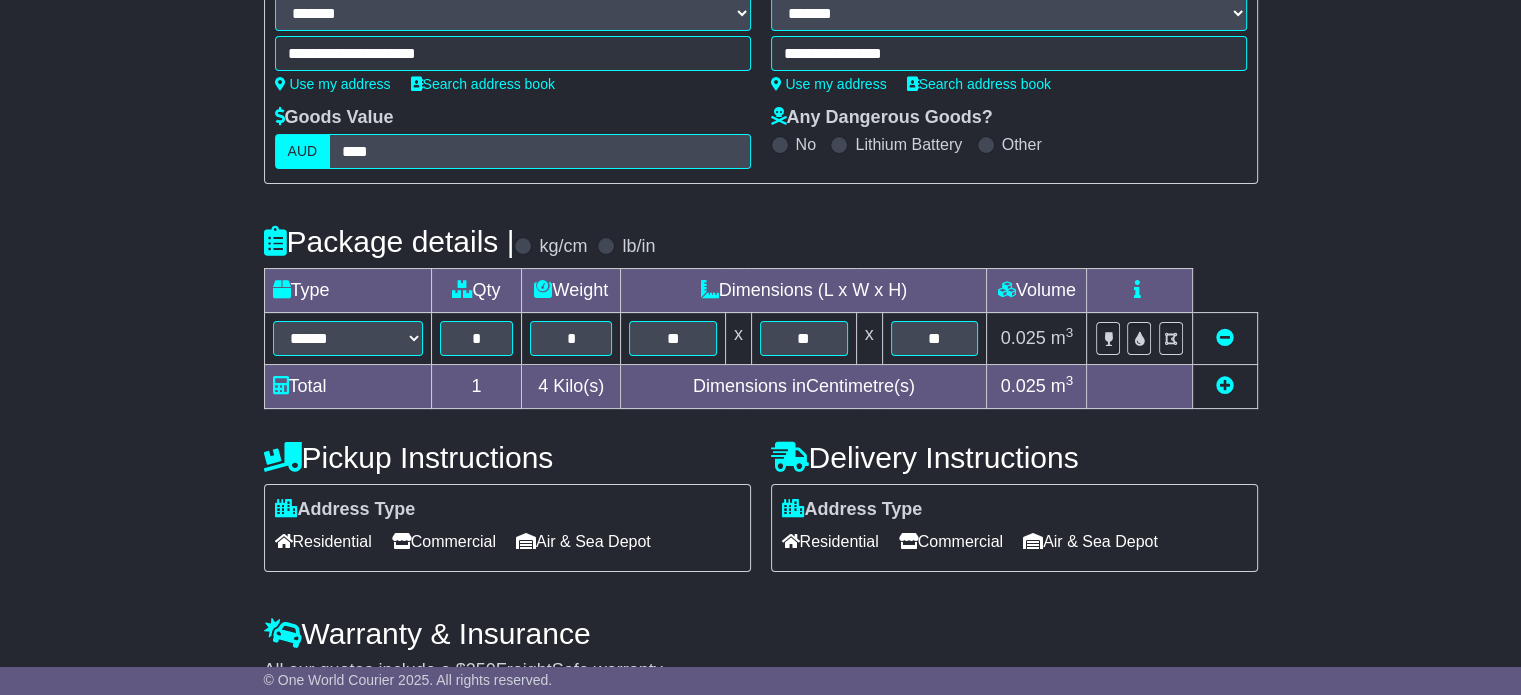 scroll, scrollTop: 617, scrollLeft: 0, axis: vertical 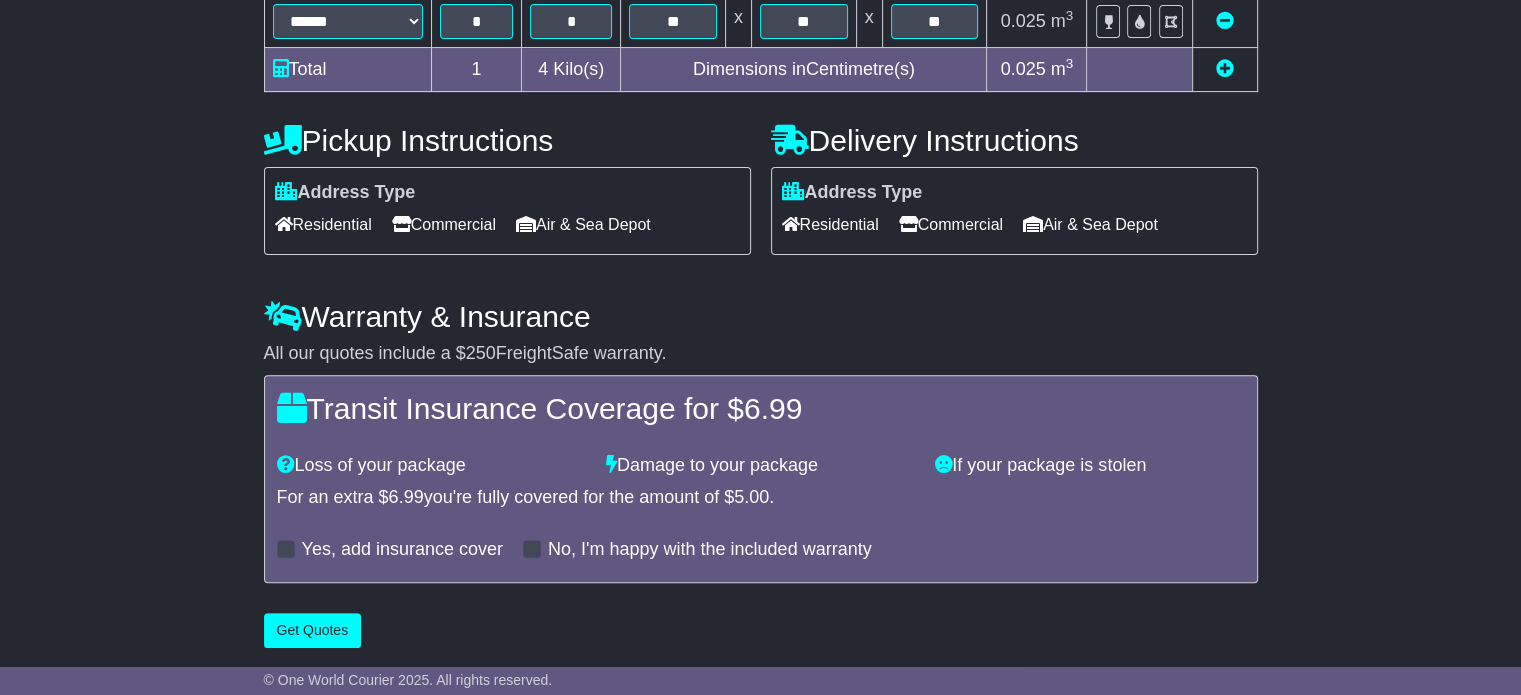 click at bounding box center (1225, 68) 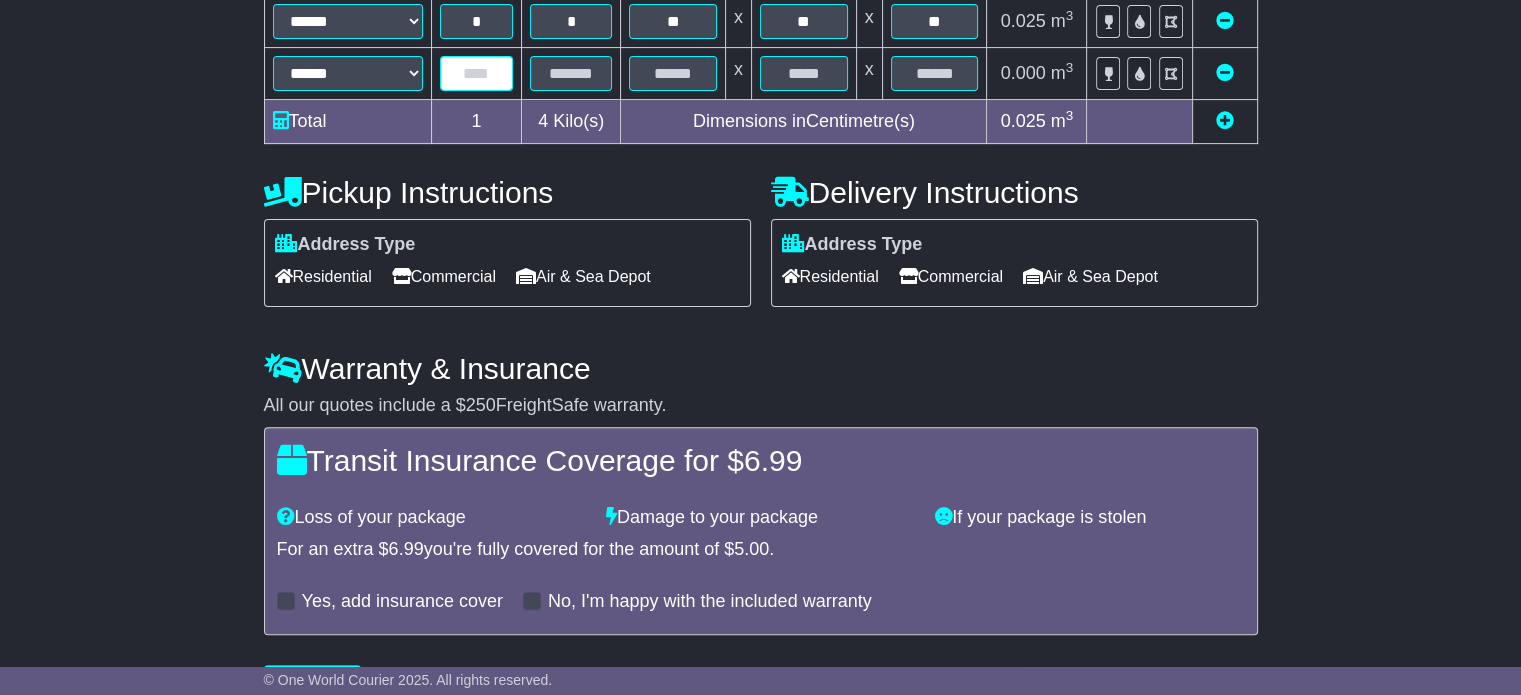 click at bounding box center (477, 73) 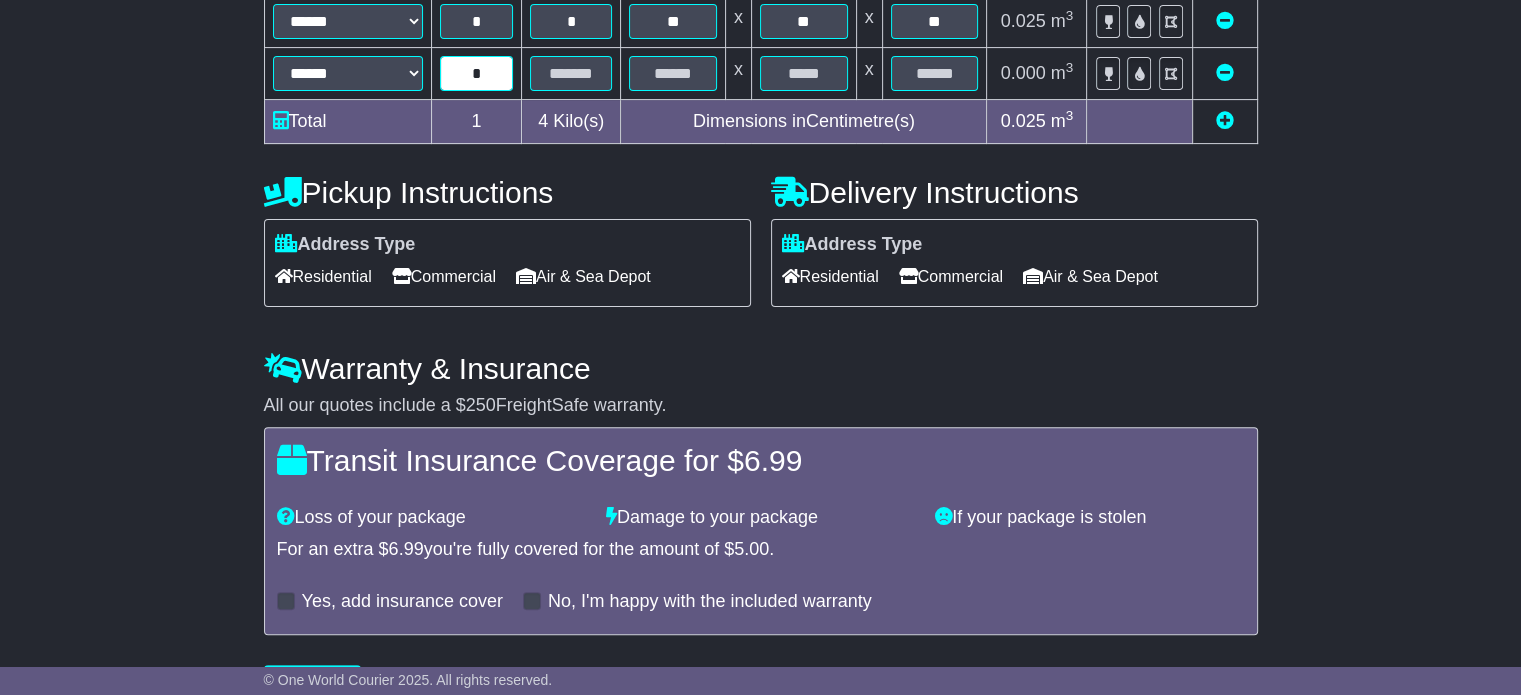 type on "*" 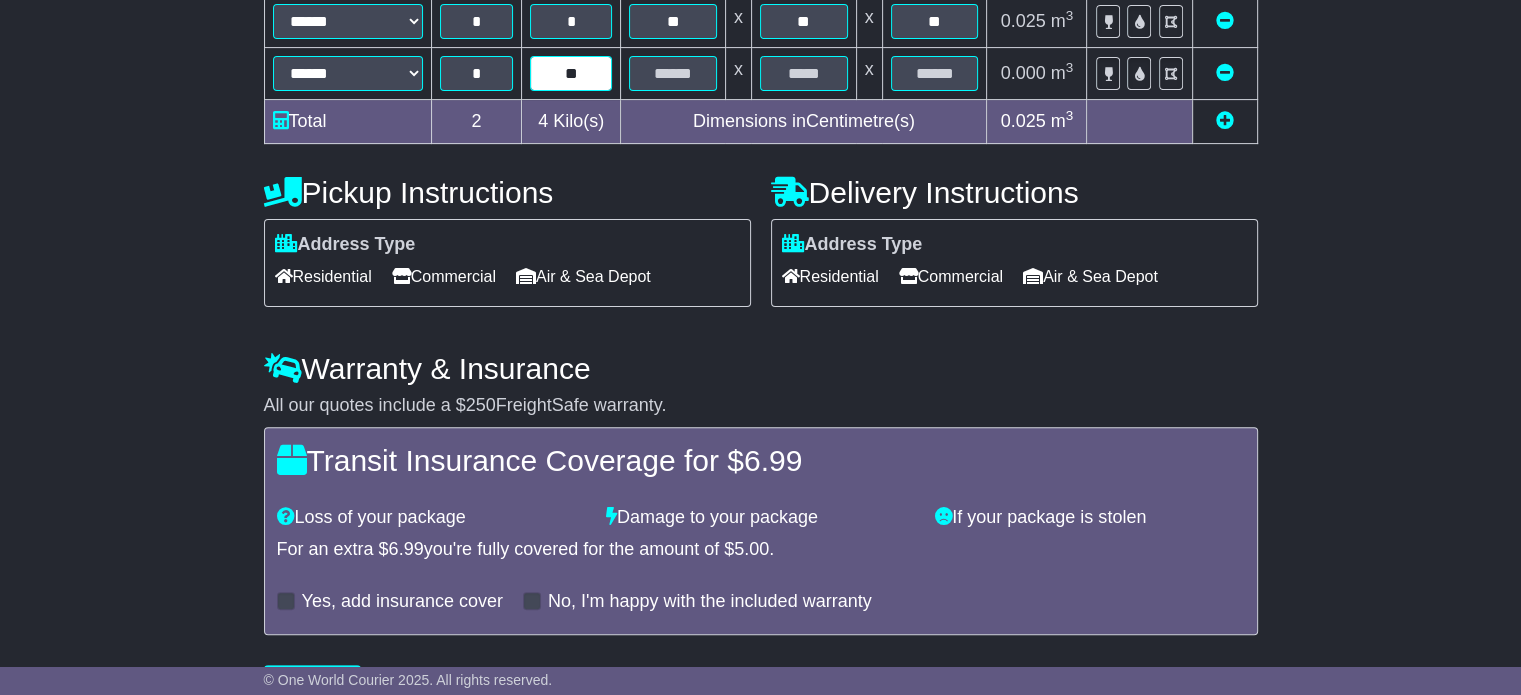type on "**" 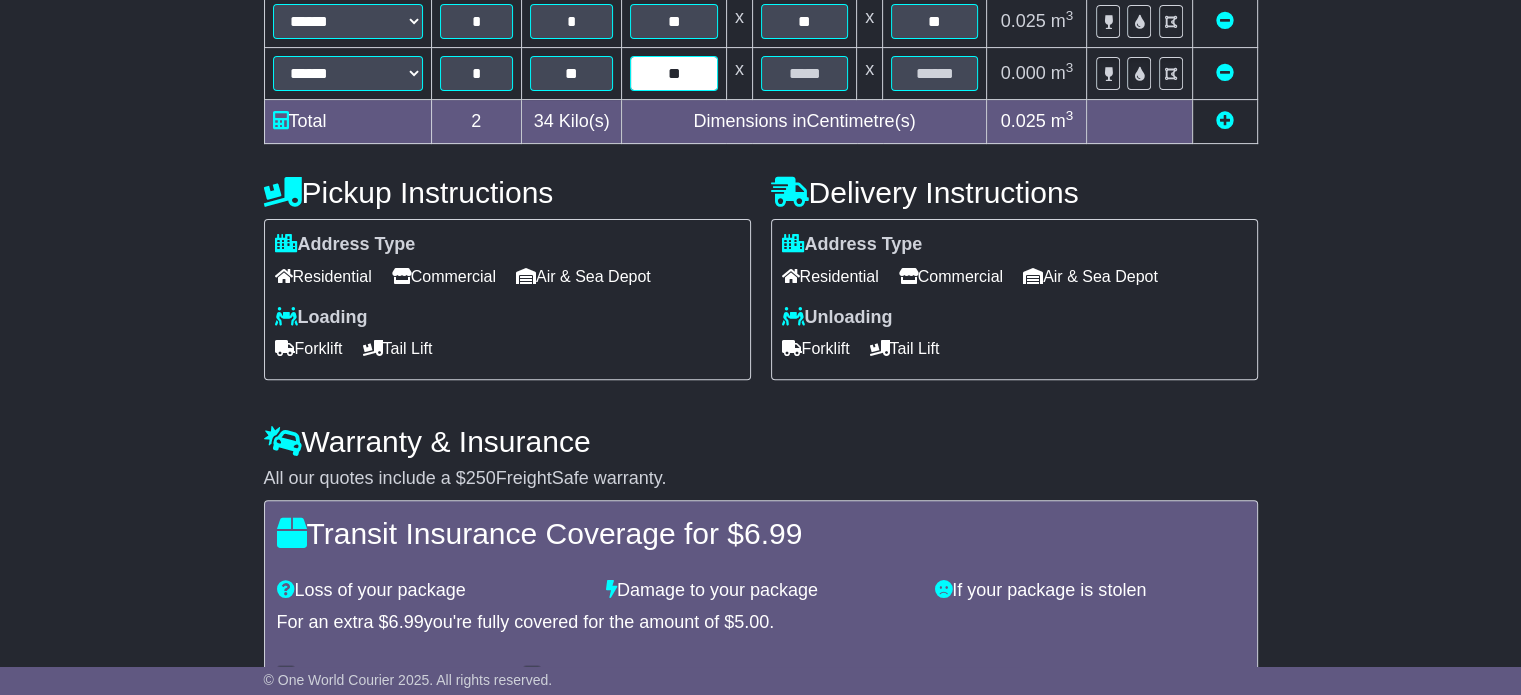 type on "**" 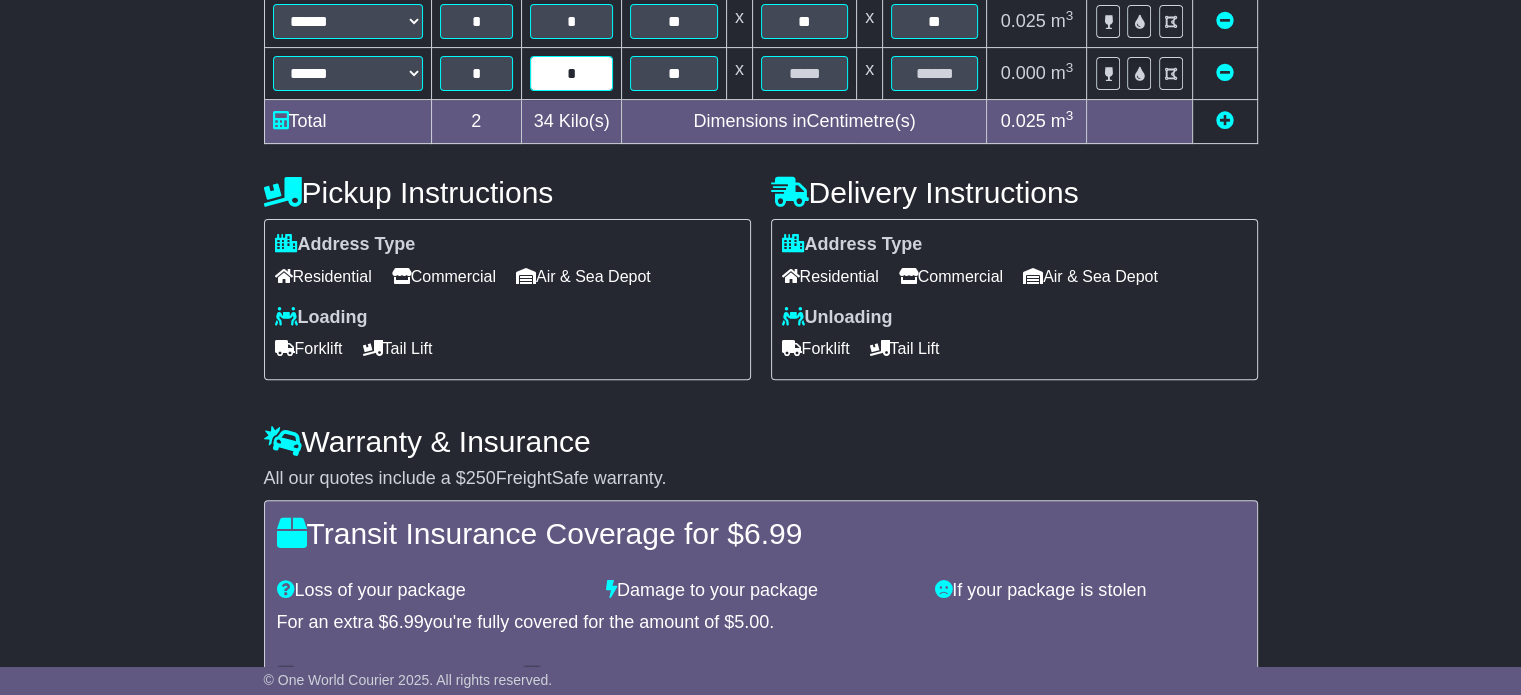 type on "*" 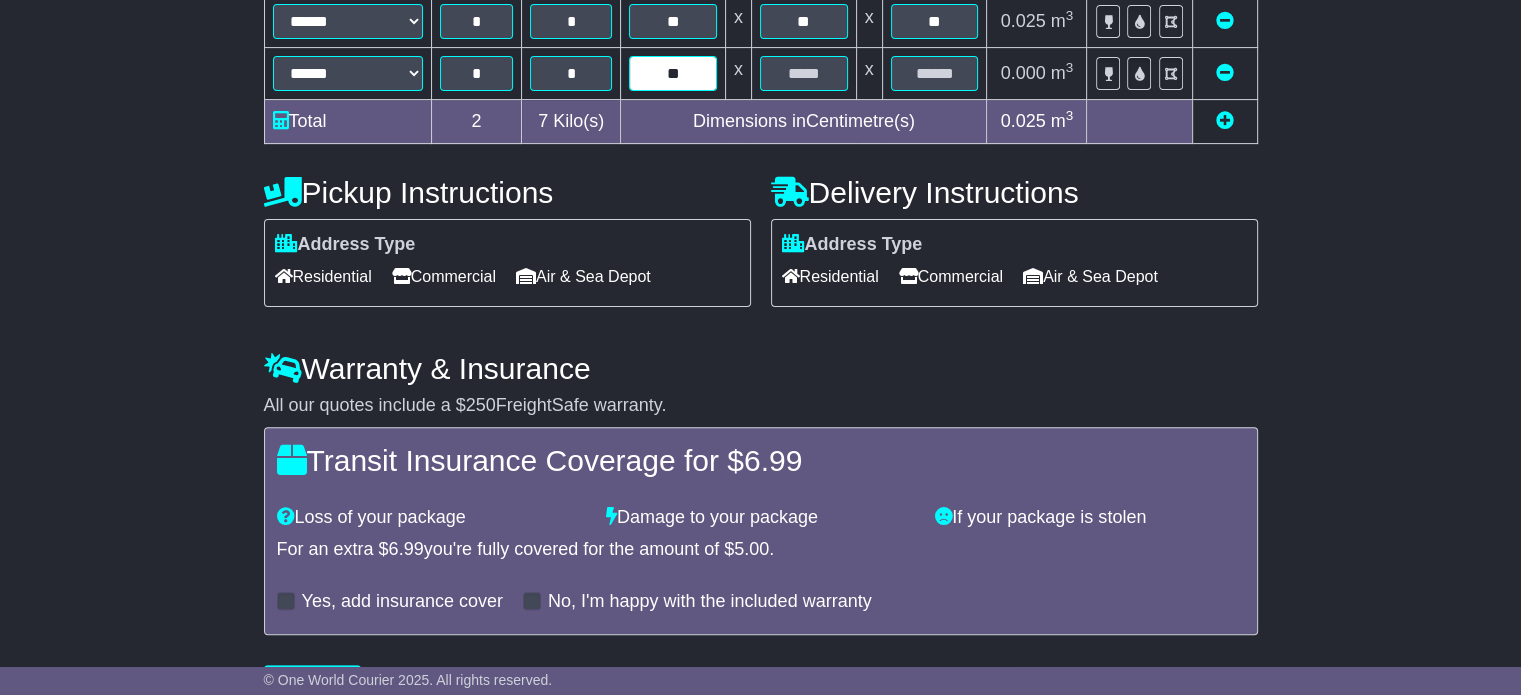 type on "**" 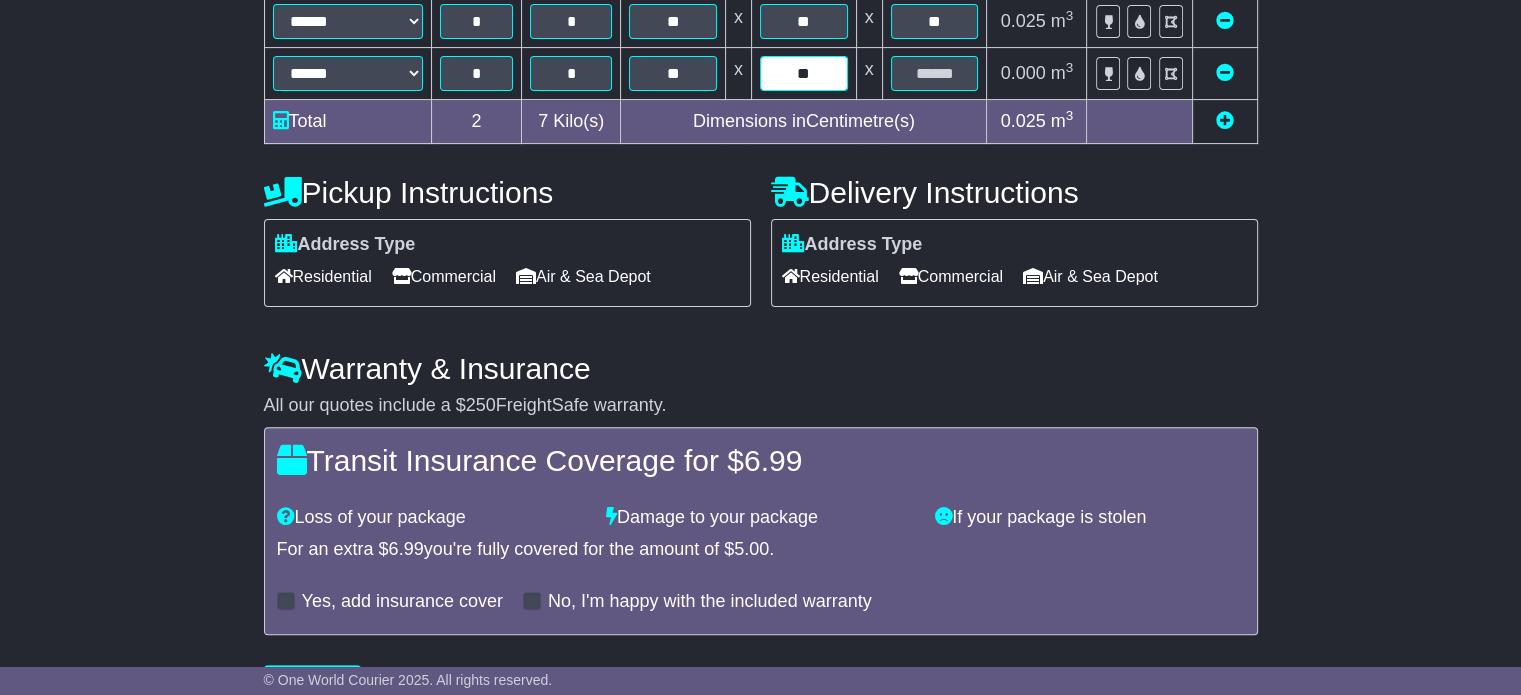 type on "**" 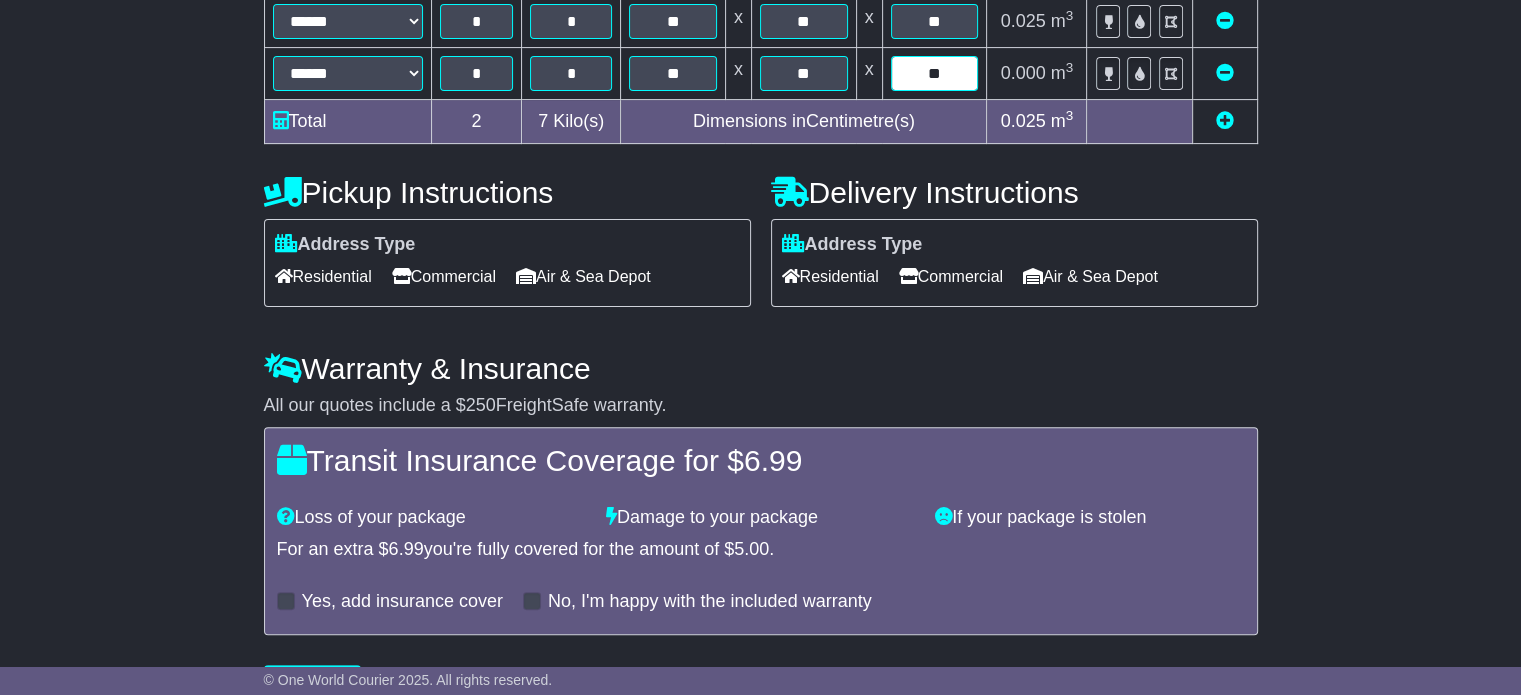 type on "**" 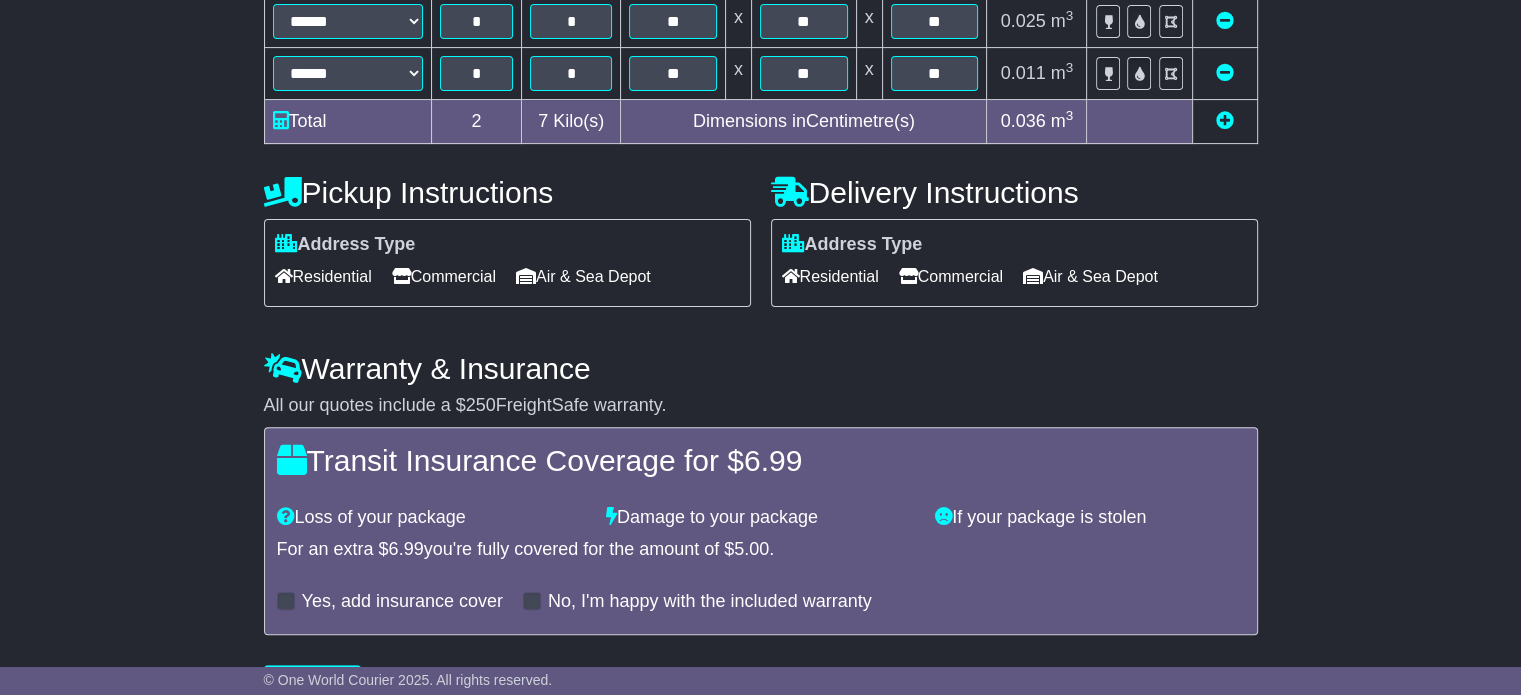 click on "Commercial" at bounding box center (444, 276) 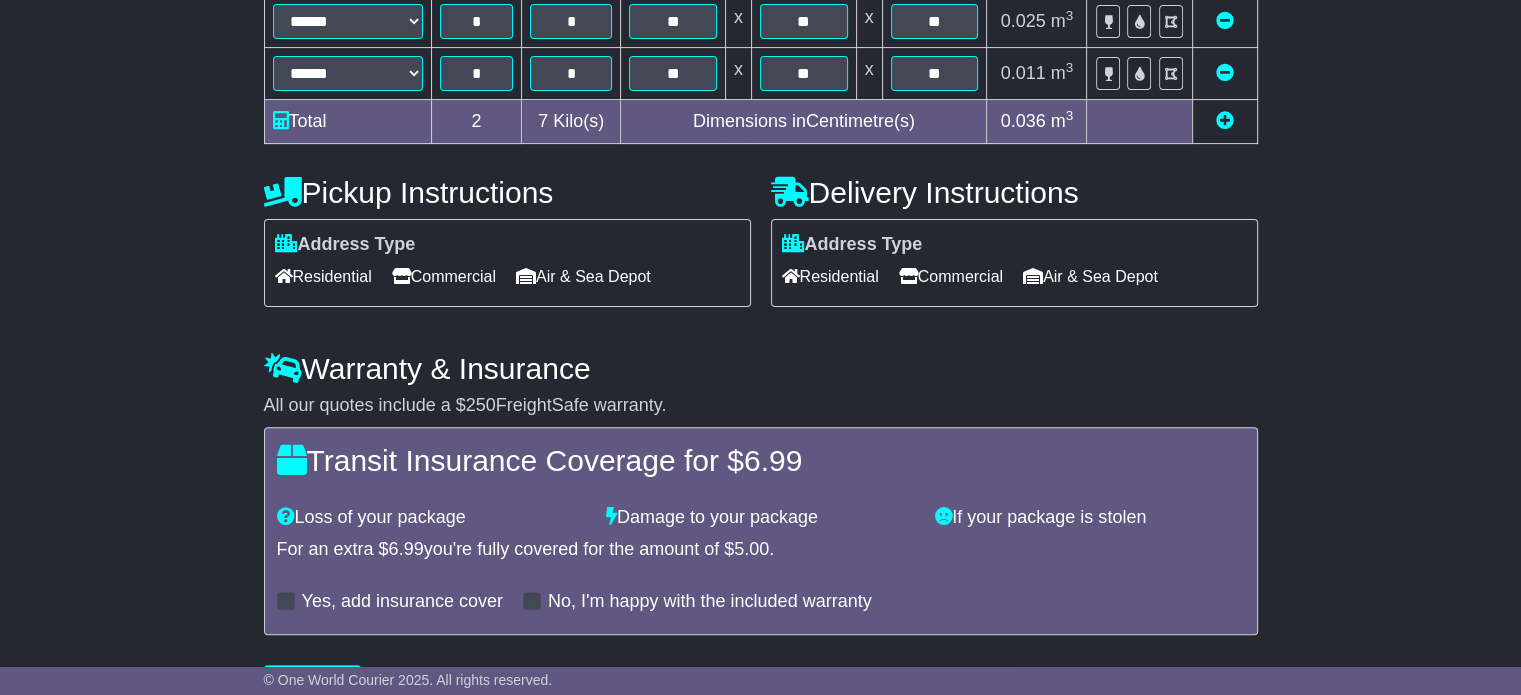 scroll, scrollTop: 671, scrollLeft: 0, axis: vertical 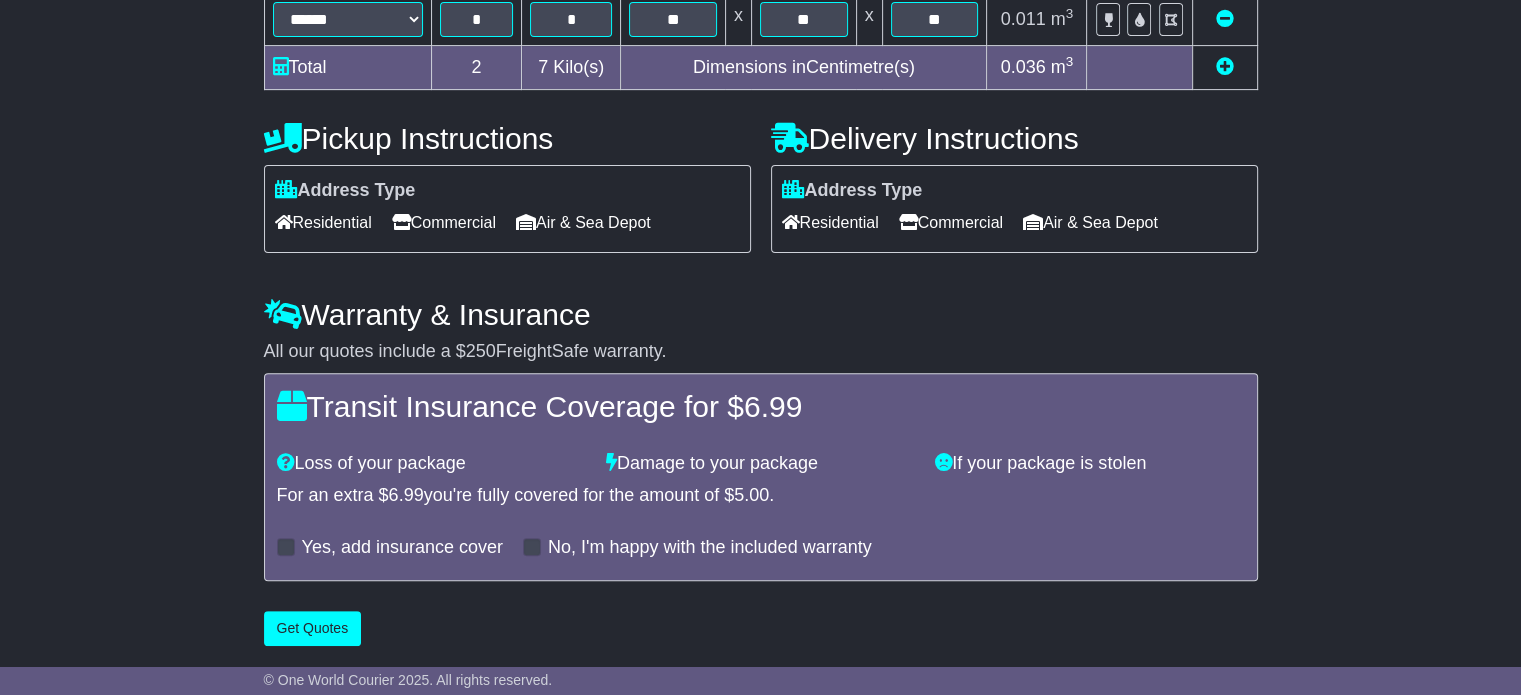 click at bounding box center (286, 547) 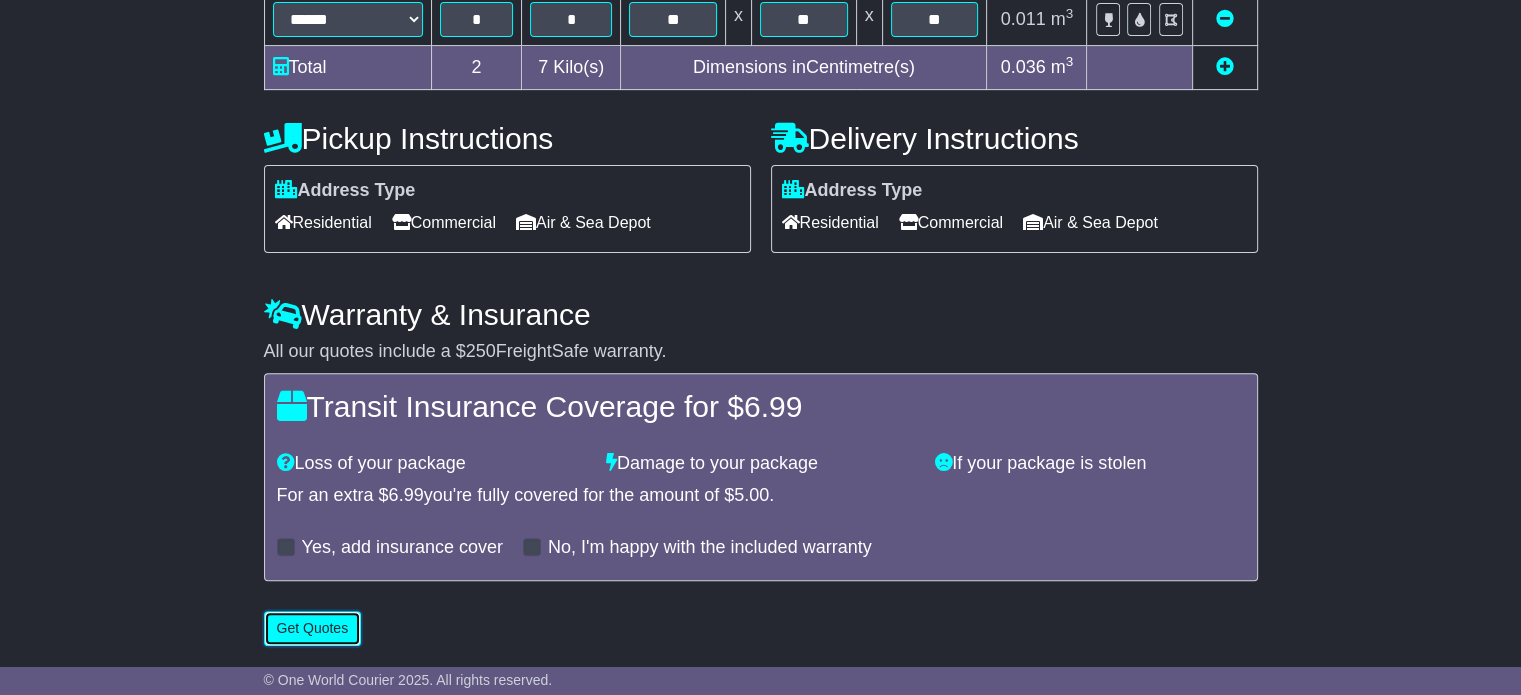 click on "Get Quotes" at bounding box center (313, 628) 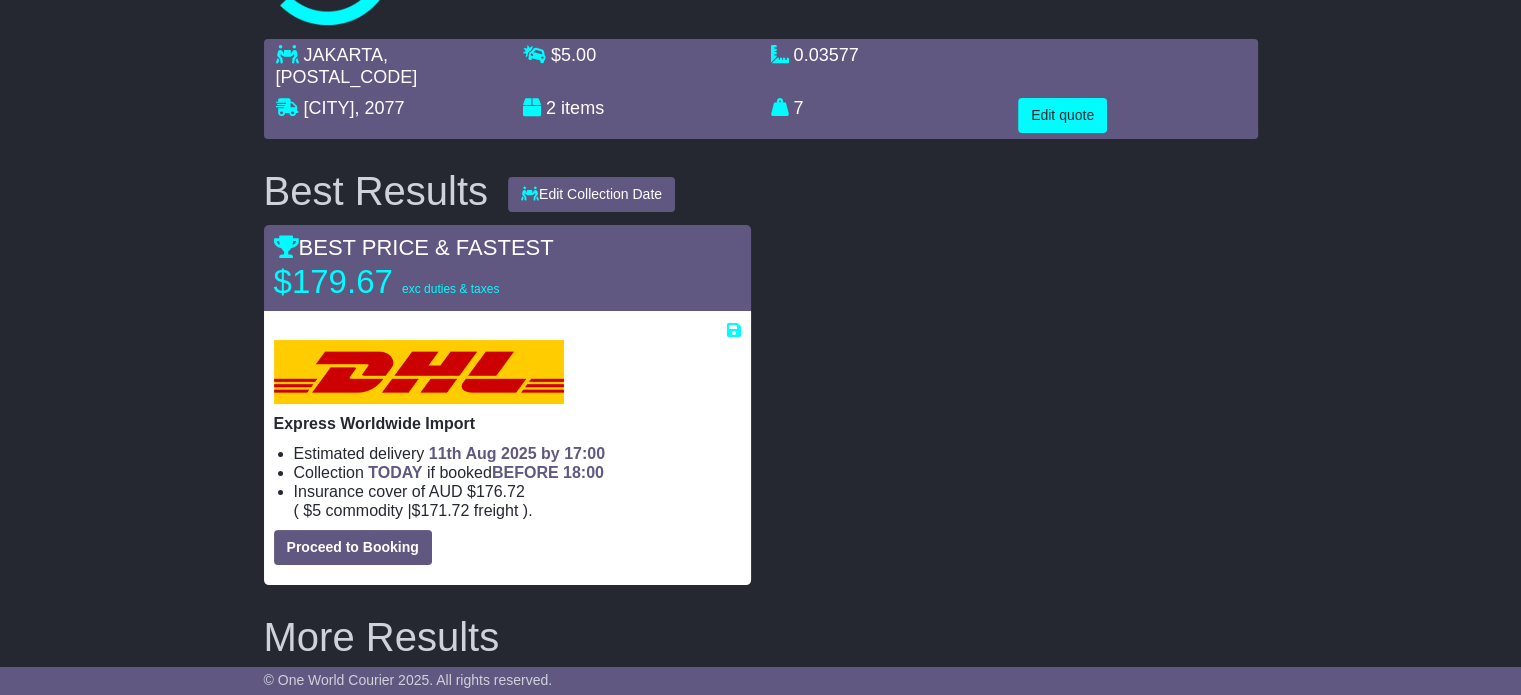 scroll, scrollTop: 300, scrollLeft: 0, axis: vertical 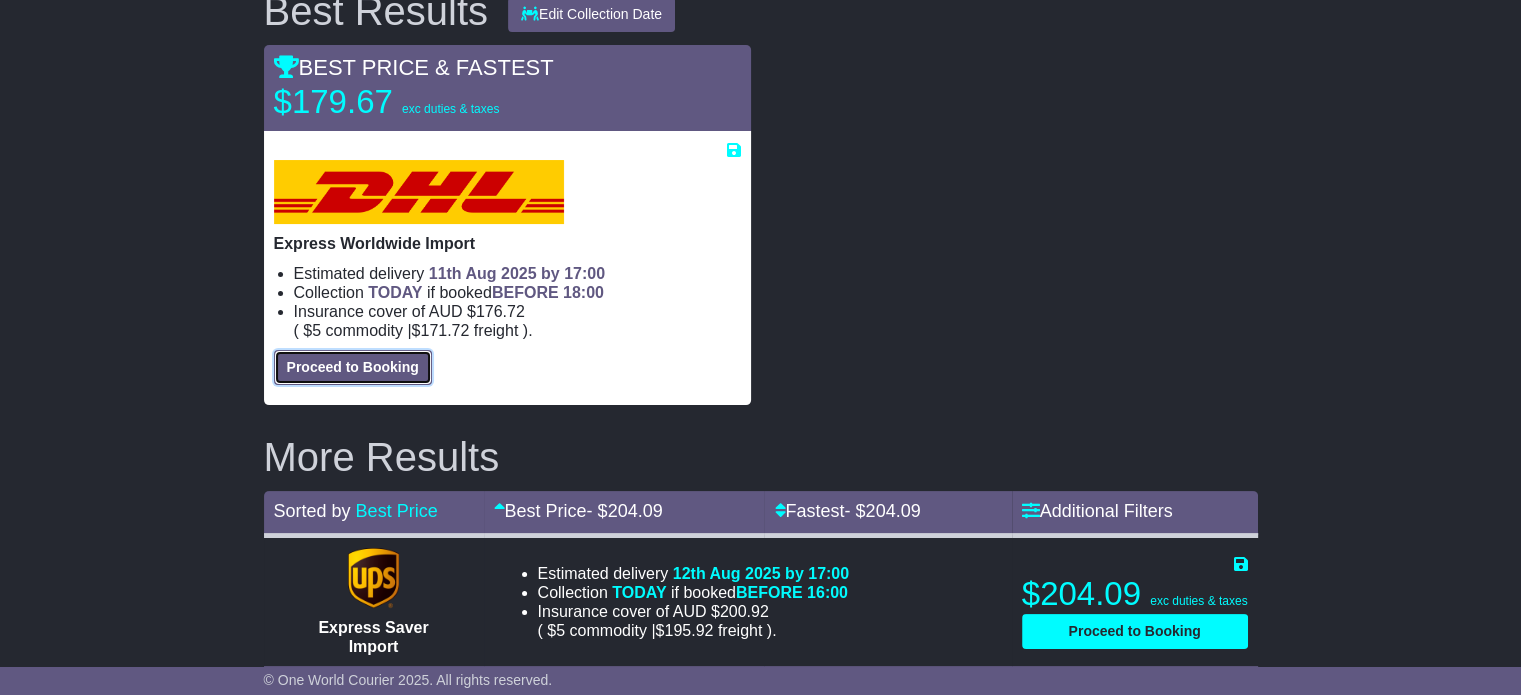 click on "Proceed to Booking" at bounding box center (353, 367) 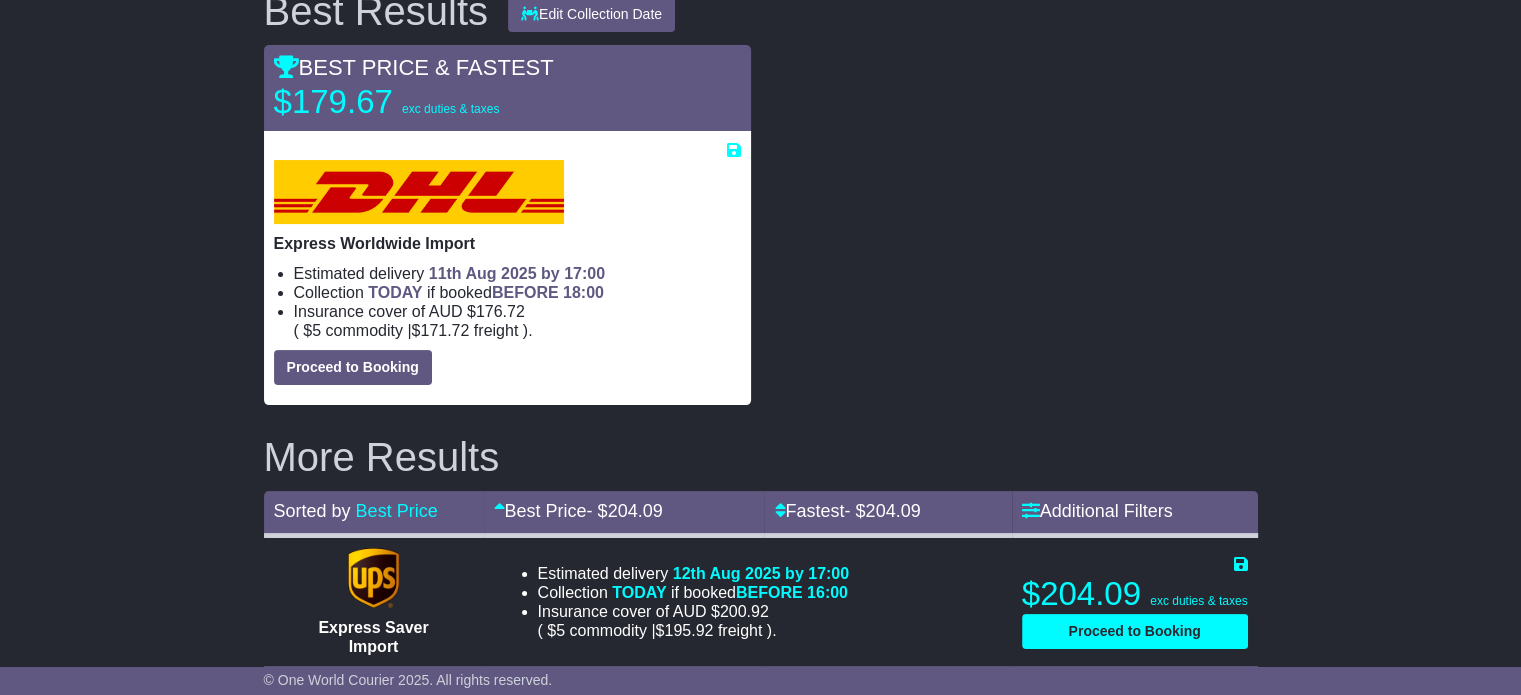select on "****" 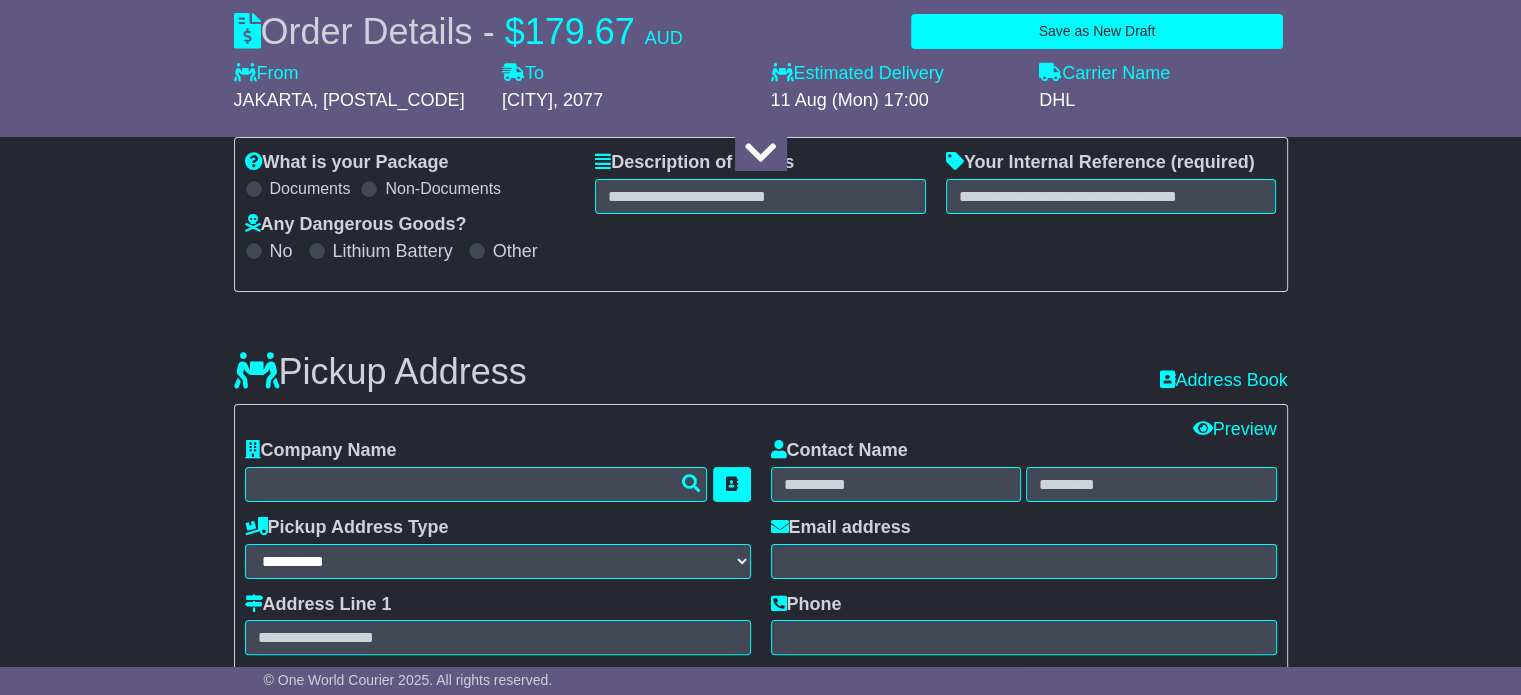select on "***" 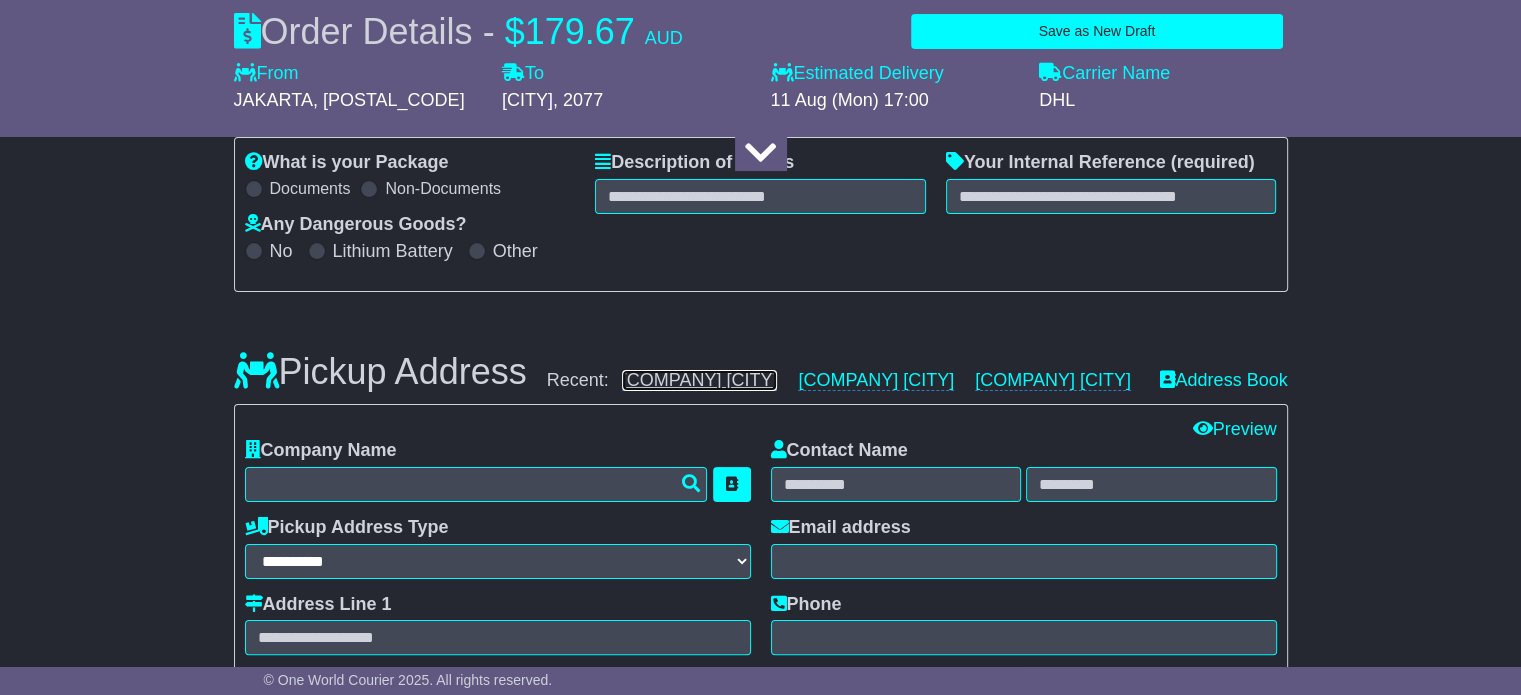 click on "HABITUS CONCEPT JAKARTA" at bounding box center [700, 380] 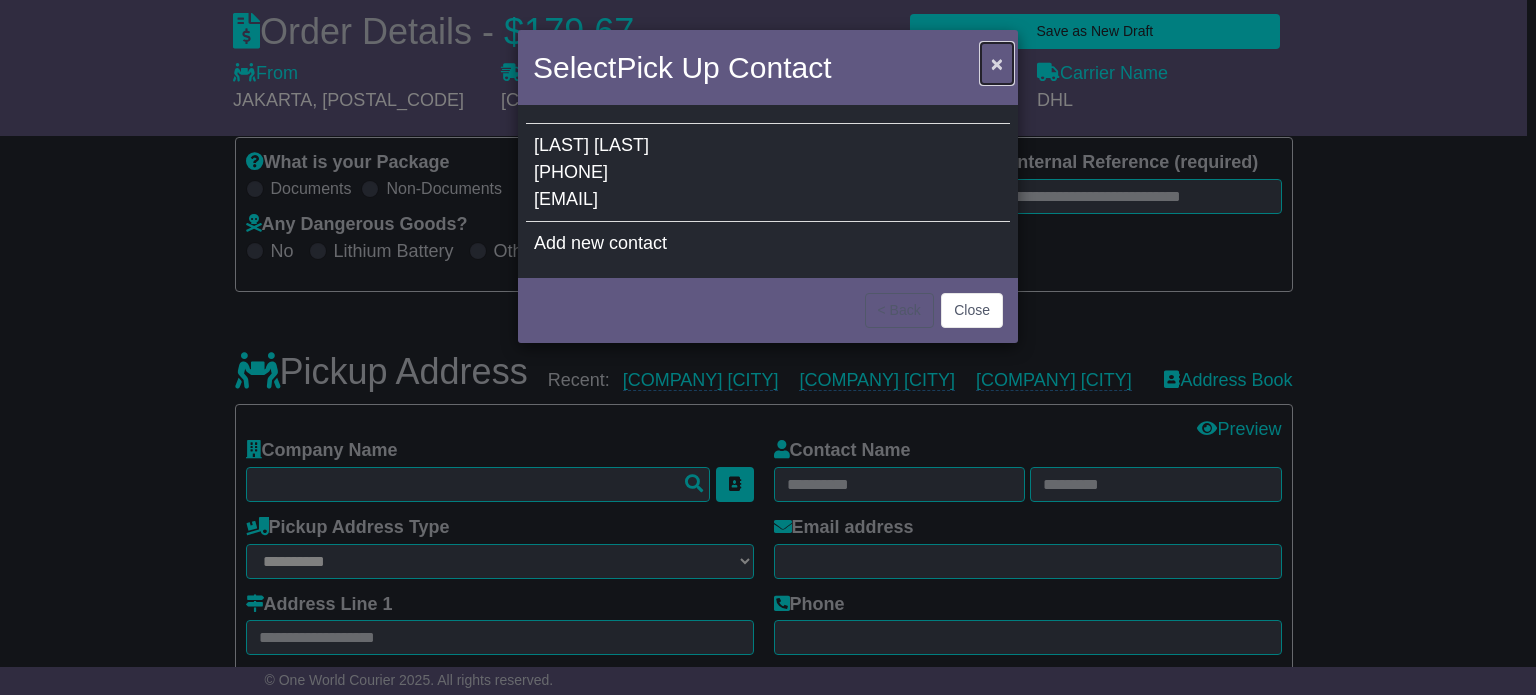 click on "×" at bounding box center (997, 63) 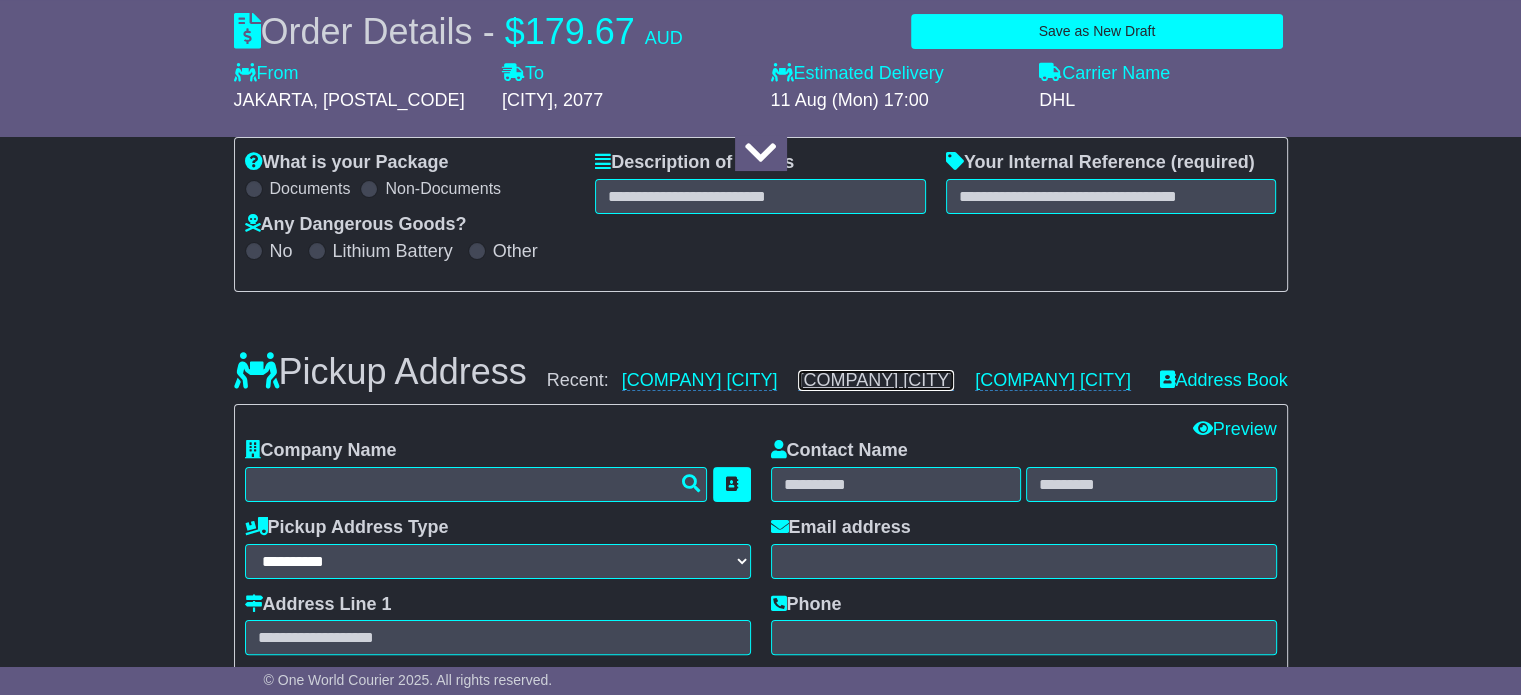 click on "HABITUS CONCEPT JAKARTA" at bounding box center (876, 380) 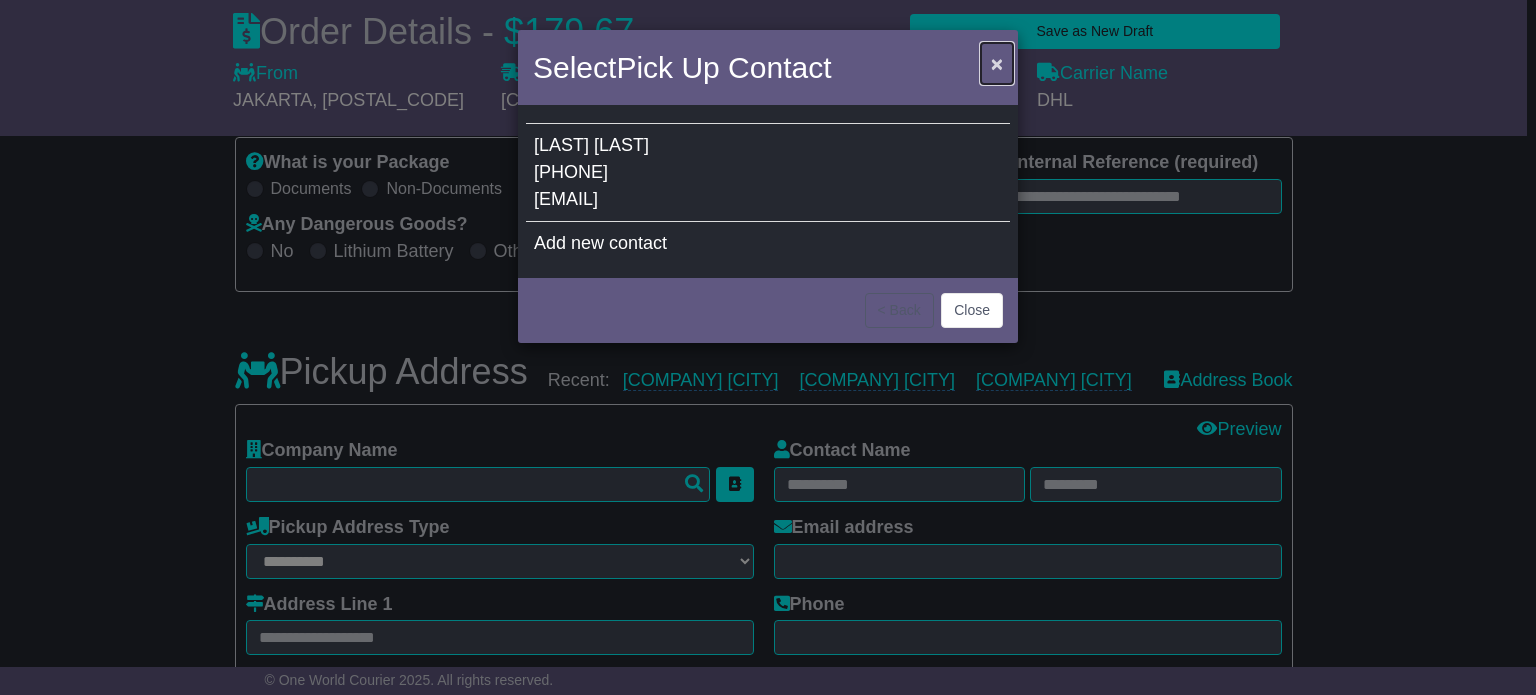 click on "×" at bounding box center [997, 63] 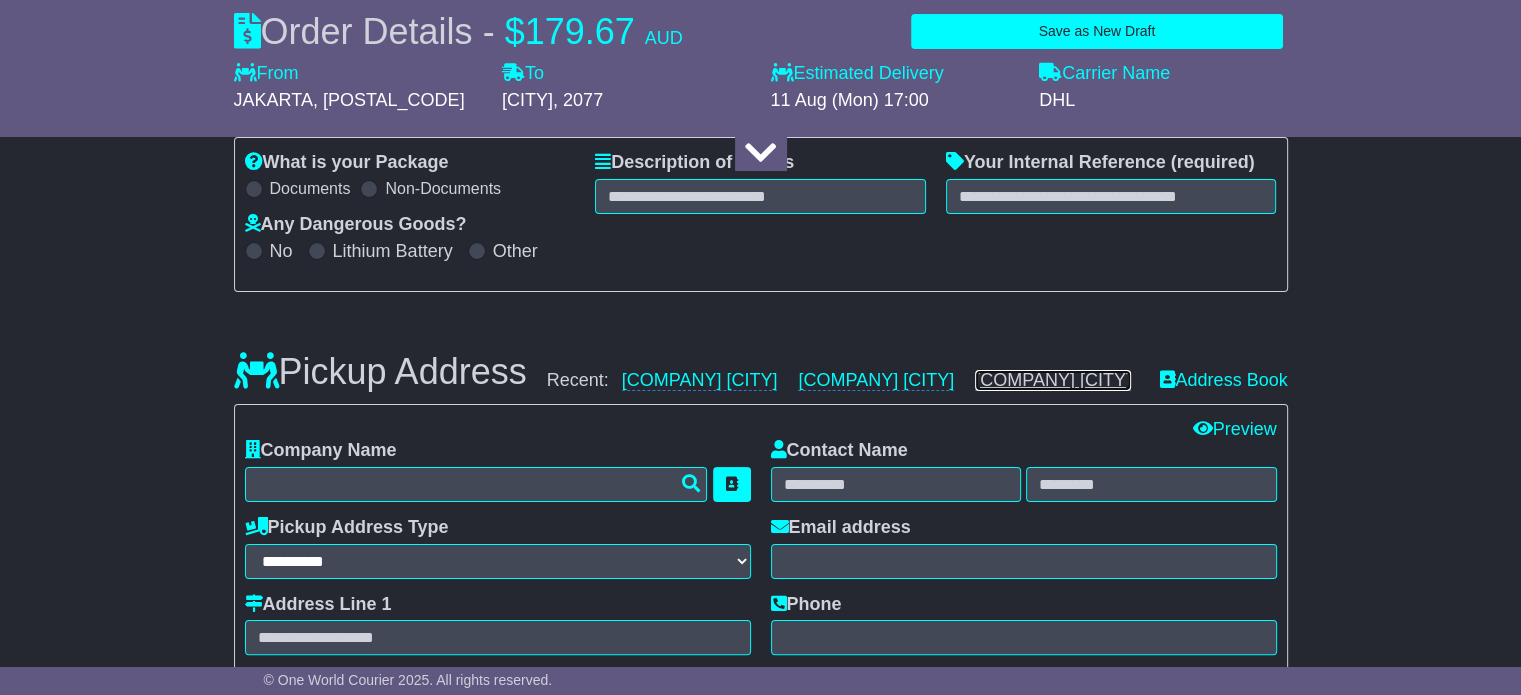 click on "HABITUS CONCEPT JAKARTA" at bounding box center (1053, 380) 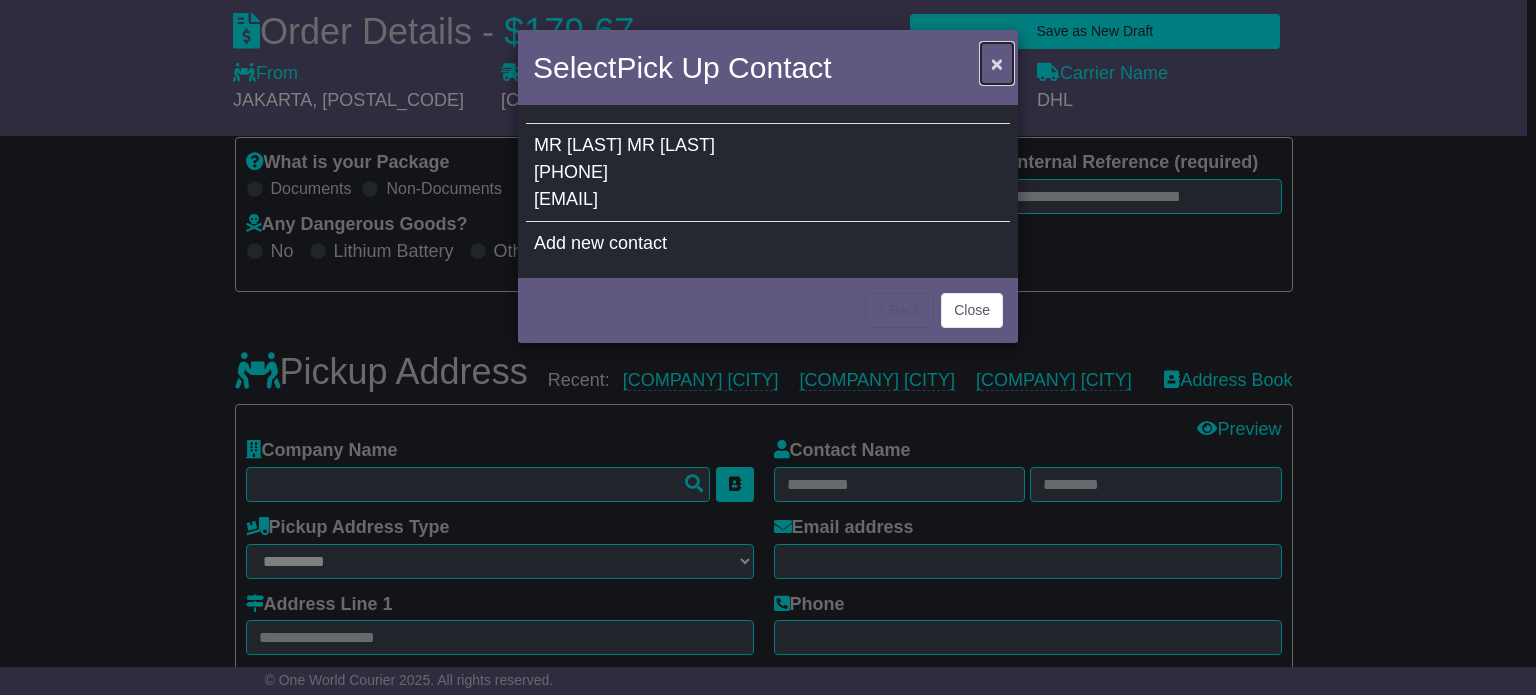 click on "×" at bounding box center [997, 63] 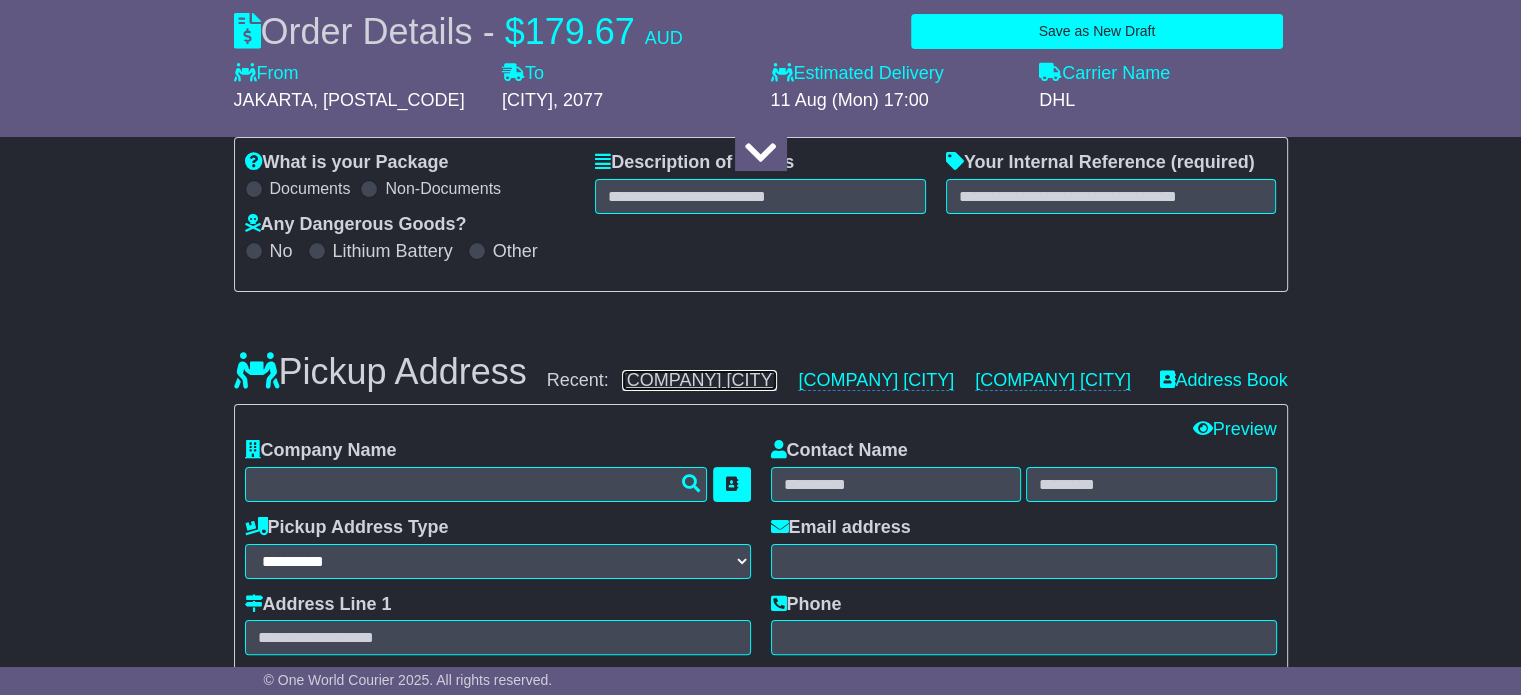 click on "HABITUS CONCEPT JAKARTA" at bounding box center (700, 380) 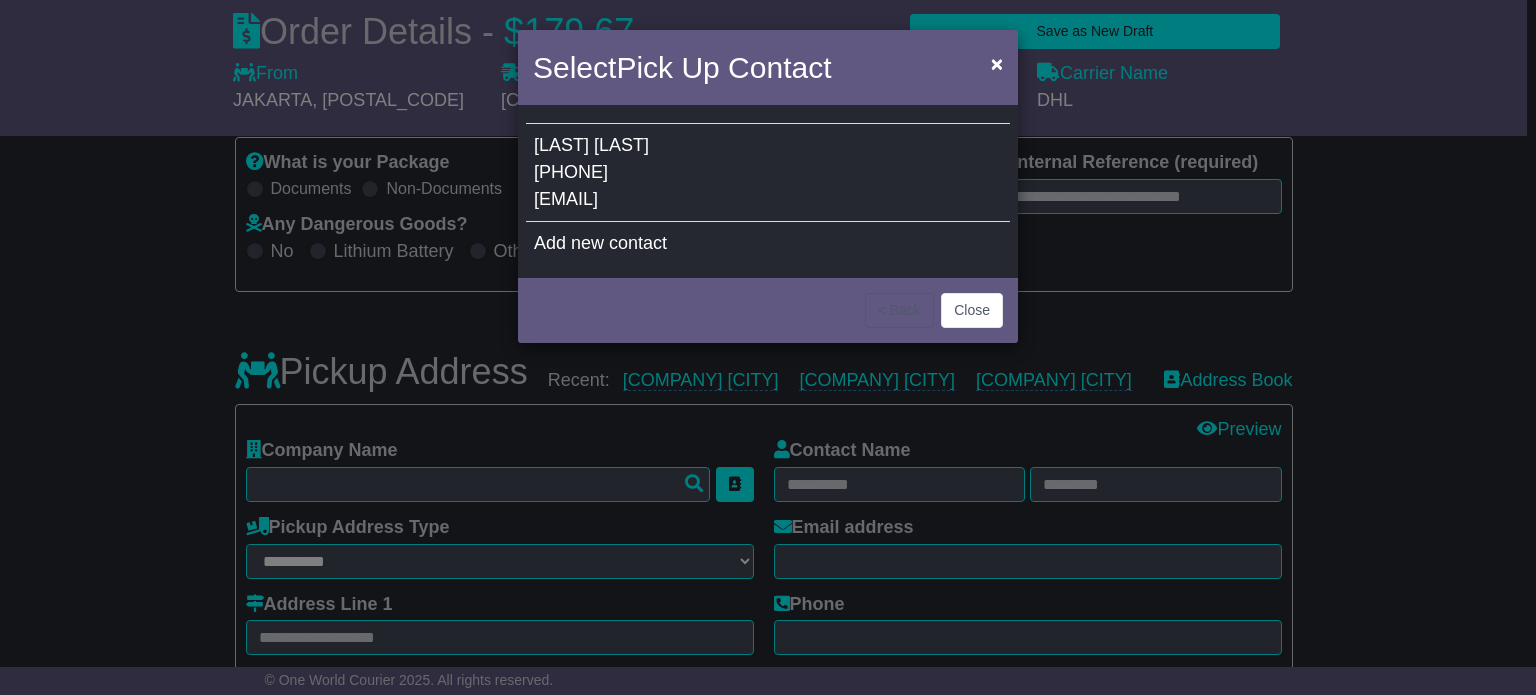 click on "SWAMITRA" at bounding box center (561, 145) 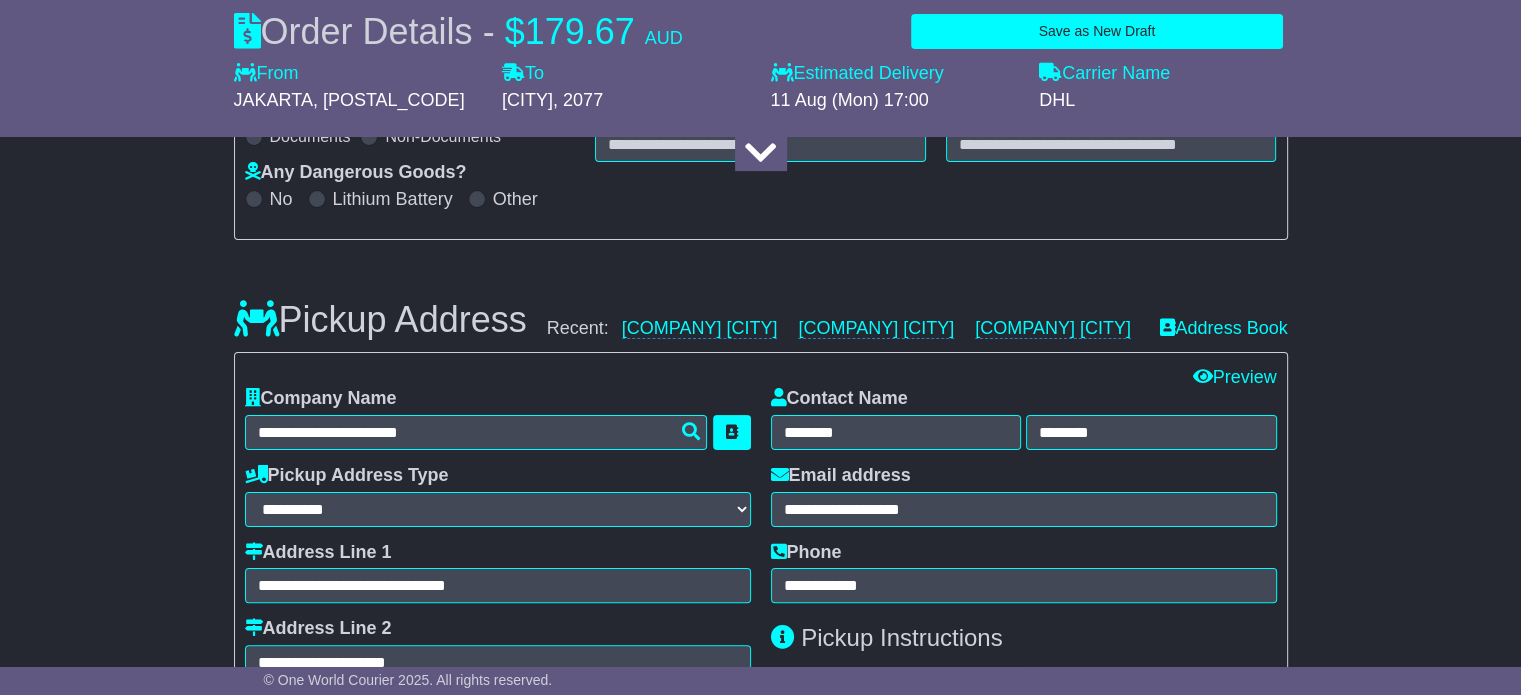 scroll, scrollTop: 400, scrollLeft: 0, axis: vertical 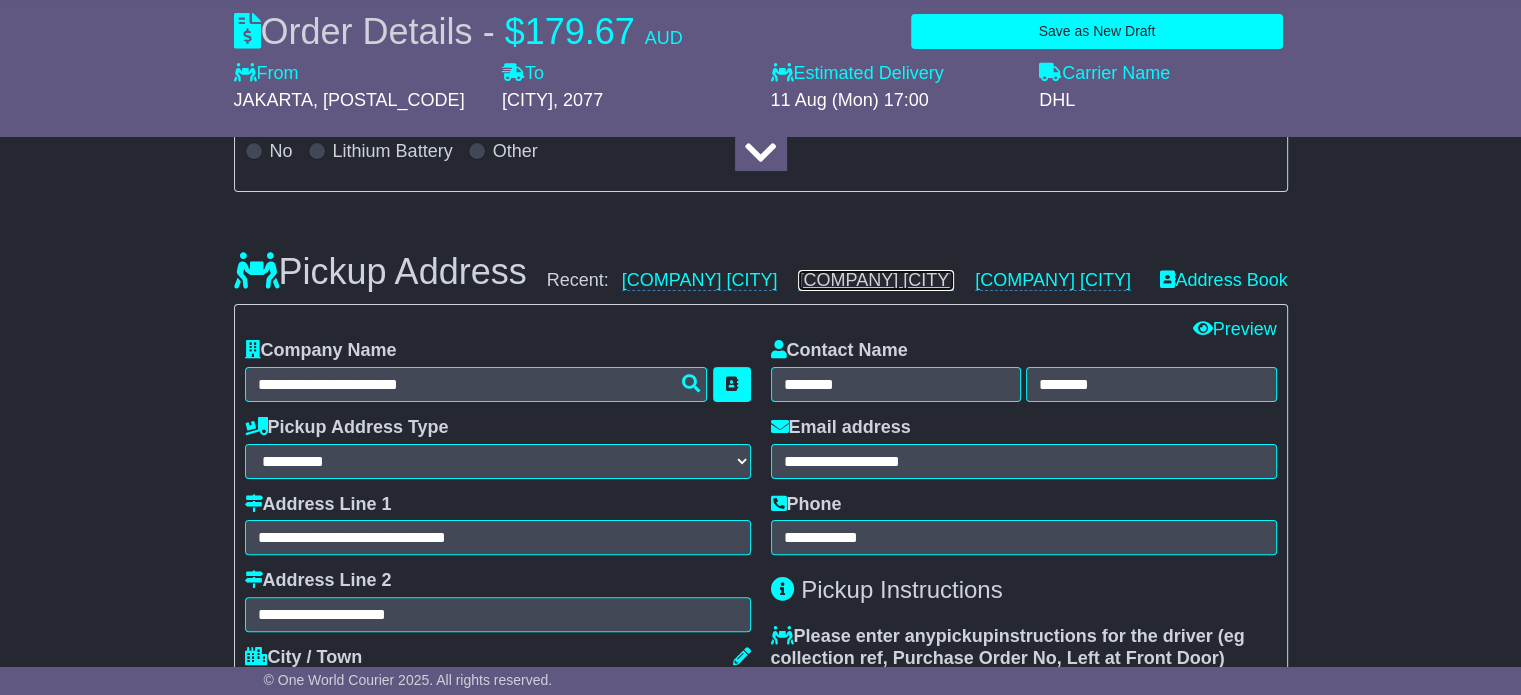 click on "HABITUS CONCEPT JAKARTA" at bounding box center [876, 280] 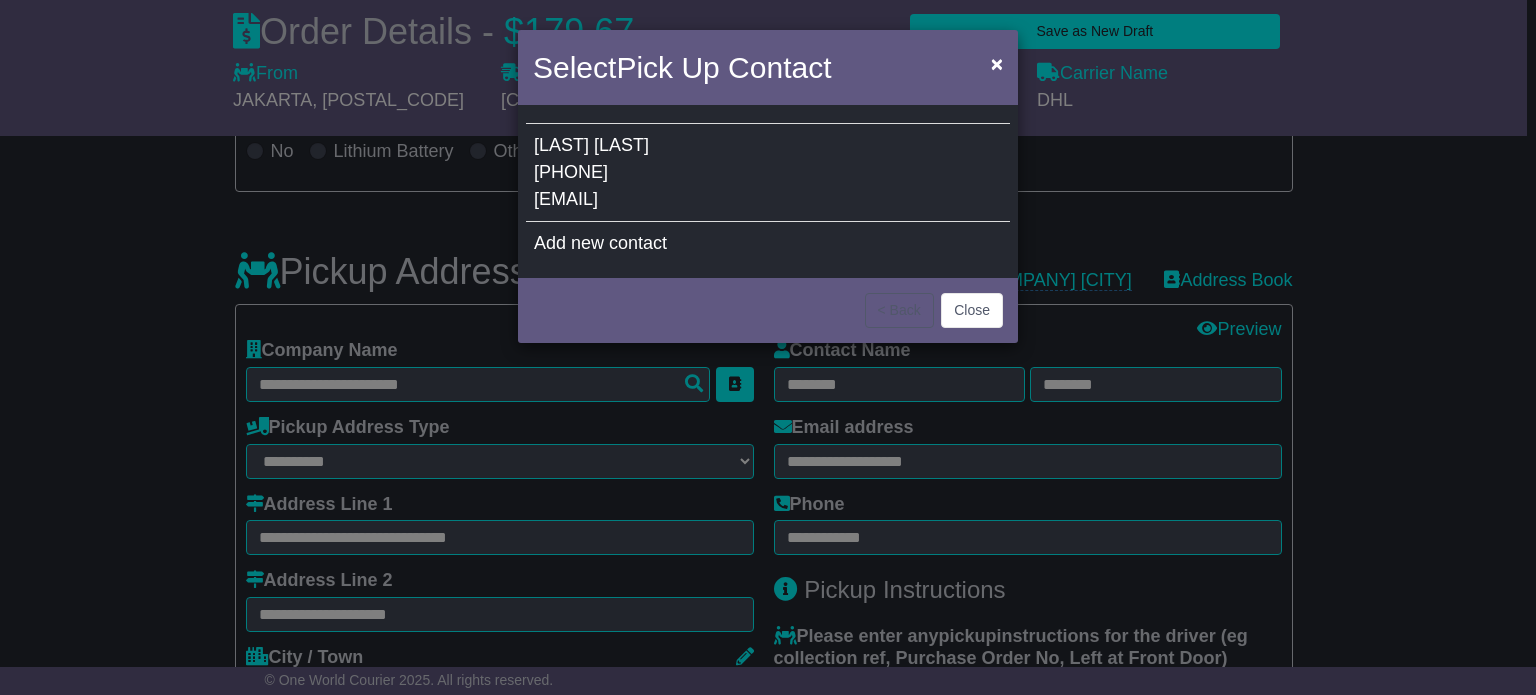 click on "[EMAIL]" at bounding box center [566, 199] 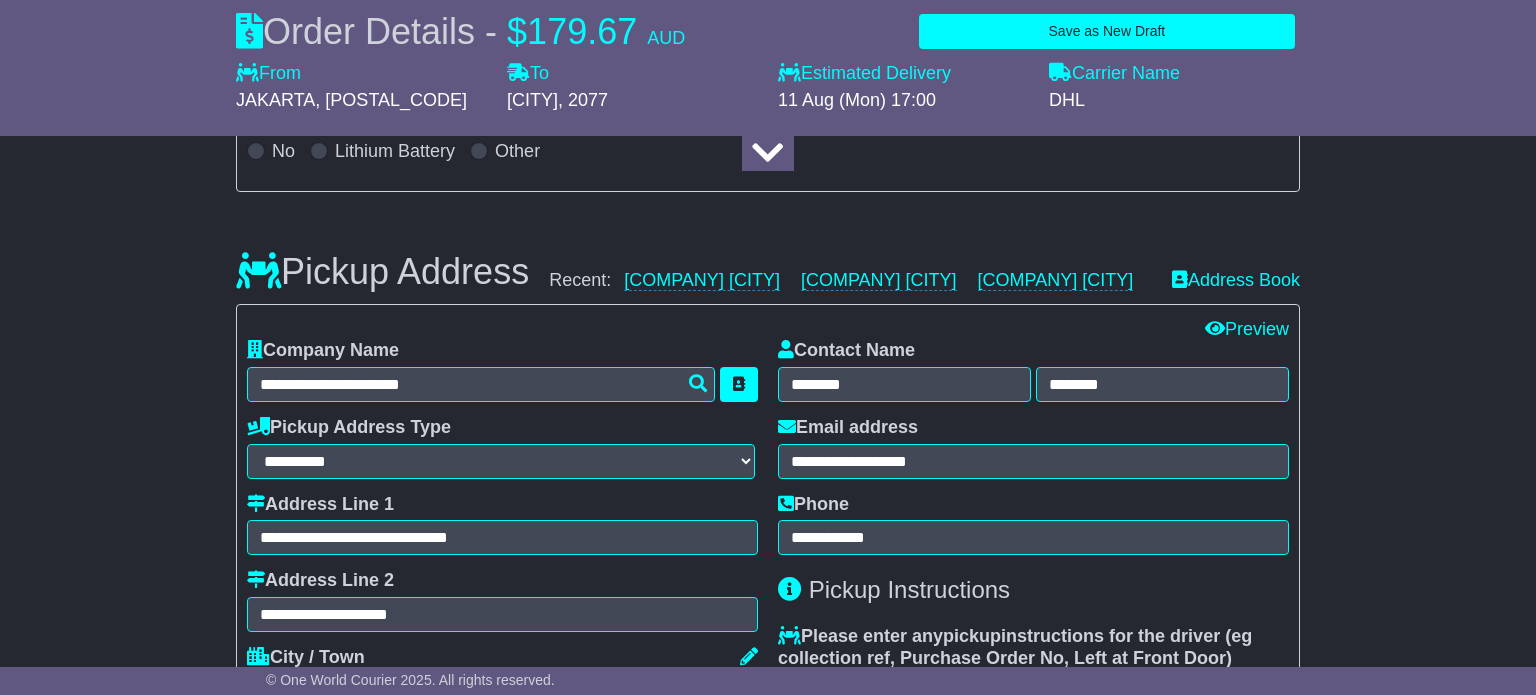 type on "**********" 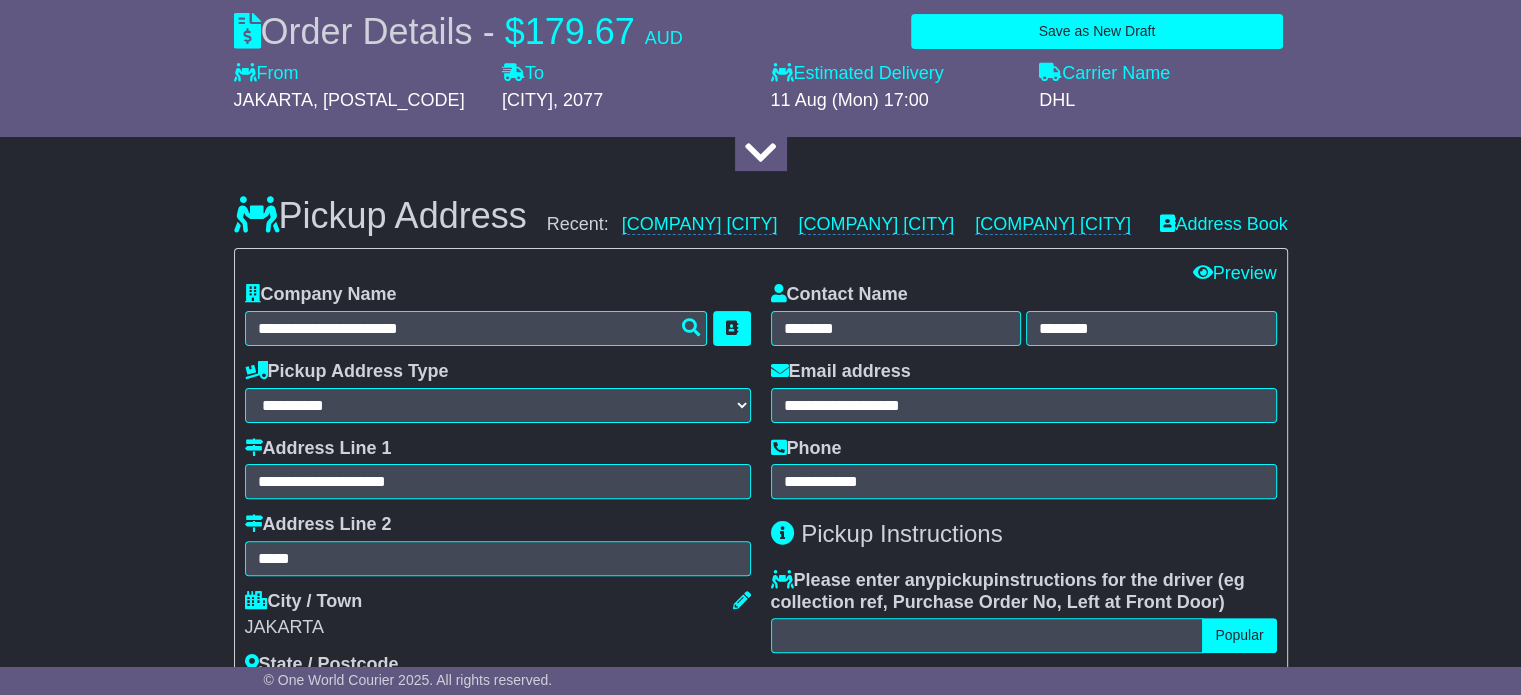 scroll, scrollTop: 400, scrollLeft: 0, axis: vertical 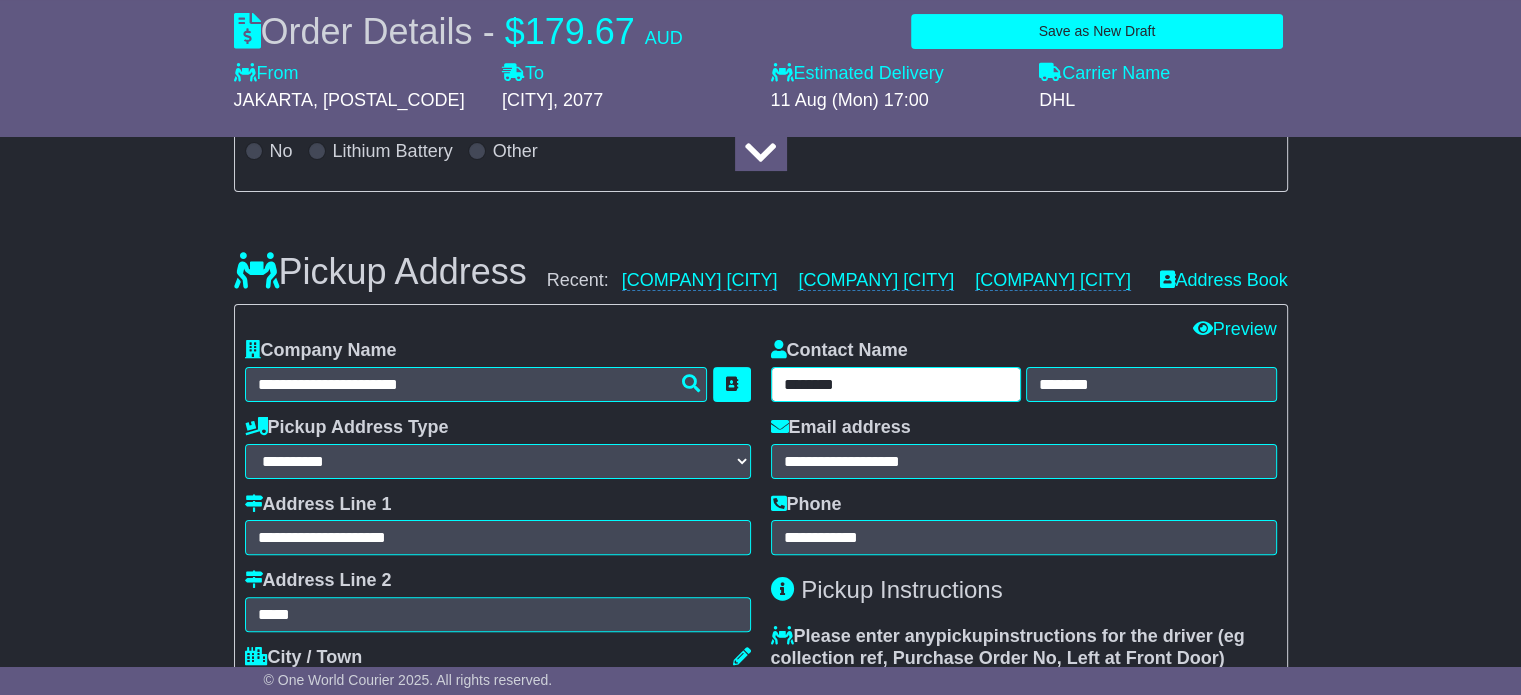 drag, startPoint x: 923, startPoint y: 377, endPoint x: 704, endPoint y: 367, distance: 219.2282 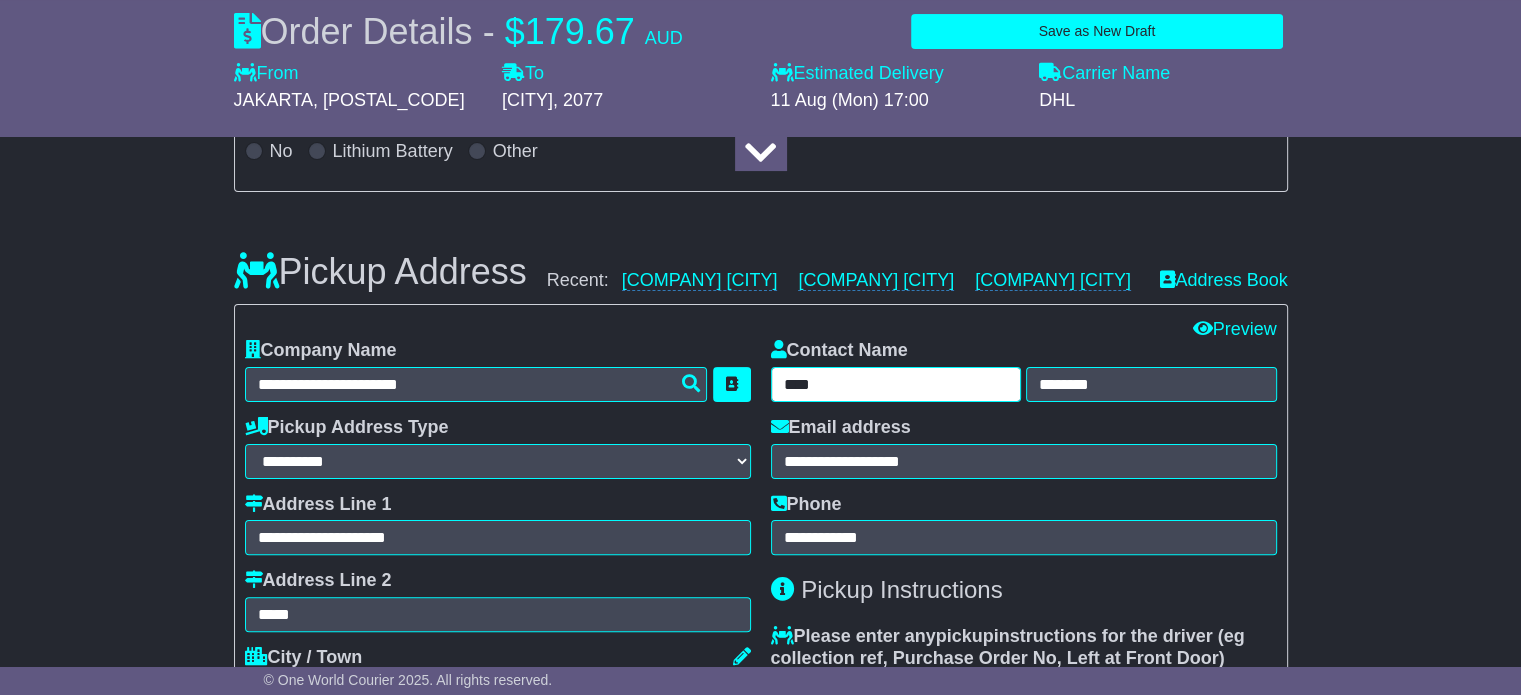 type on "****" 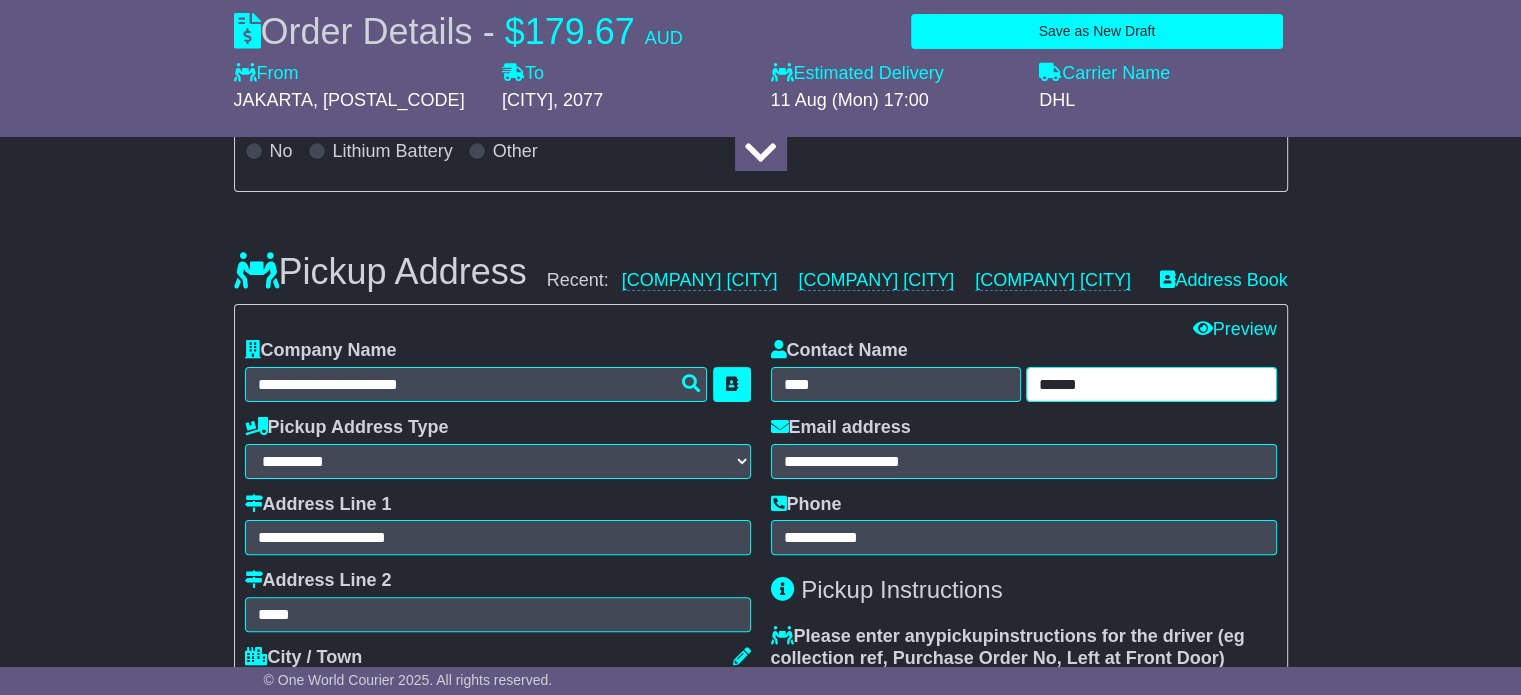 type on "******" 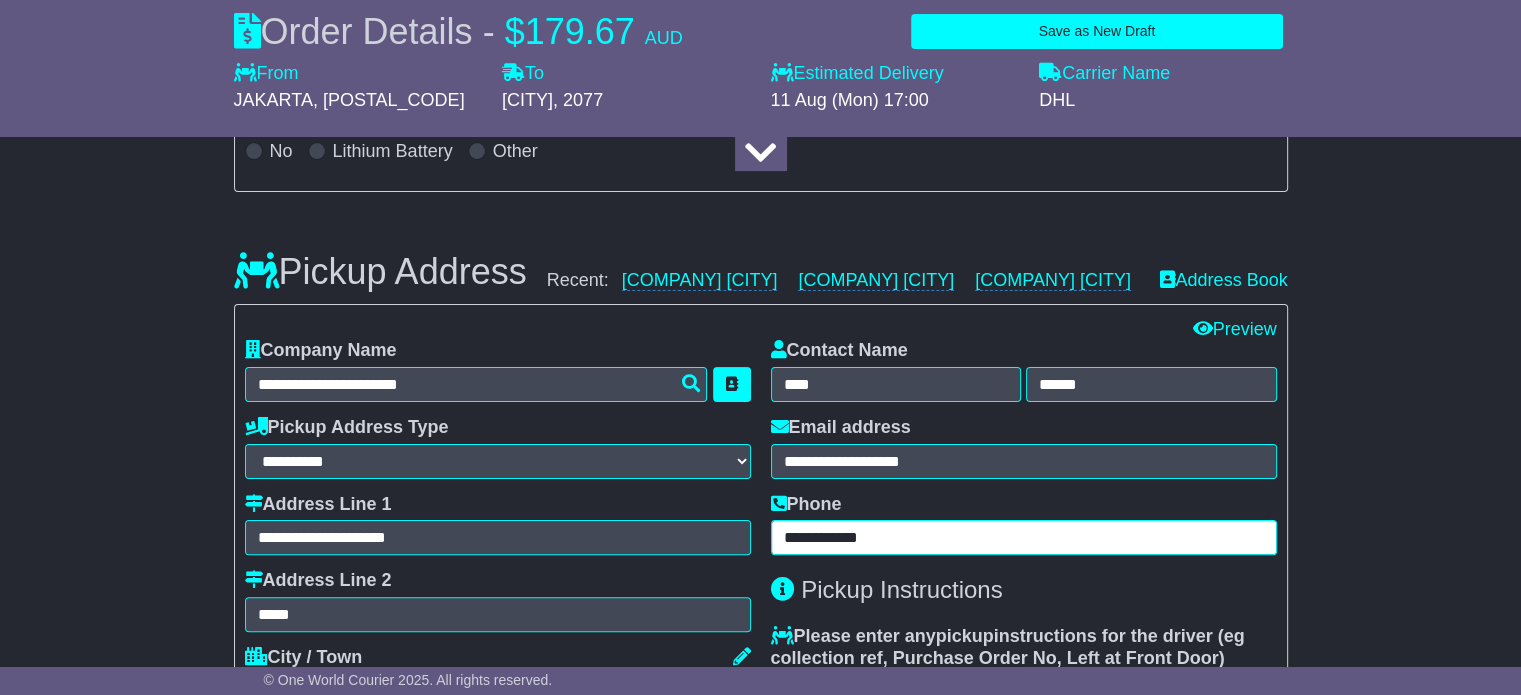 click on "**********" at bounding box center (1024, 537) 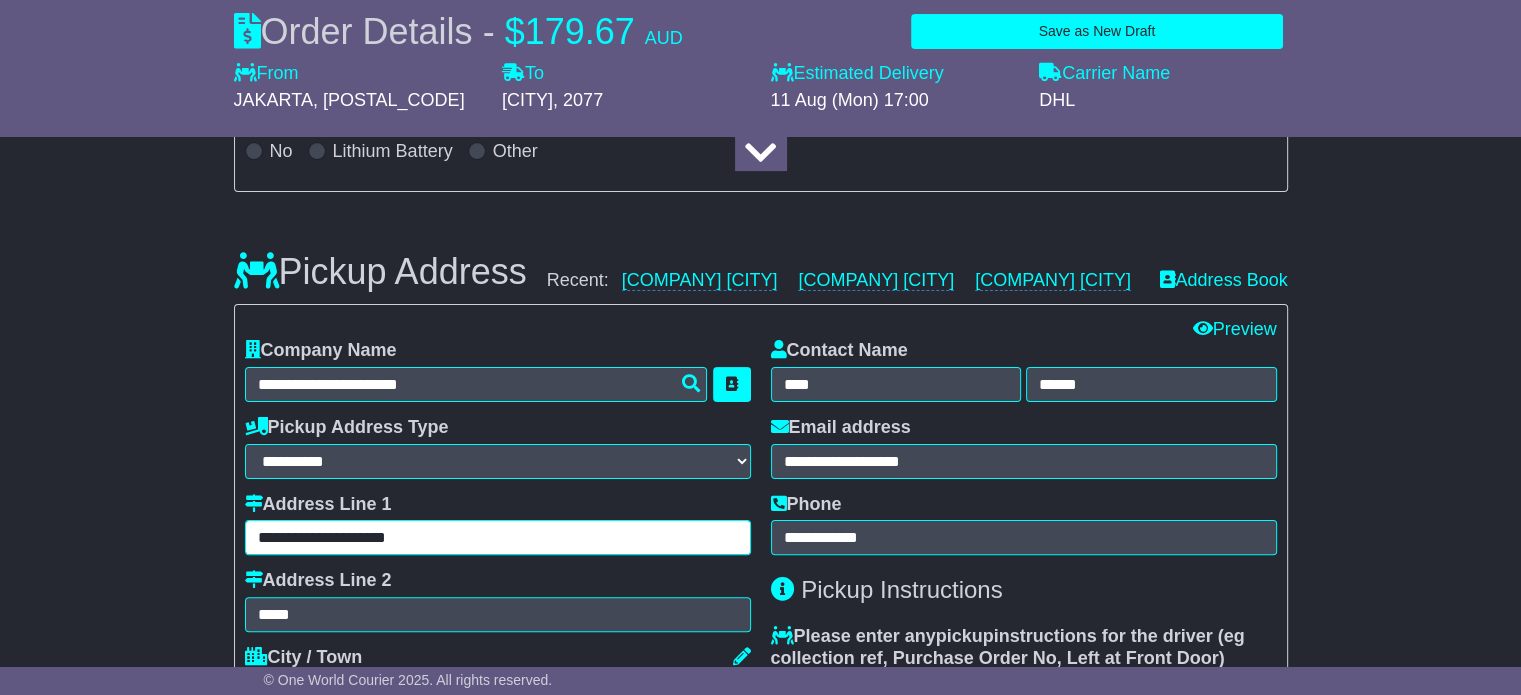 click on "**********" at bounding box center [498, 525] 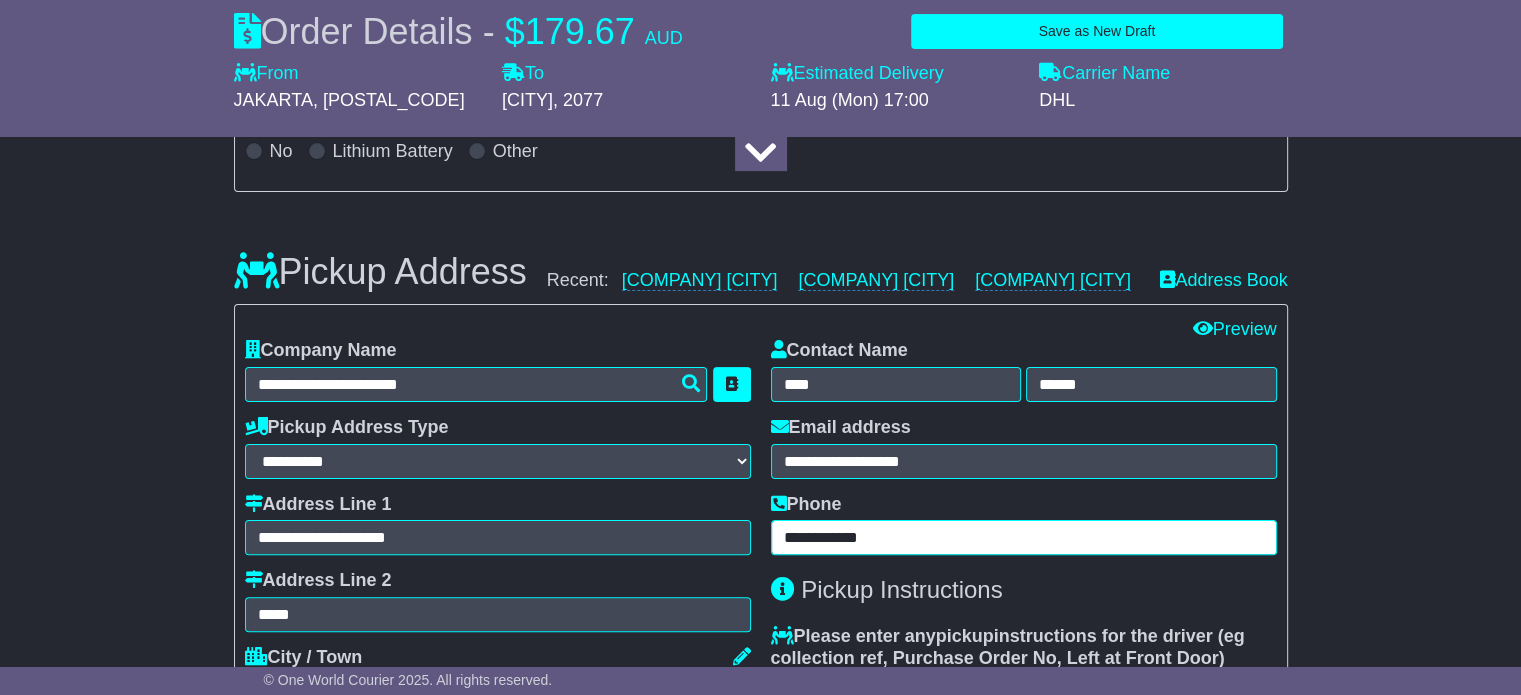 click on "**********" at bounding box center (1024, 537) 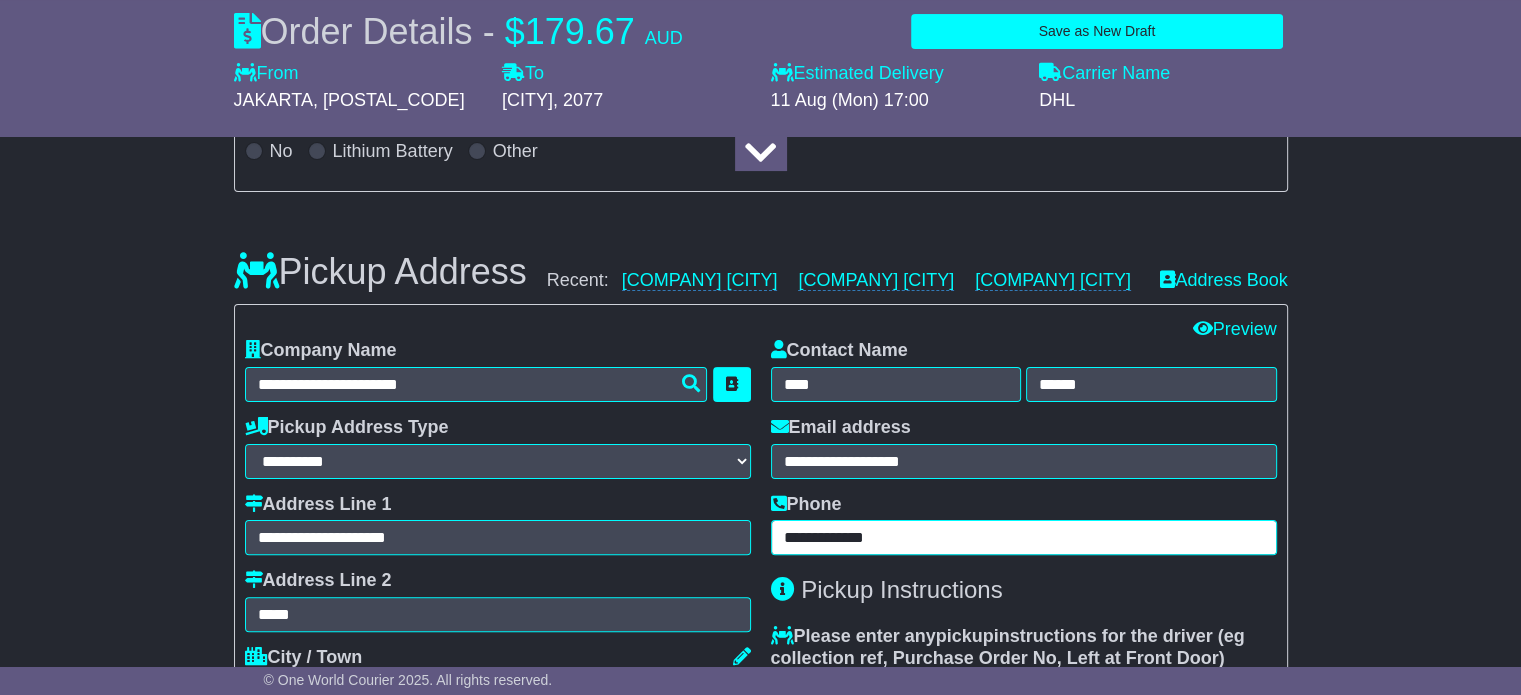 click on "**********" at bounding box center (1024, 537) 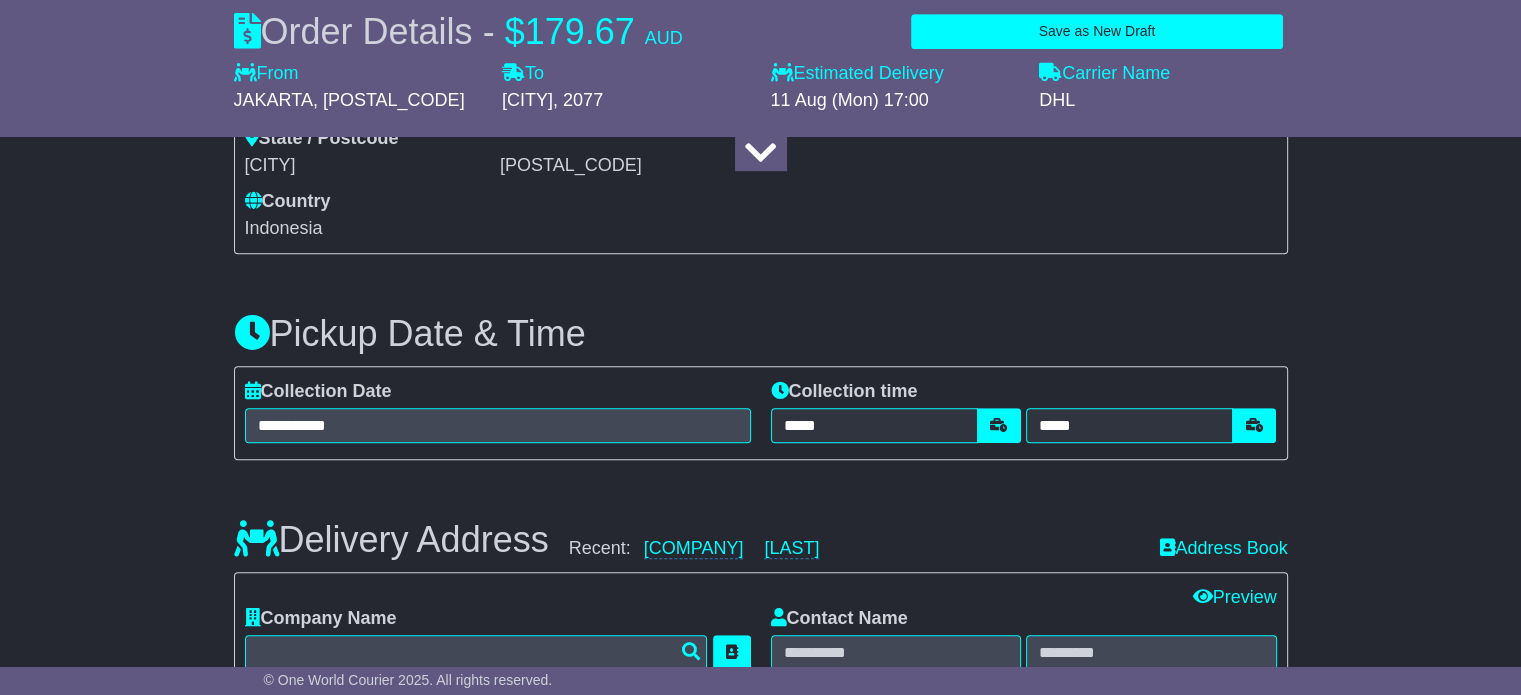 scroll, scrollTop: 1000, scrollLeft: 0, axis: vertical 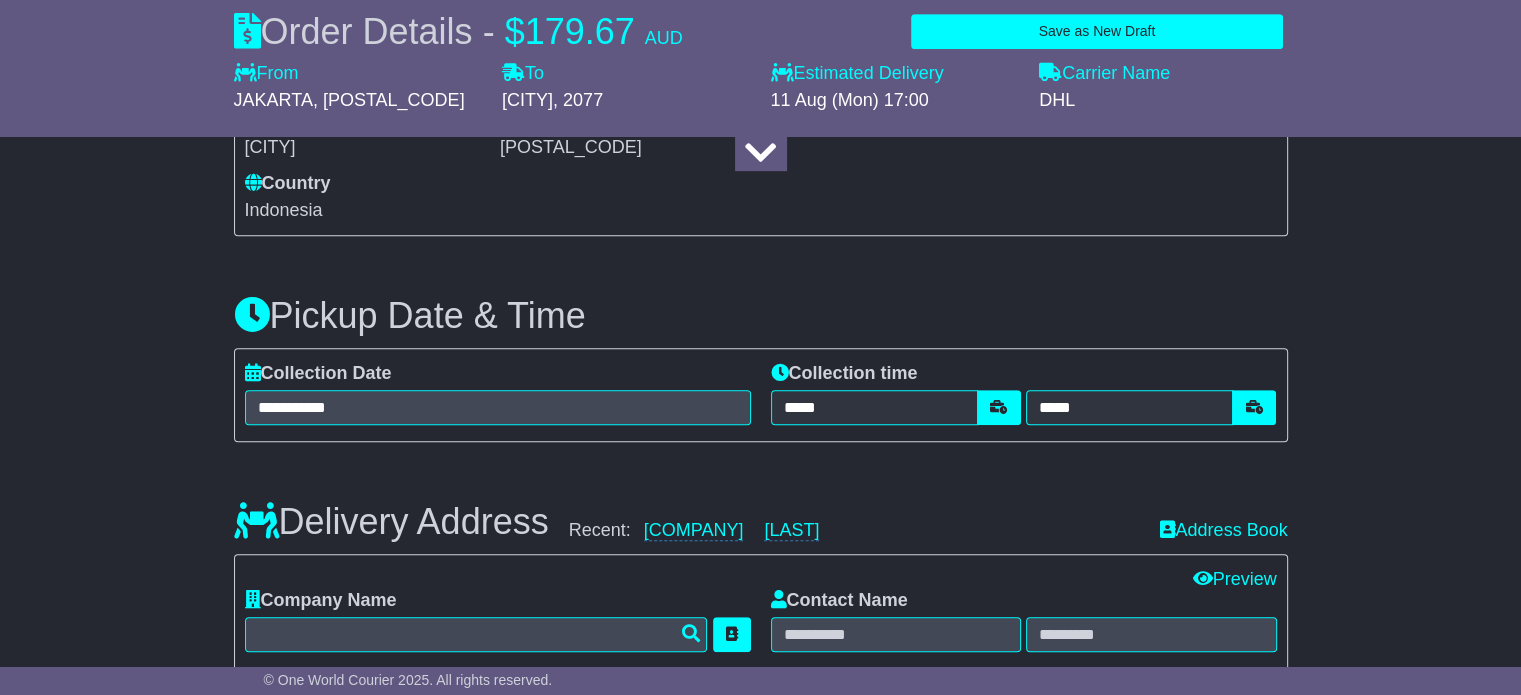 type on "**********" 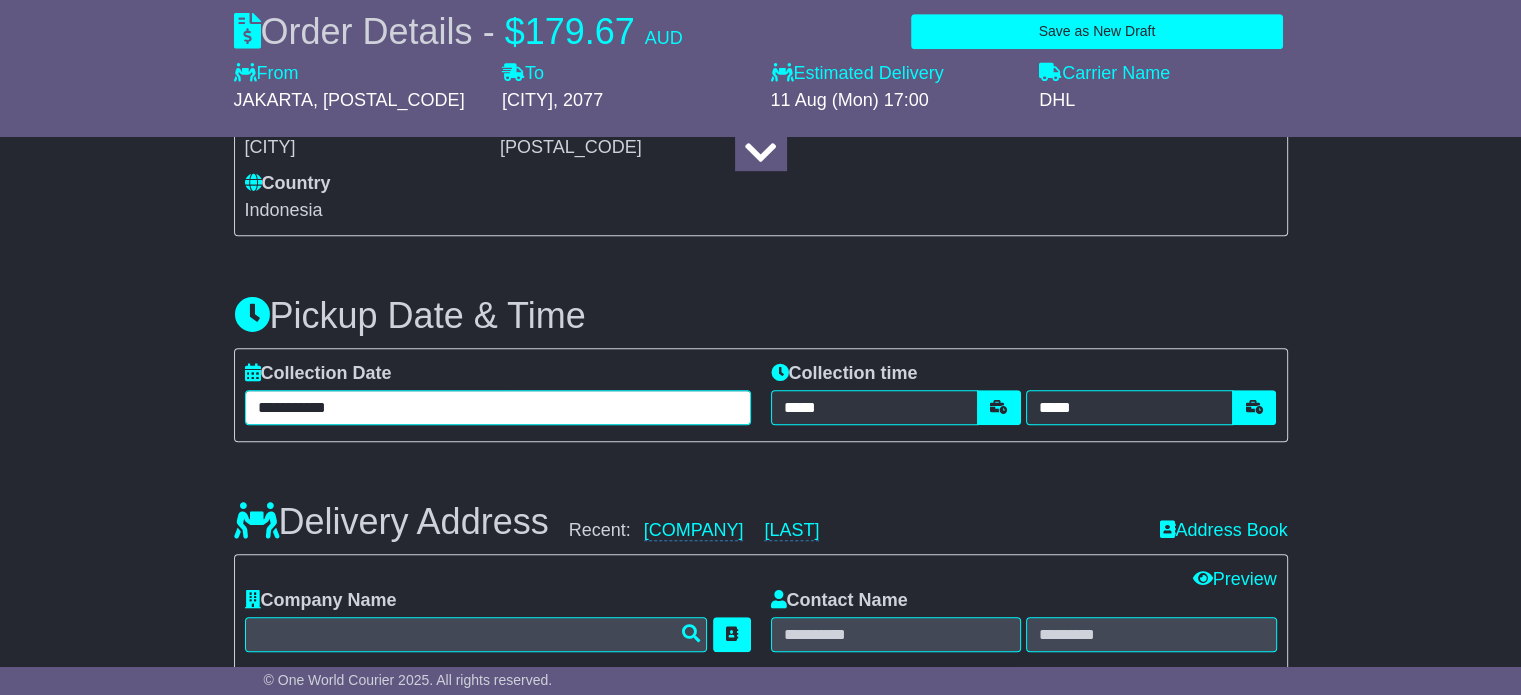 click on "**********" at bounding box center (498, 407) 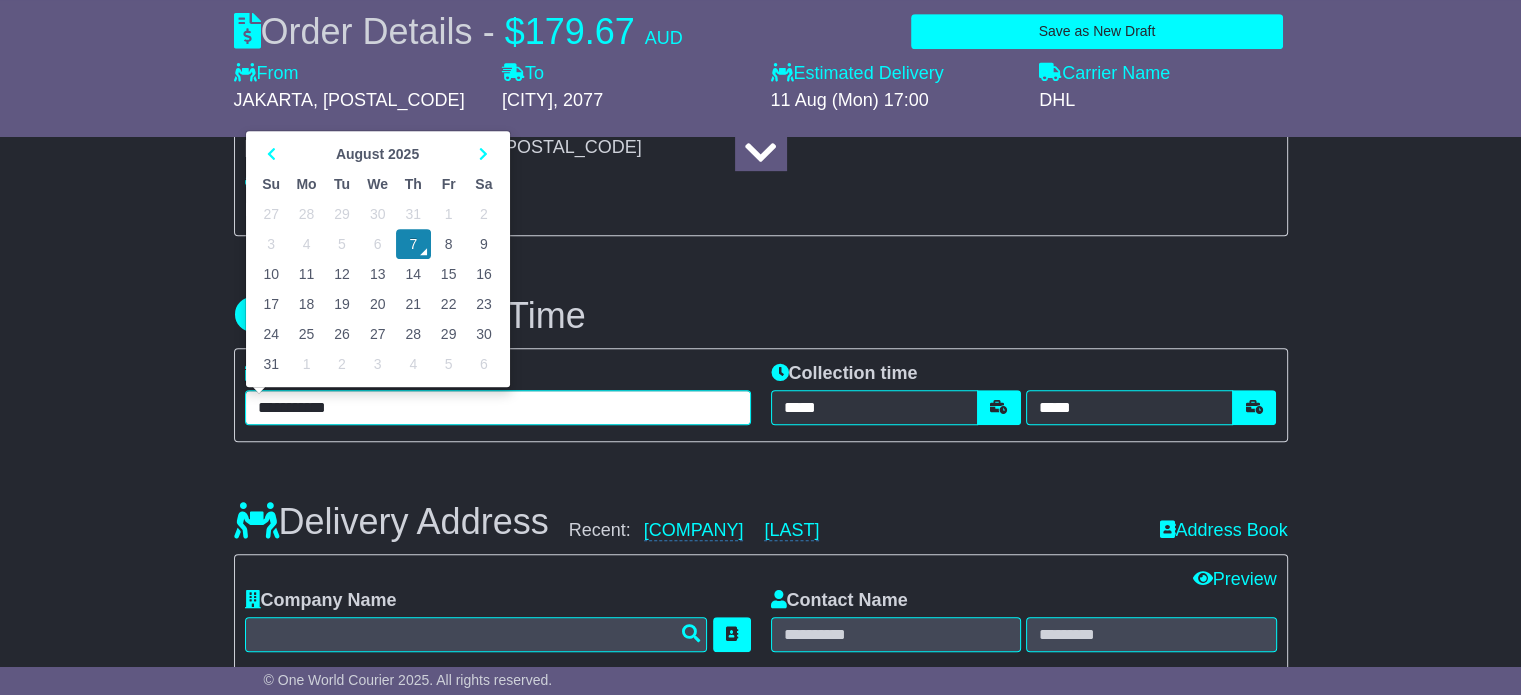 click on "8" at bounding box center [448, 244] 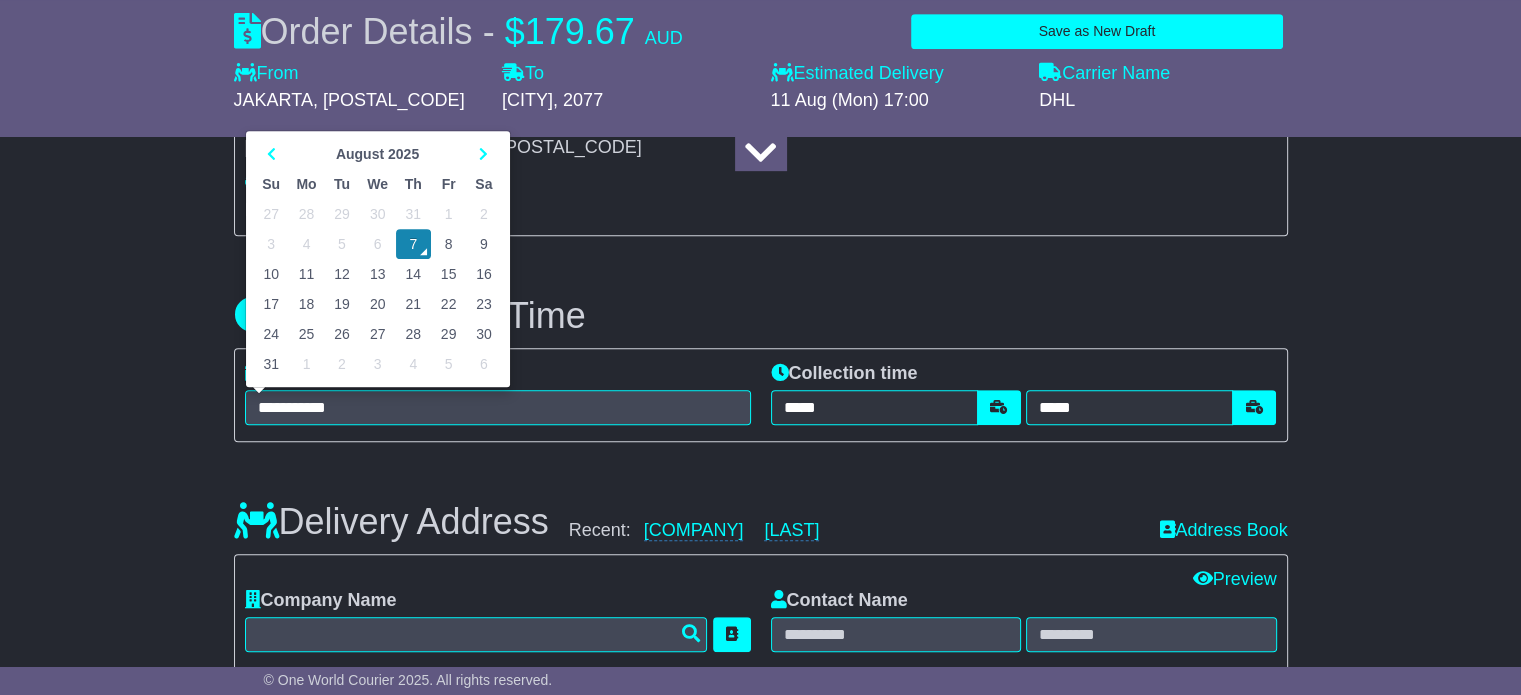 type on "**********" 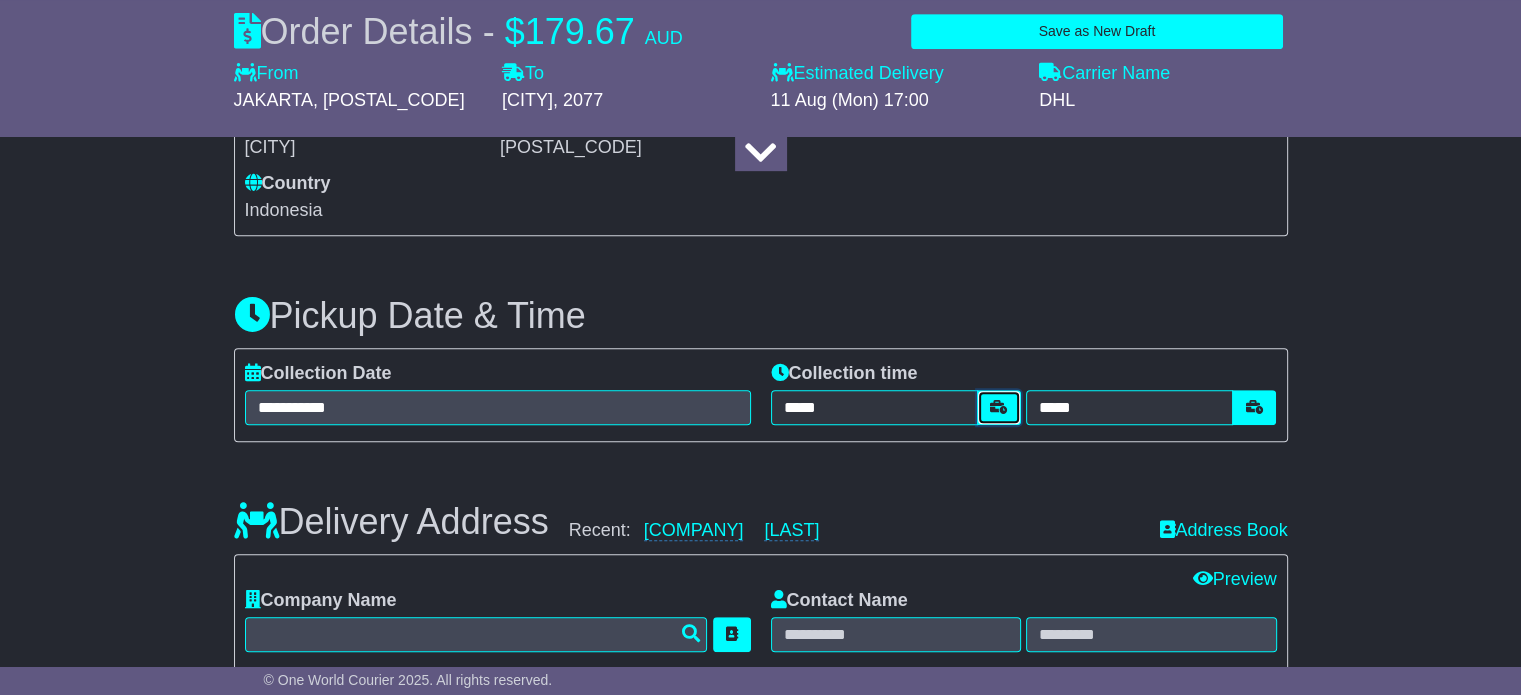 click at bounding box center (999, 407) 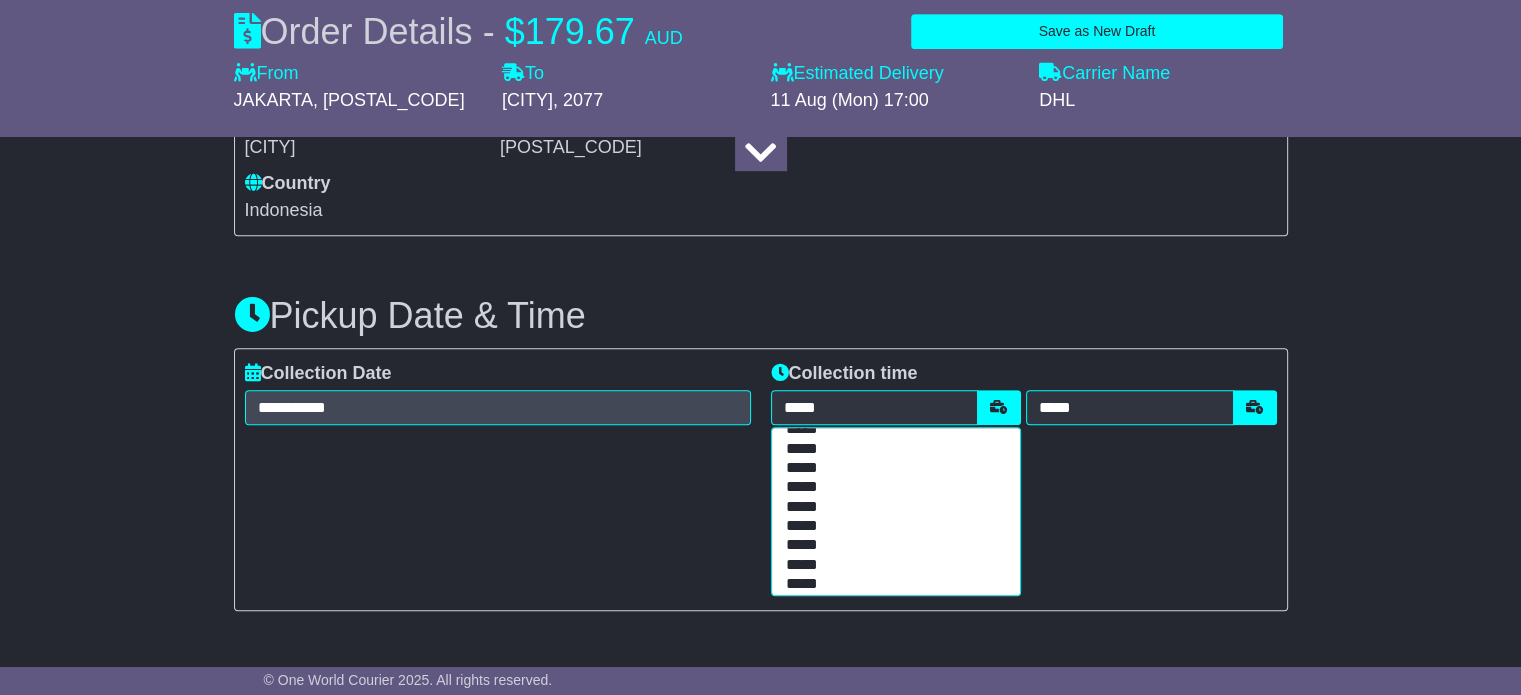 scroll, scrollTop: 200, scrollLeft: 0, axis: vertical 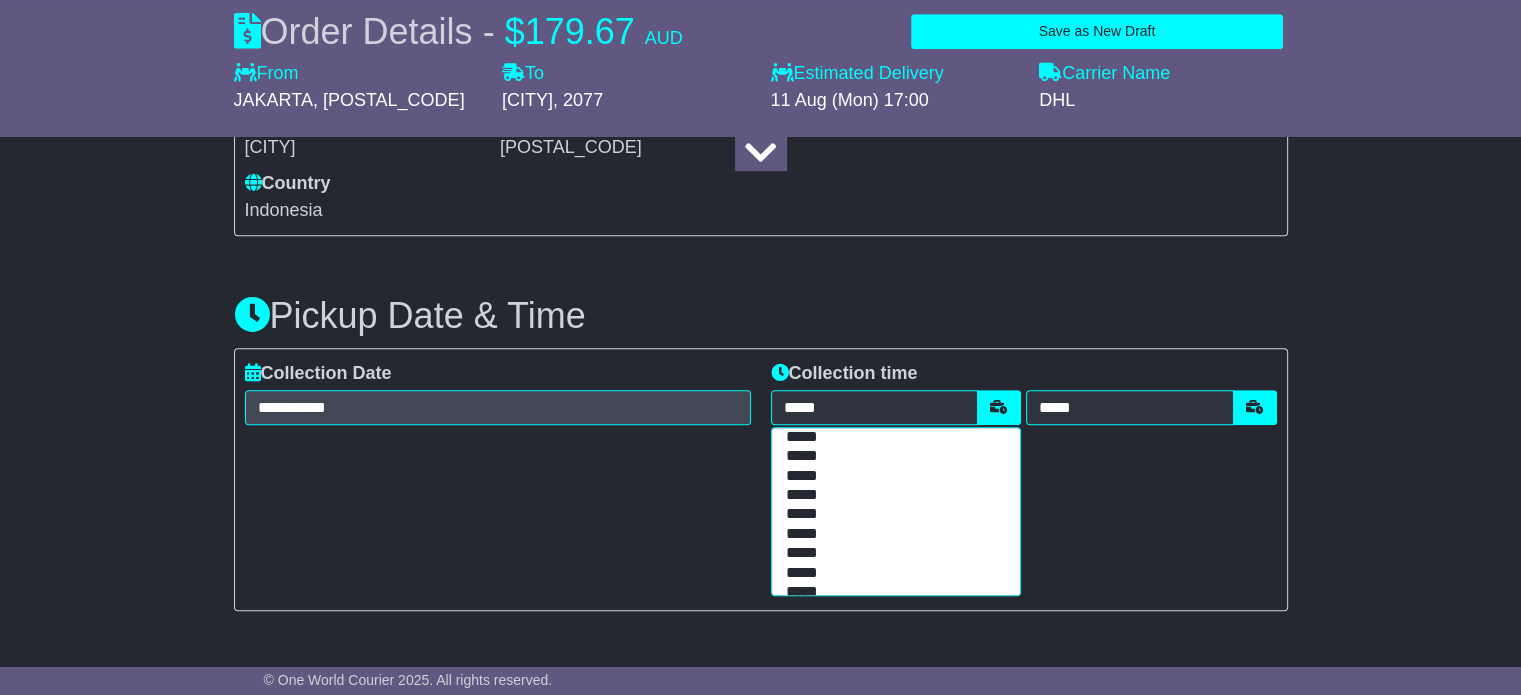 click on "*****" at bounding box center [892, 553] 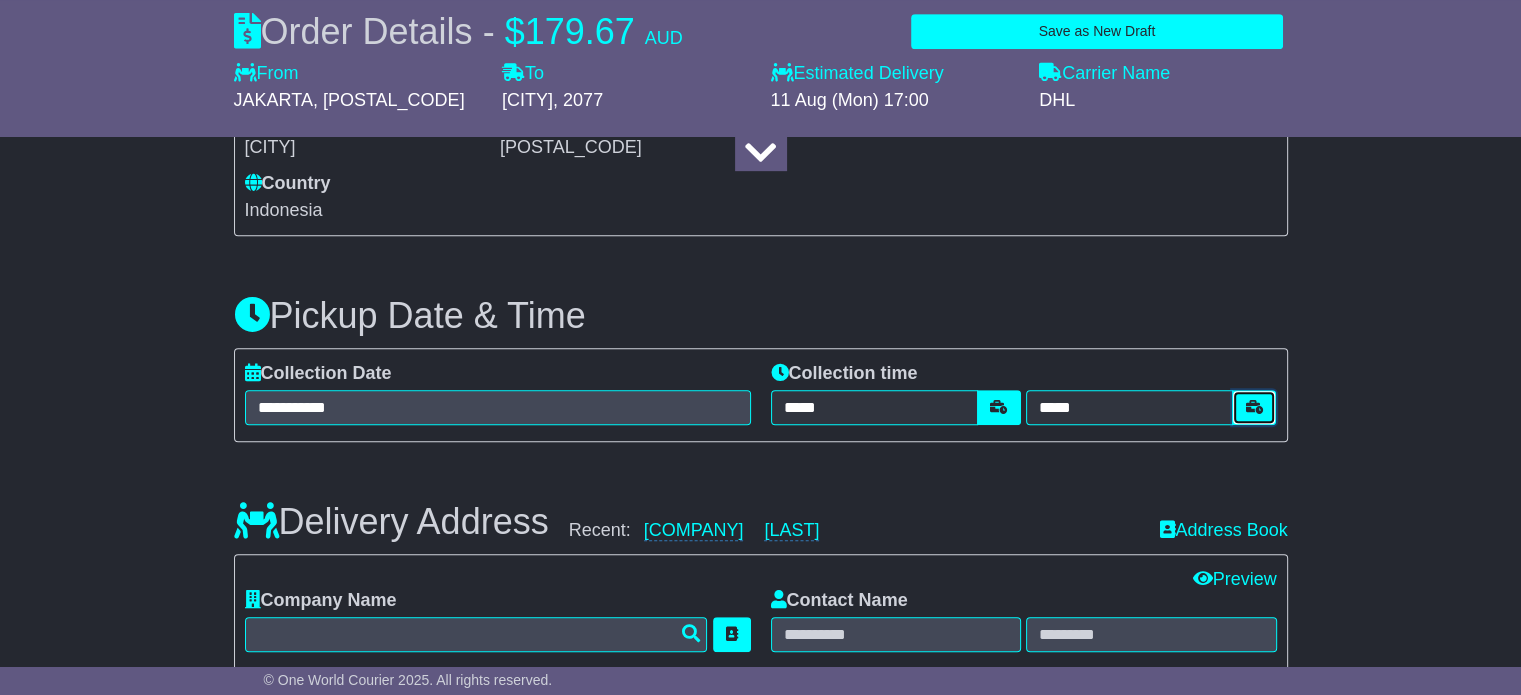 click at bounding box center (1254, 407) 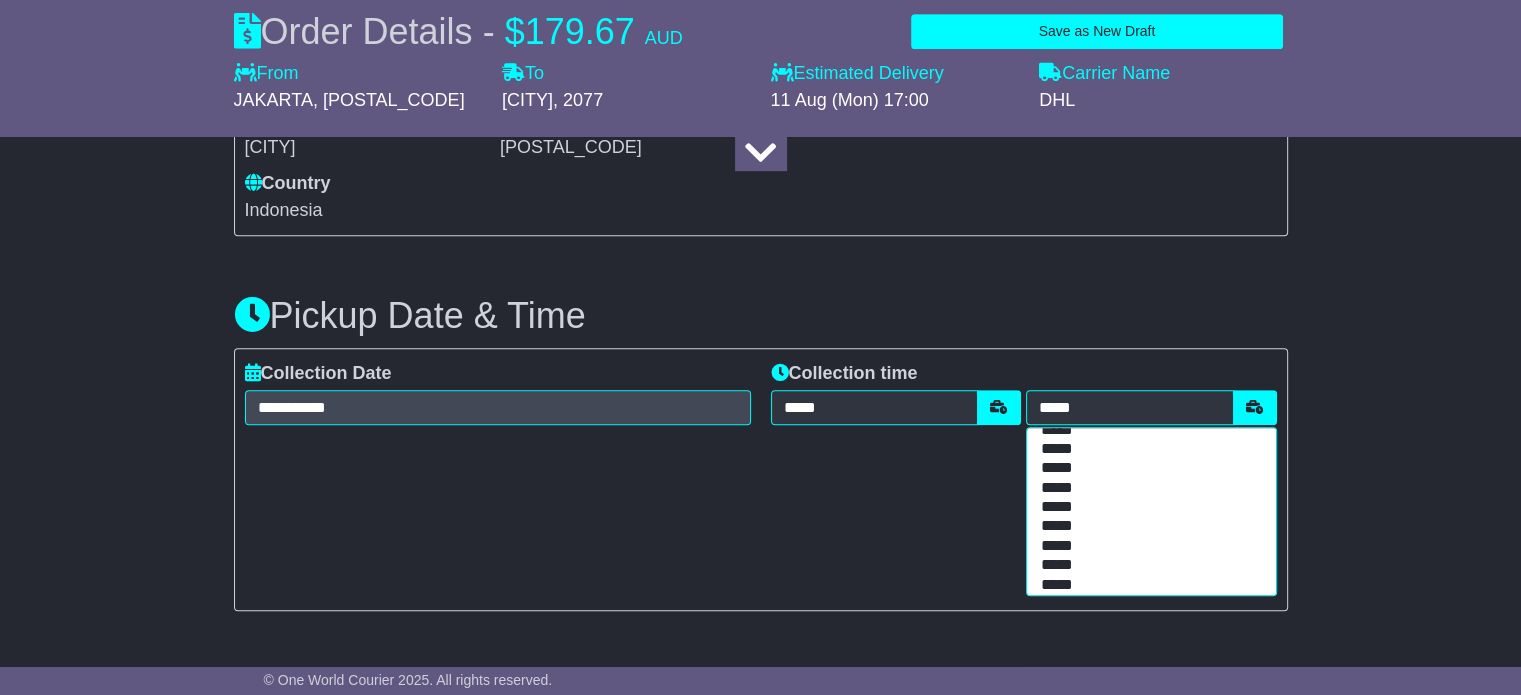 scroll, scrollTop: 200, scrollLeft: 0, axis: vertical 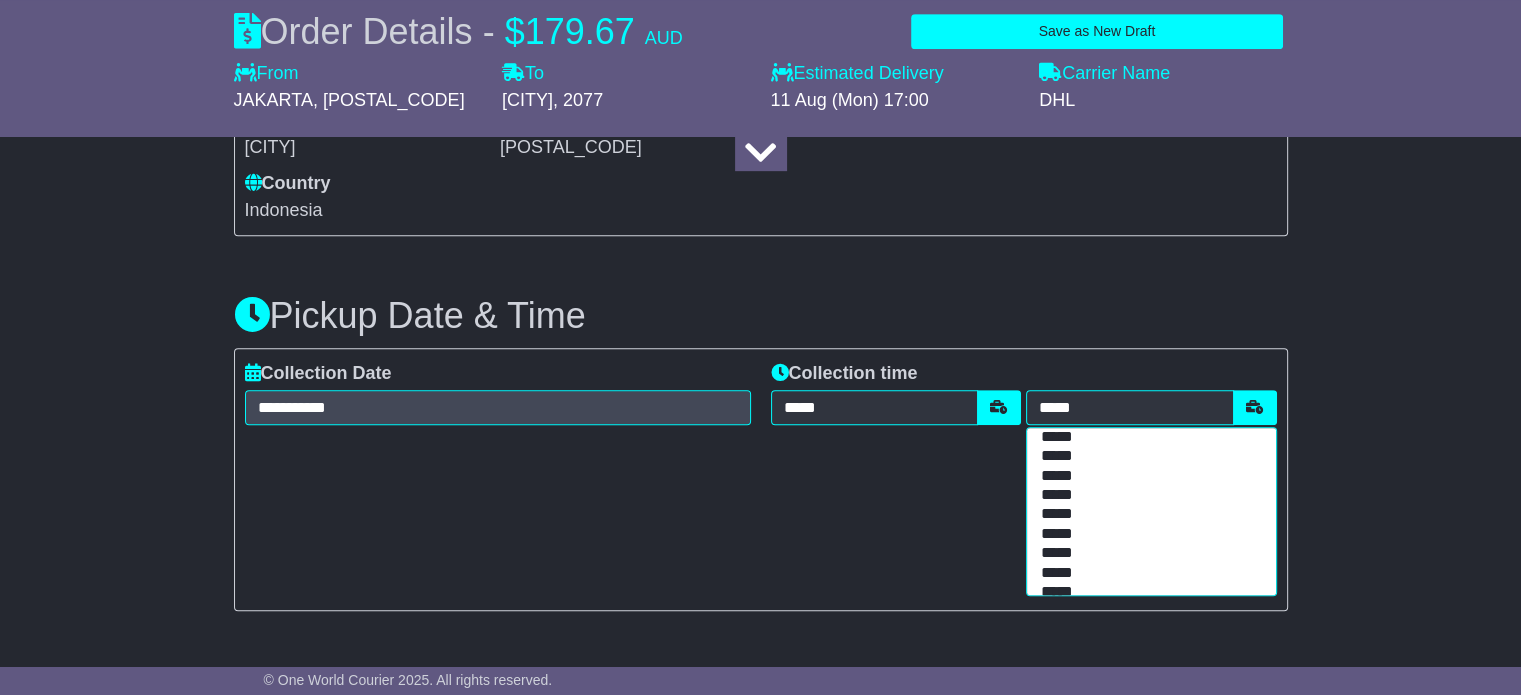 click on "*****" at bounding box center [1147, 553] 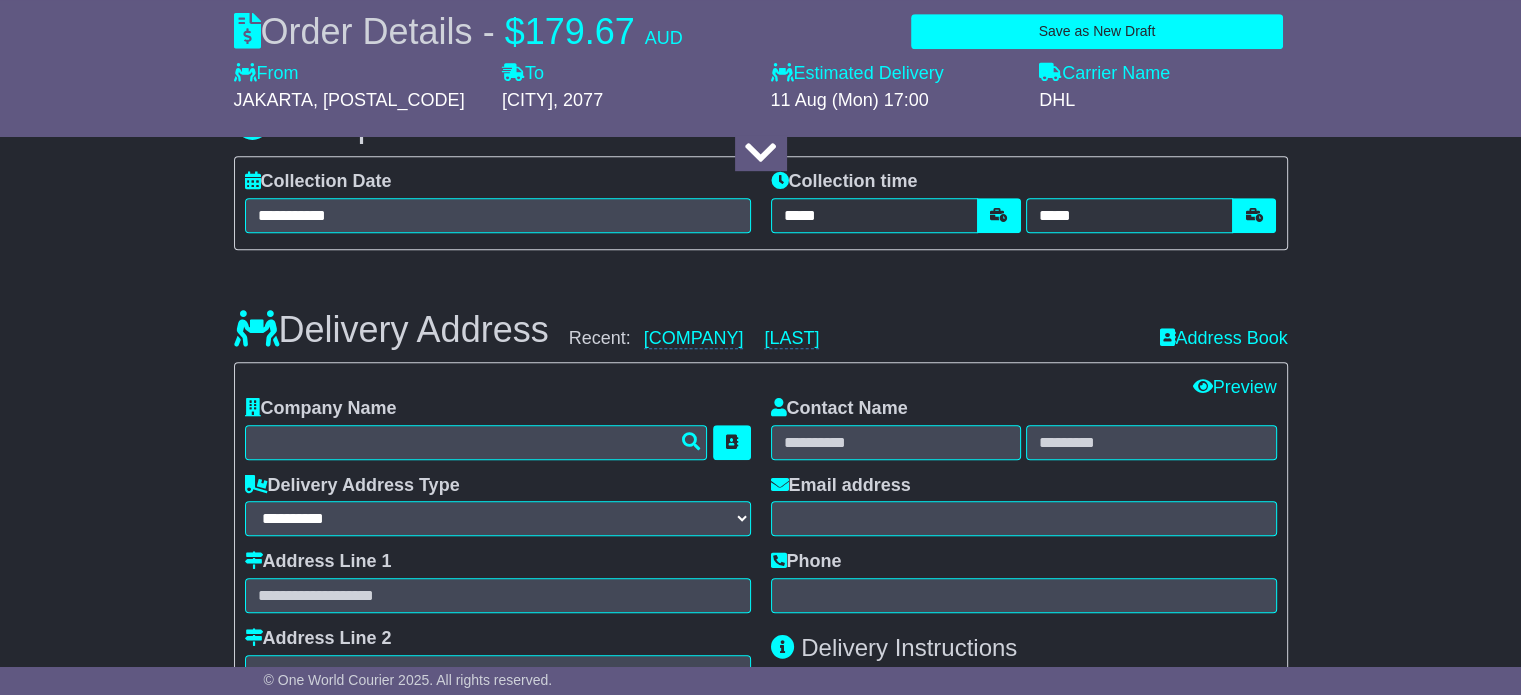 scroll, scrollTop: 1200, scrollLeft: 0, axis: vertical 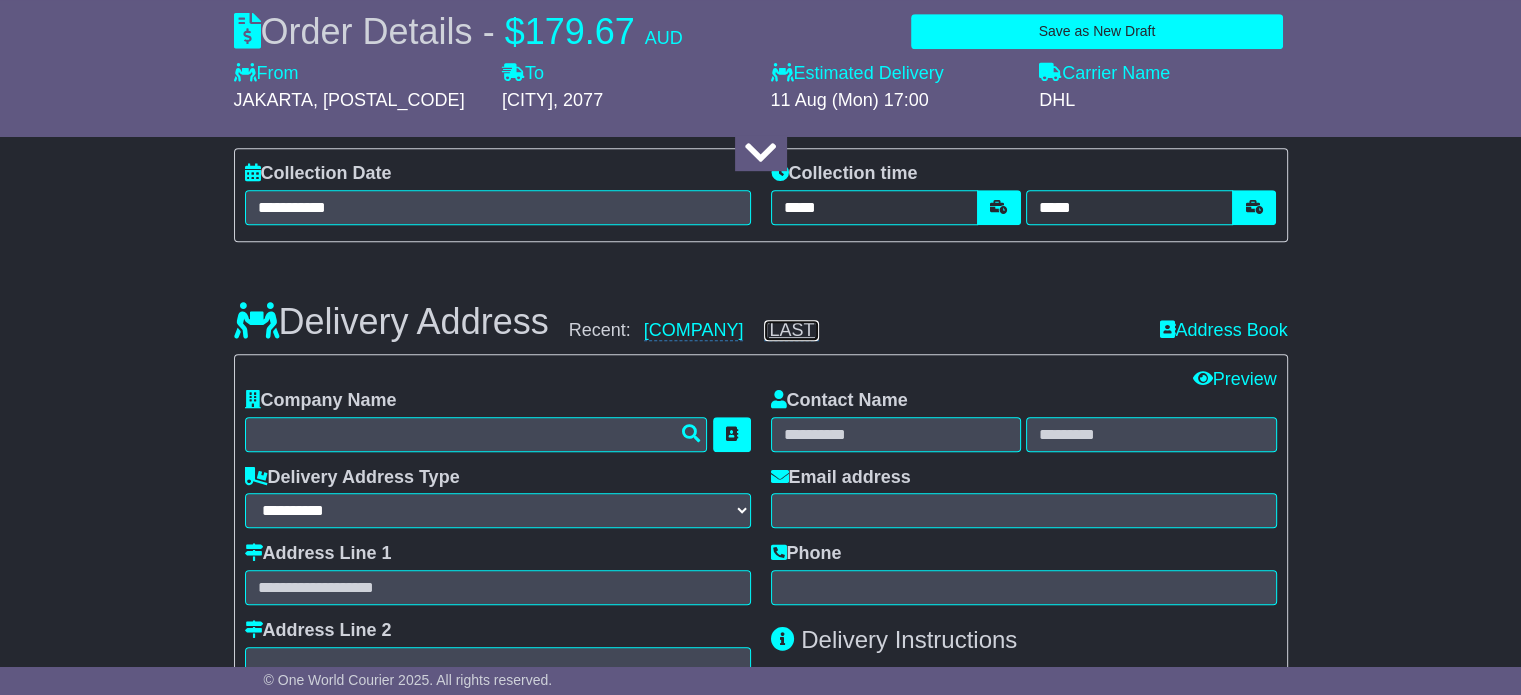 click on "TIRAR" at bounding box center [791, 330] 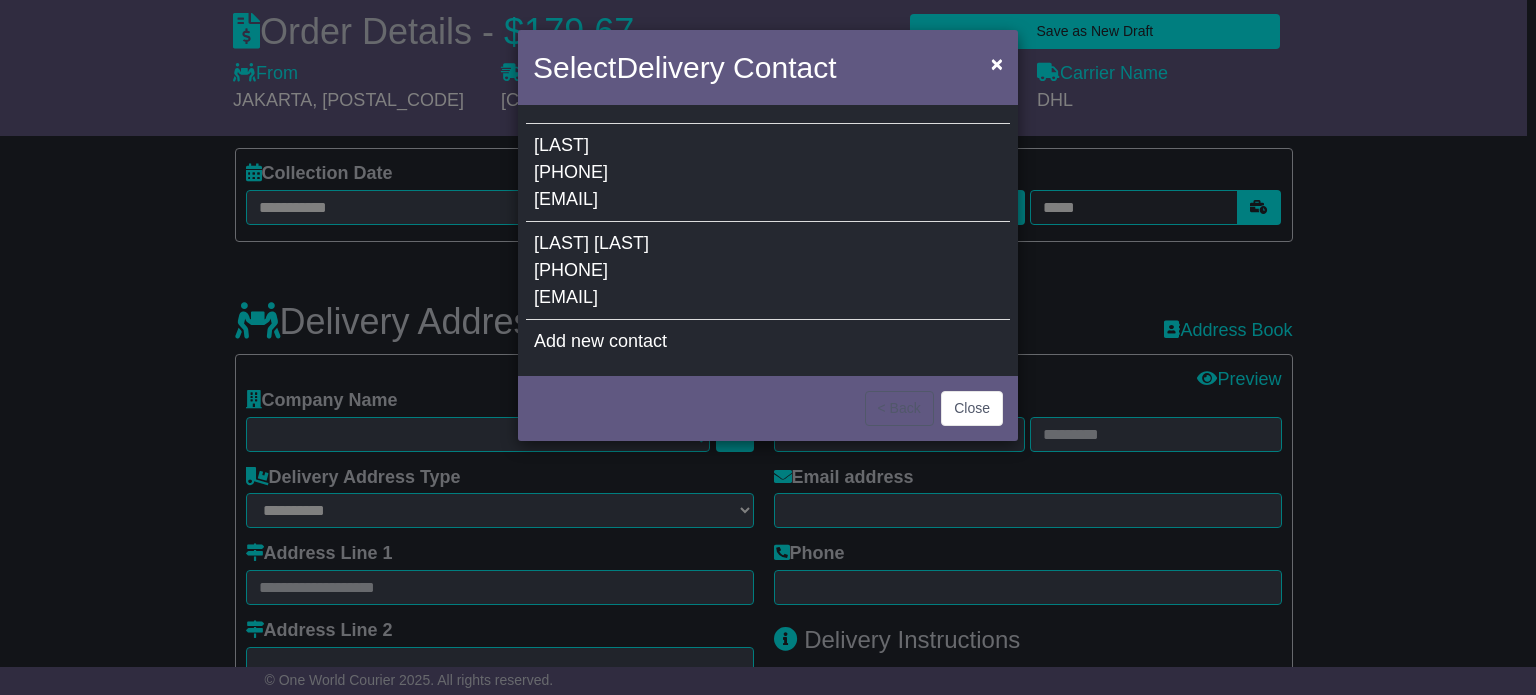 click on "0433781421" at bounding box center [571, 270] 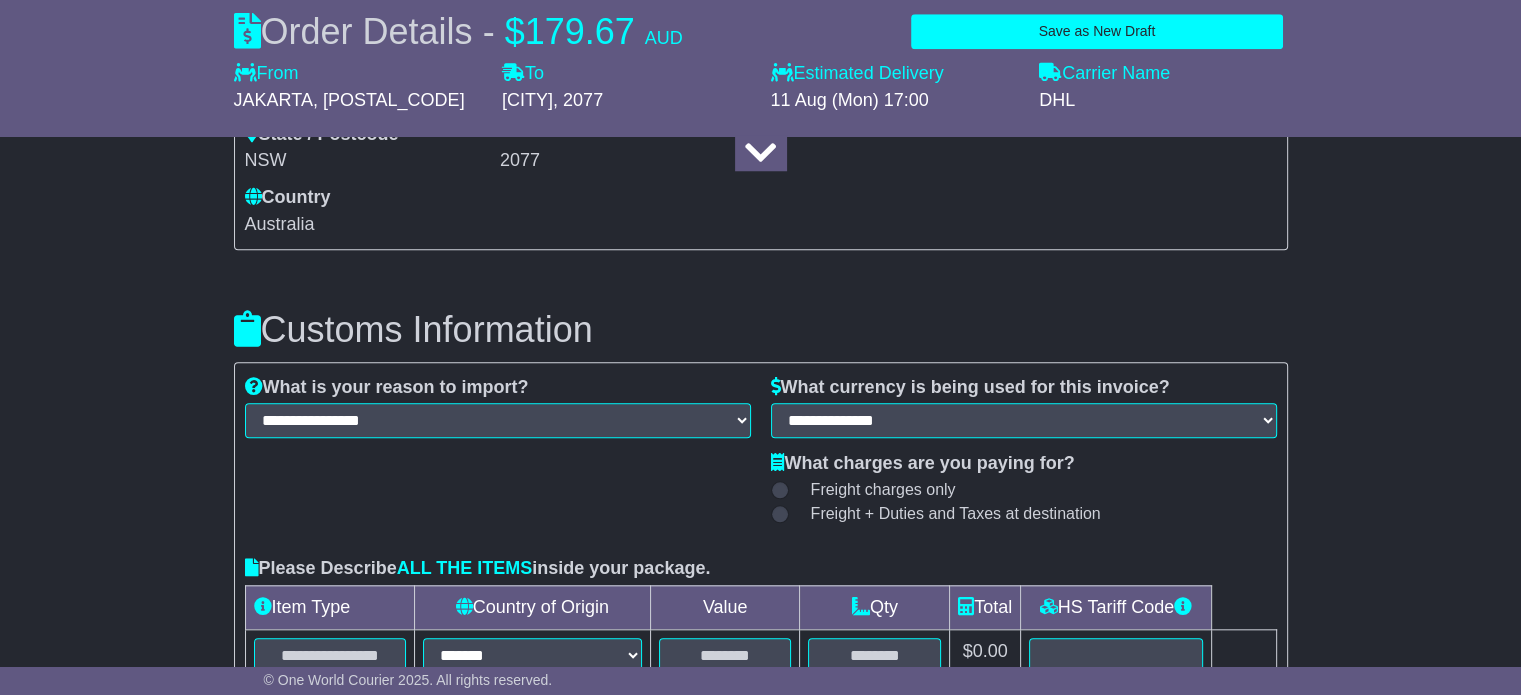 scroll, scrollTop: 1900, scrollLeft: 0, axis: vertical 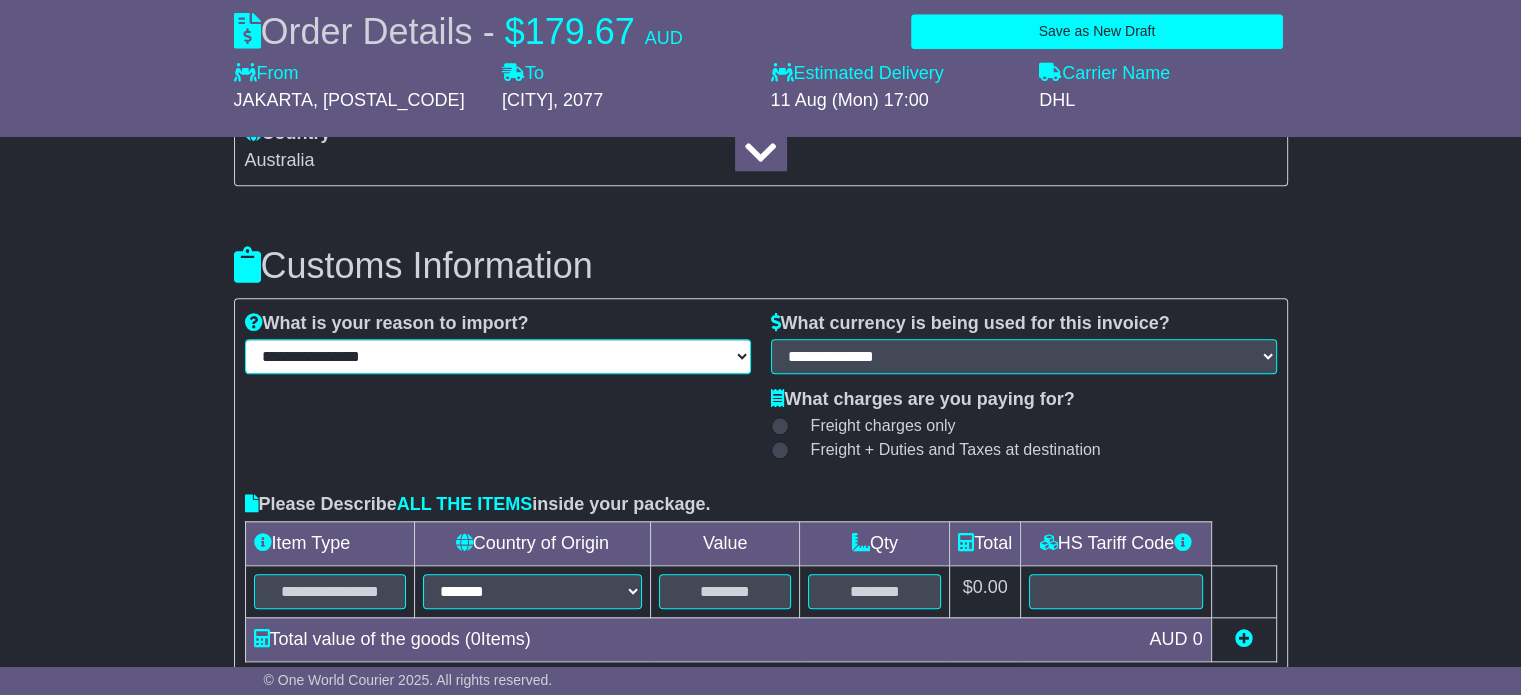 click on "**********" at bounding box center (498, 356) 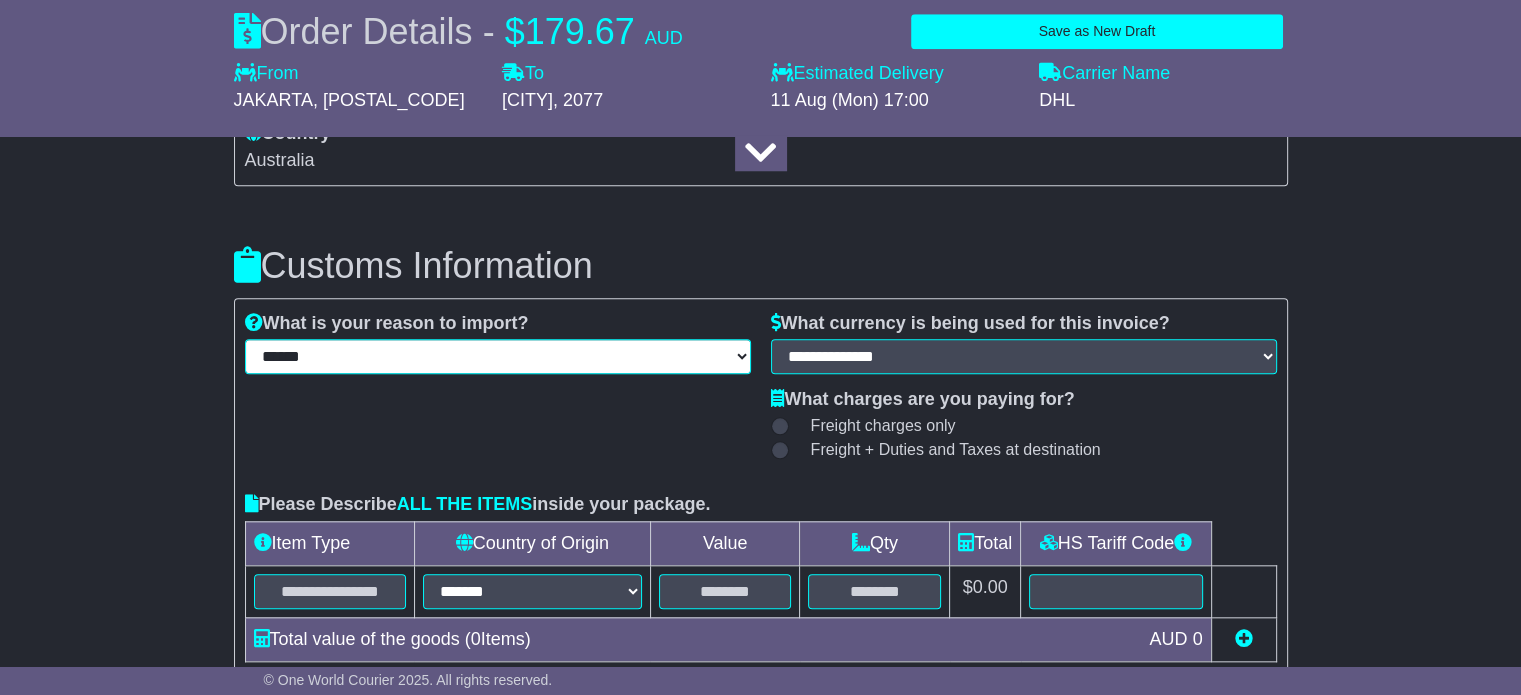 click on "**********" at bounding box center [498, 356] 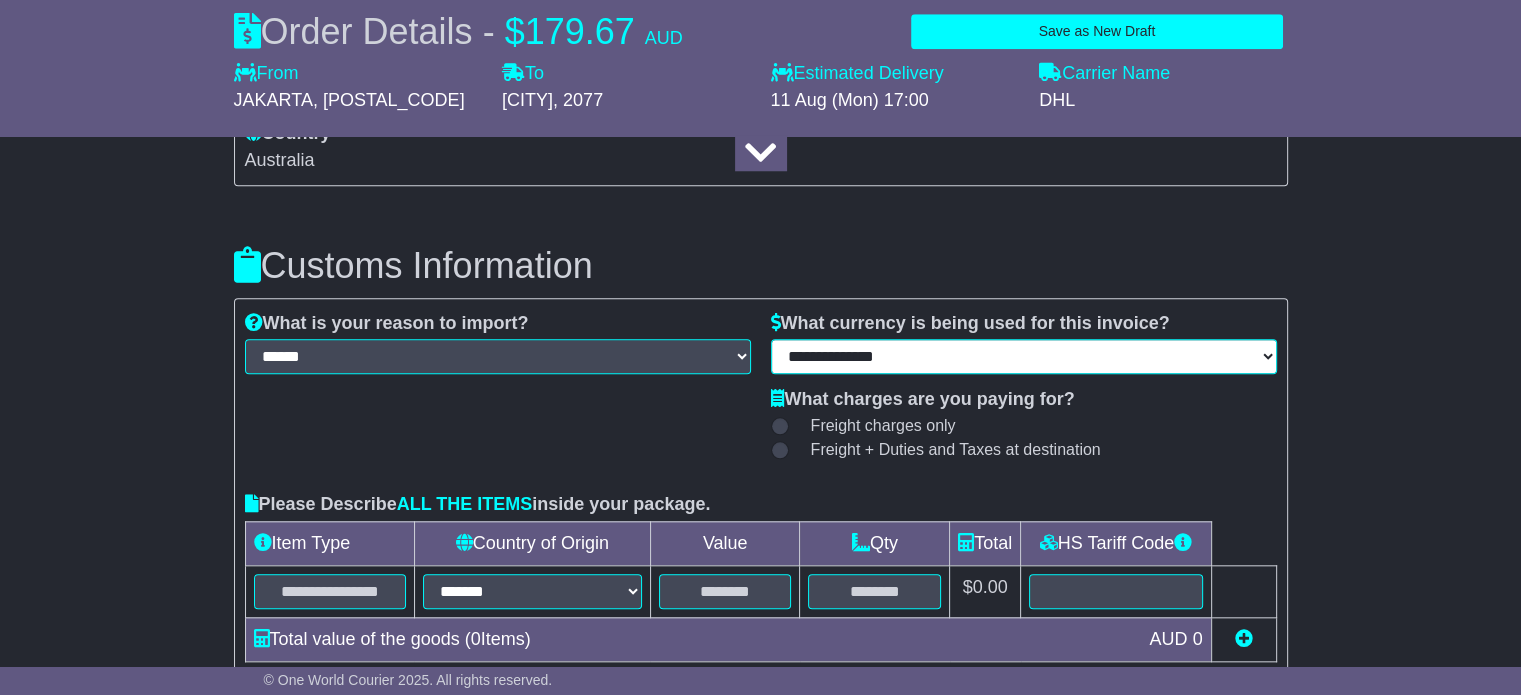 click on "**********" at bounding box center [1024, 356] 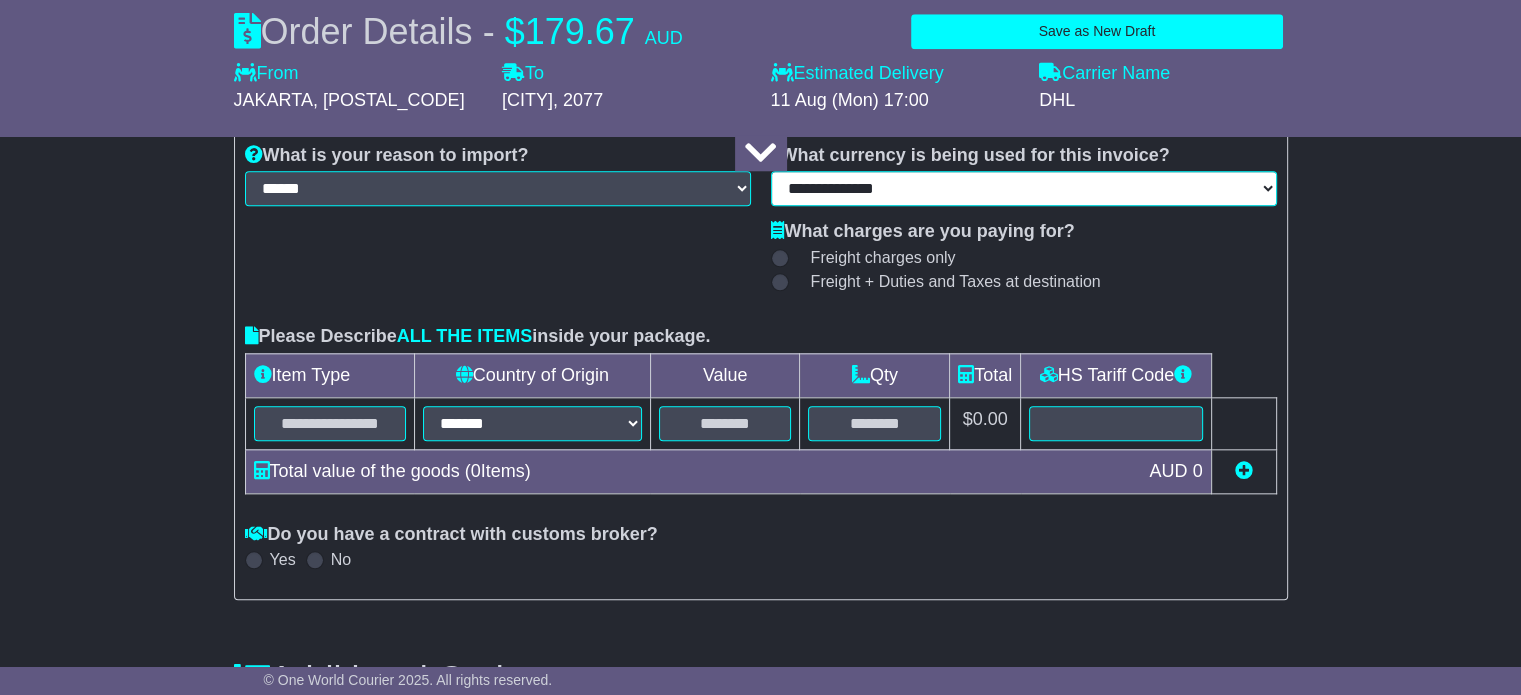 scroll, scrollTop: 2100, scrollLeft: 0, axis: vertical 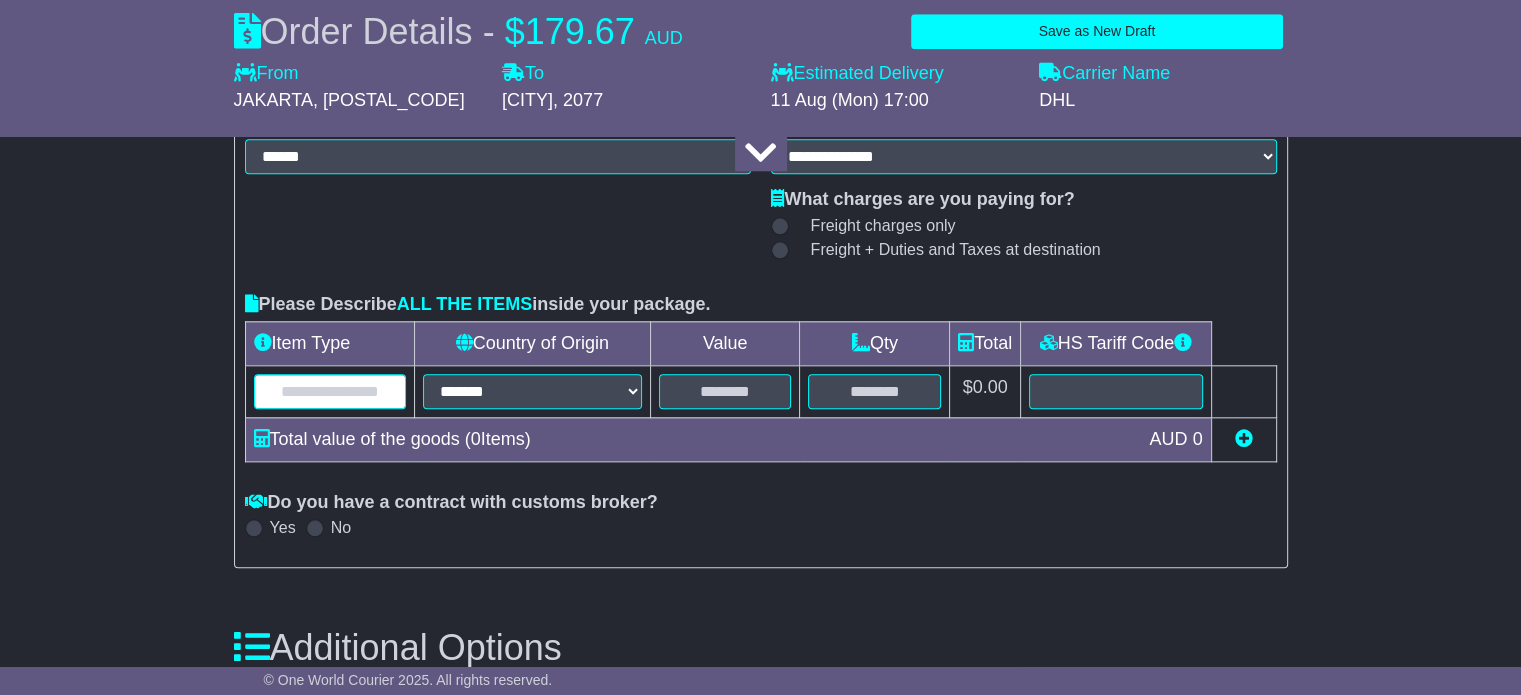 click at bounding box center [330, 391] 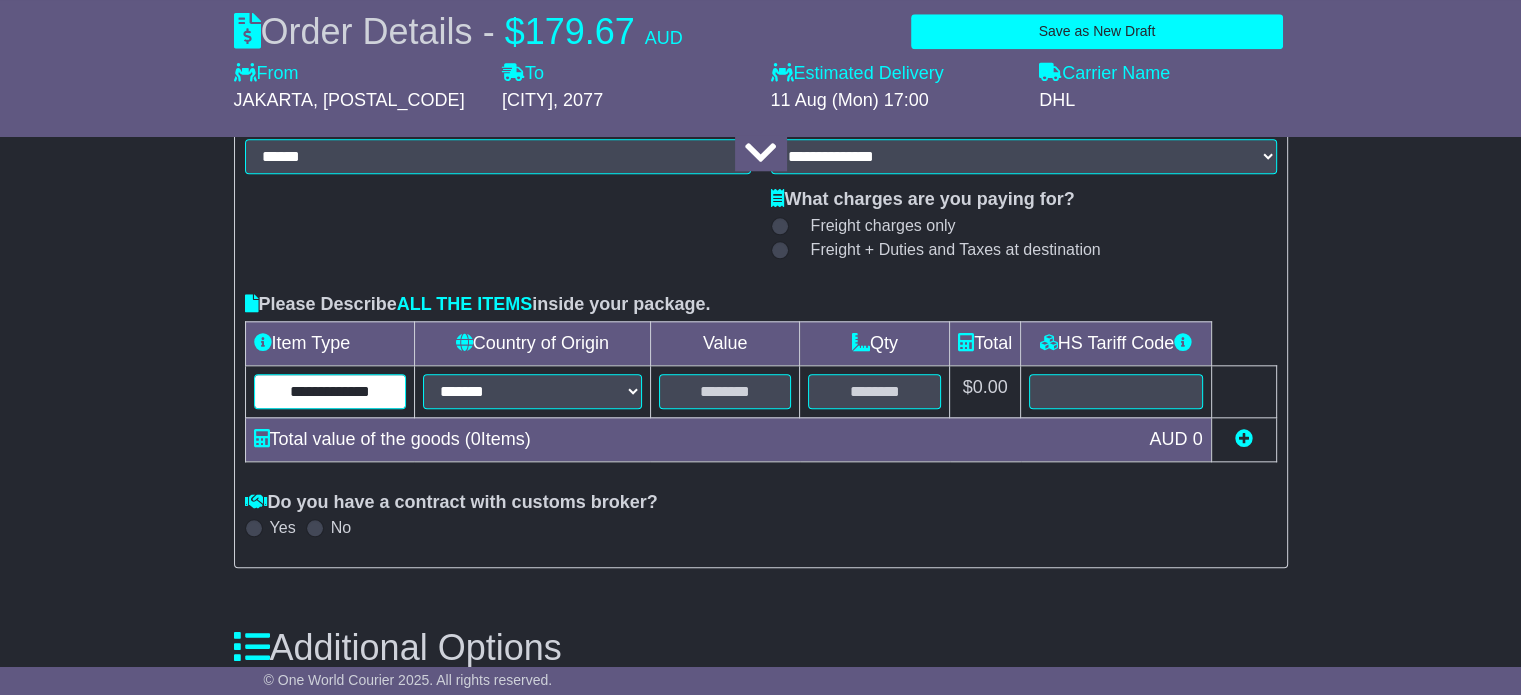 scroll, scrollTop: 0, scrollLeft: 8, axis: horizontal 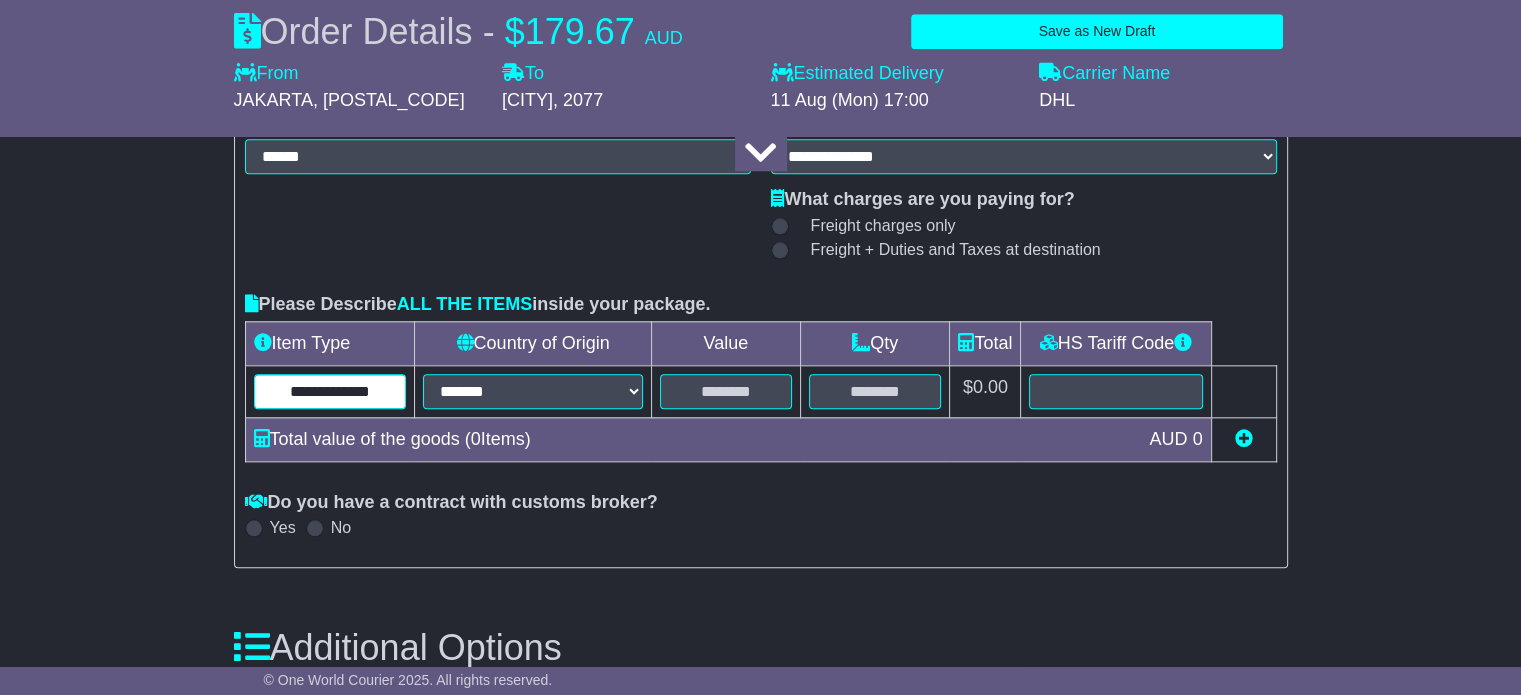 type on "**********" 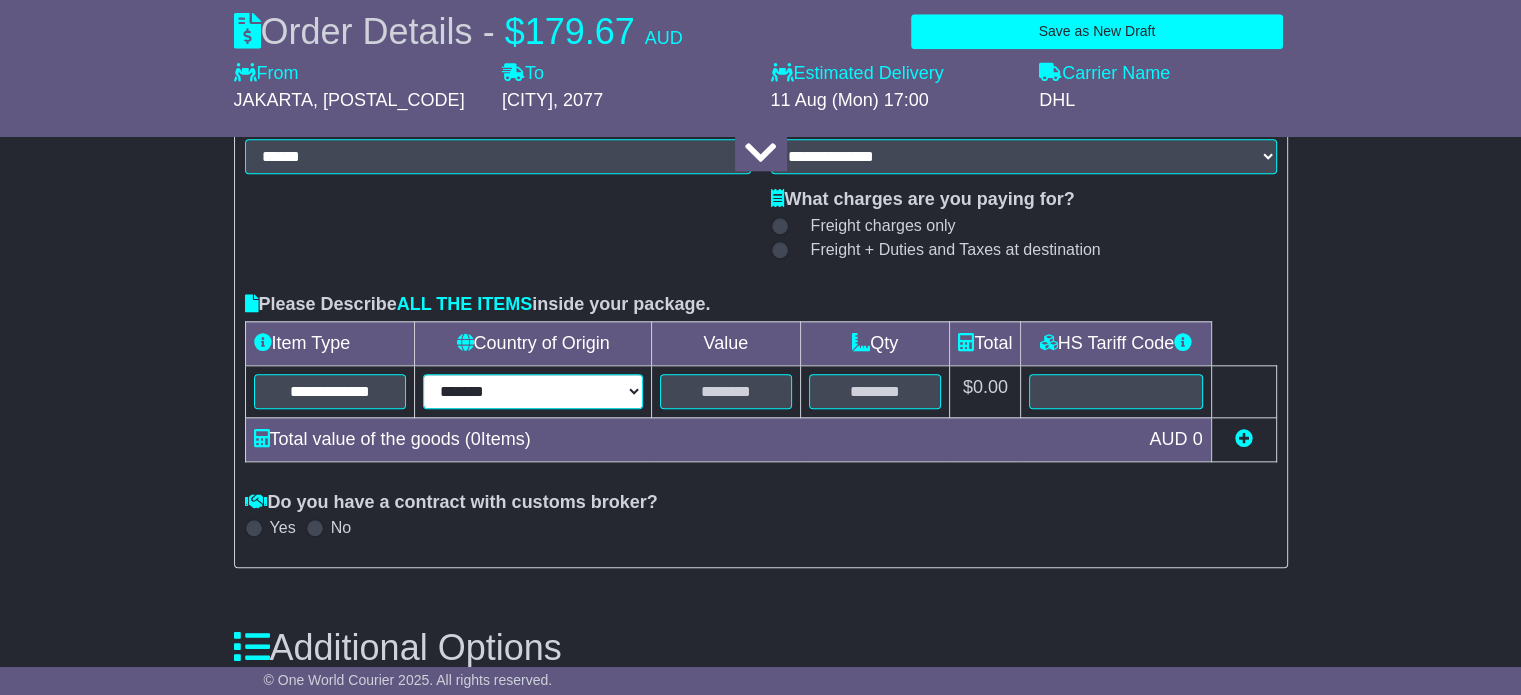 scroll, scrollTop: 0, scrollLeft: 0, axis: both 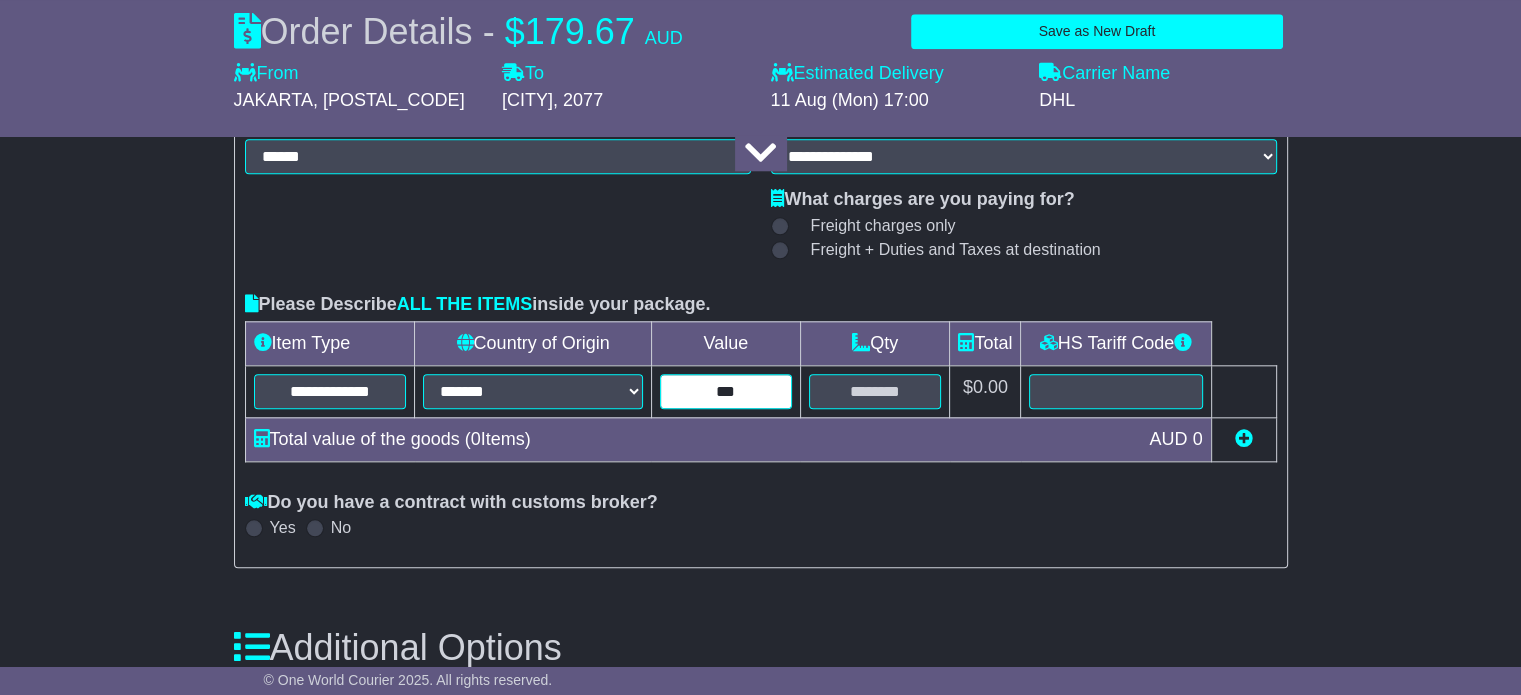 type on "***" 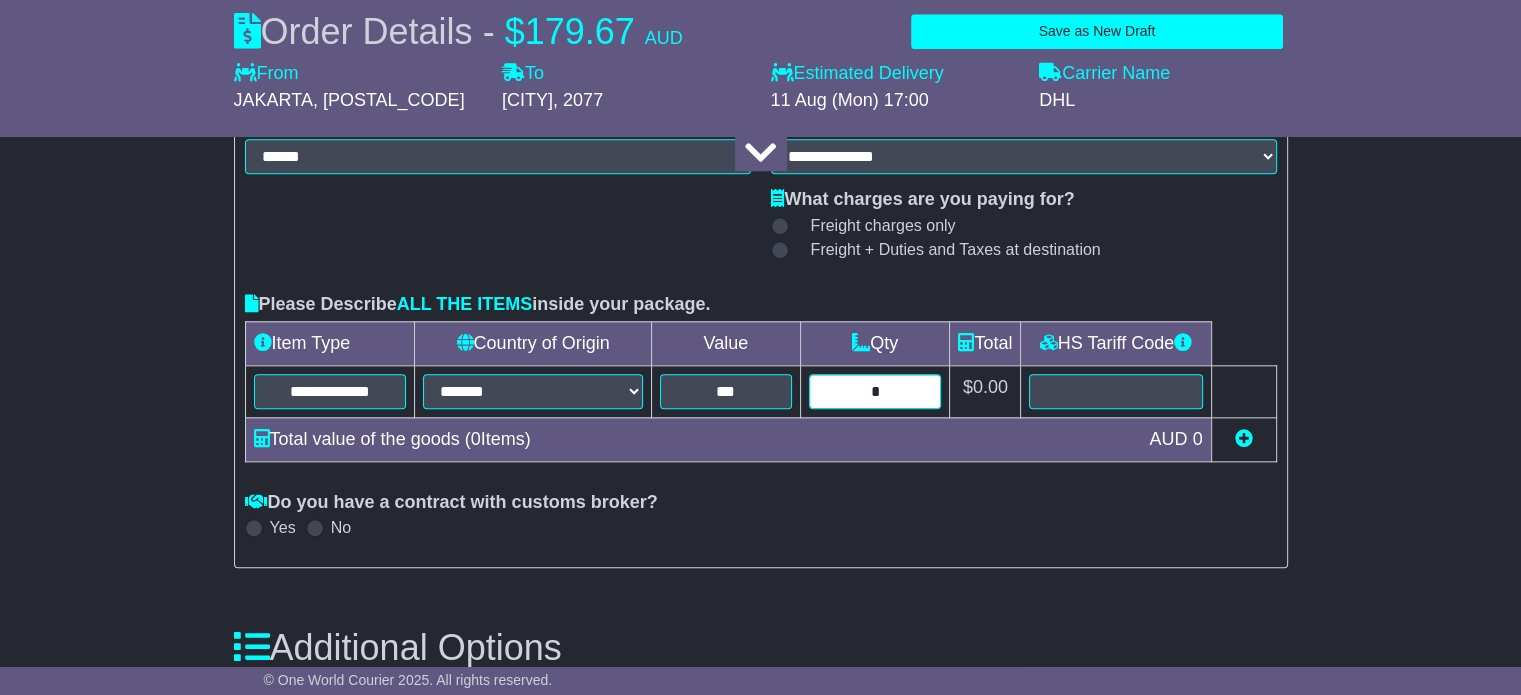 type on "*" 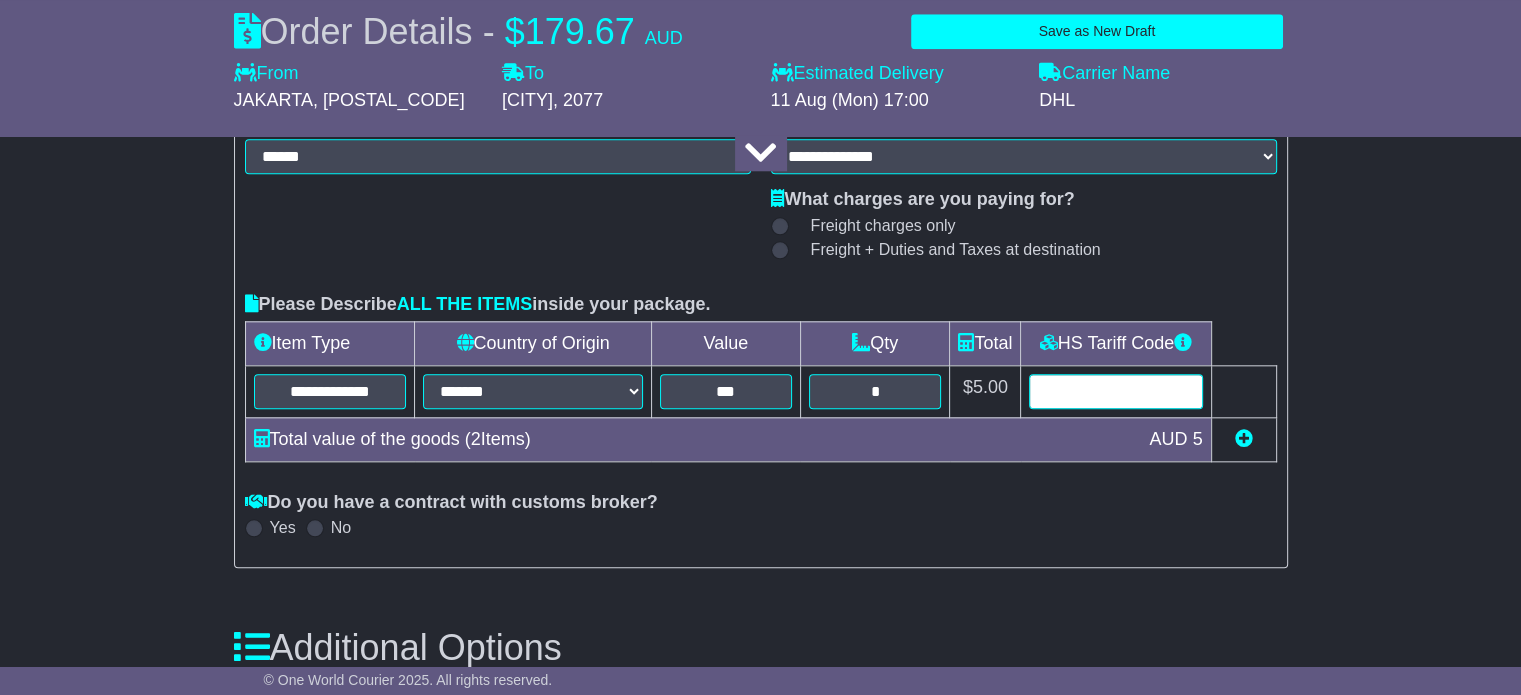 drag, startPoint x: 1083, startPoint y: 395, endPoint x: 1092, endPoint y: 403, distance: 12.0415945 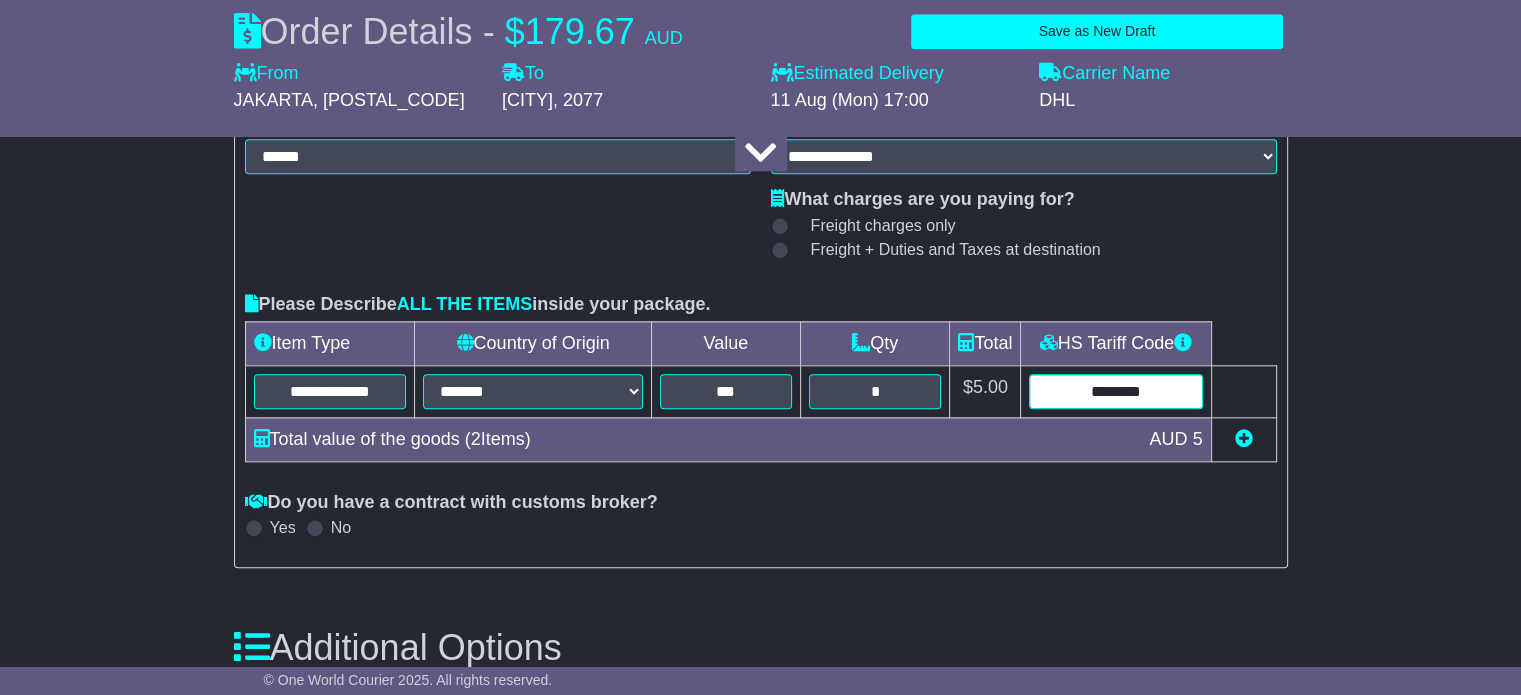 type on "********" 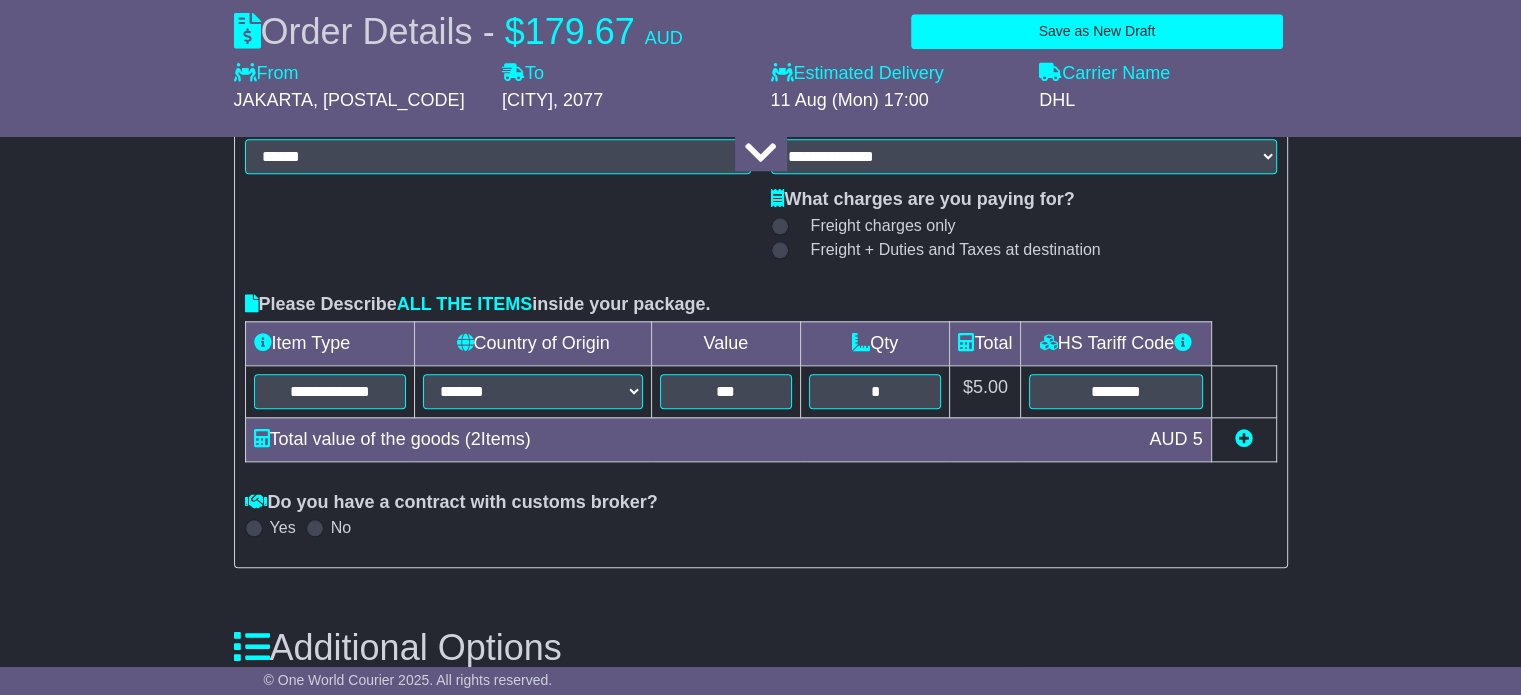 click on "About your package
What is your Package
Documents
Non-Documents
What are the Incoterms?
***
***
***
***
***
***
Description of Goods
Attention: dangerous goods are not allowed by service.
Your Internal Reference (required)
Any Dangerous Goods?
No" at bounding box center (760, 68) 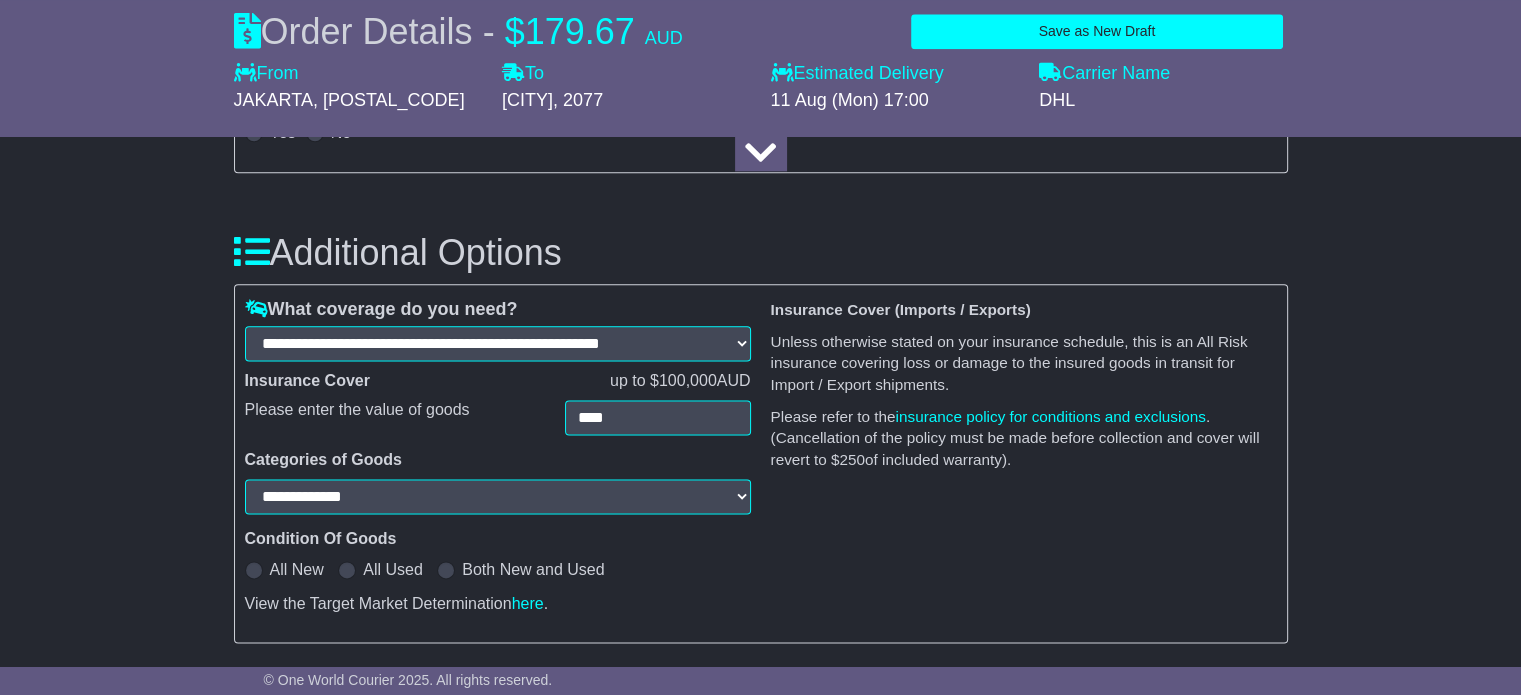 scroll, scrollTop: 2500, scrollLeft: 0, axis: vertical 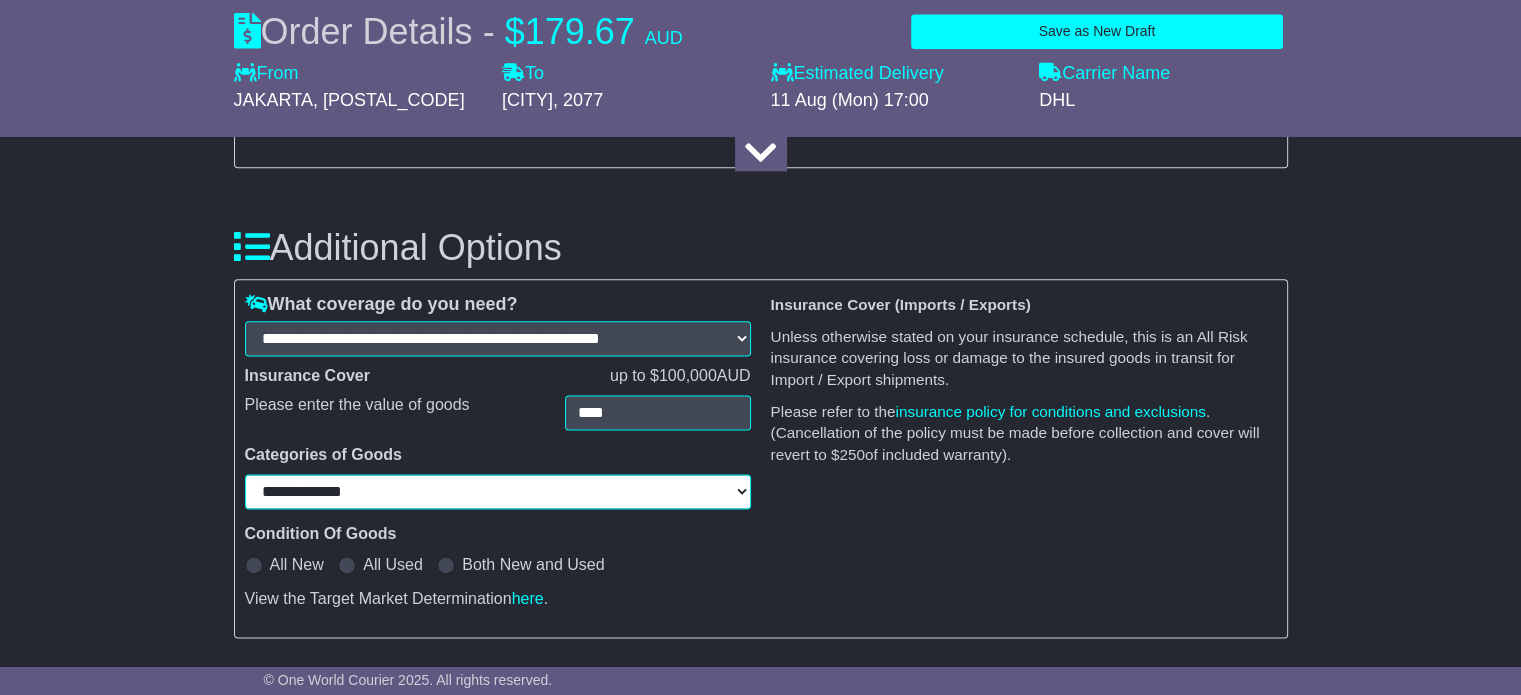 click on "**********" at bounding box center [498, 491] 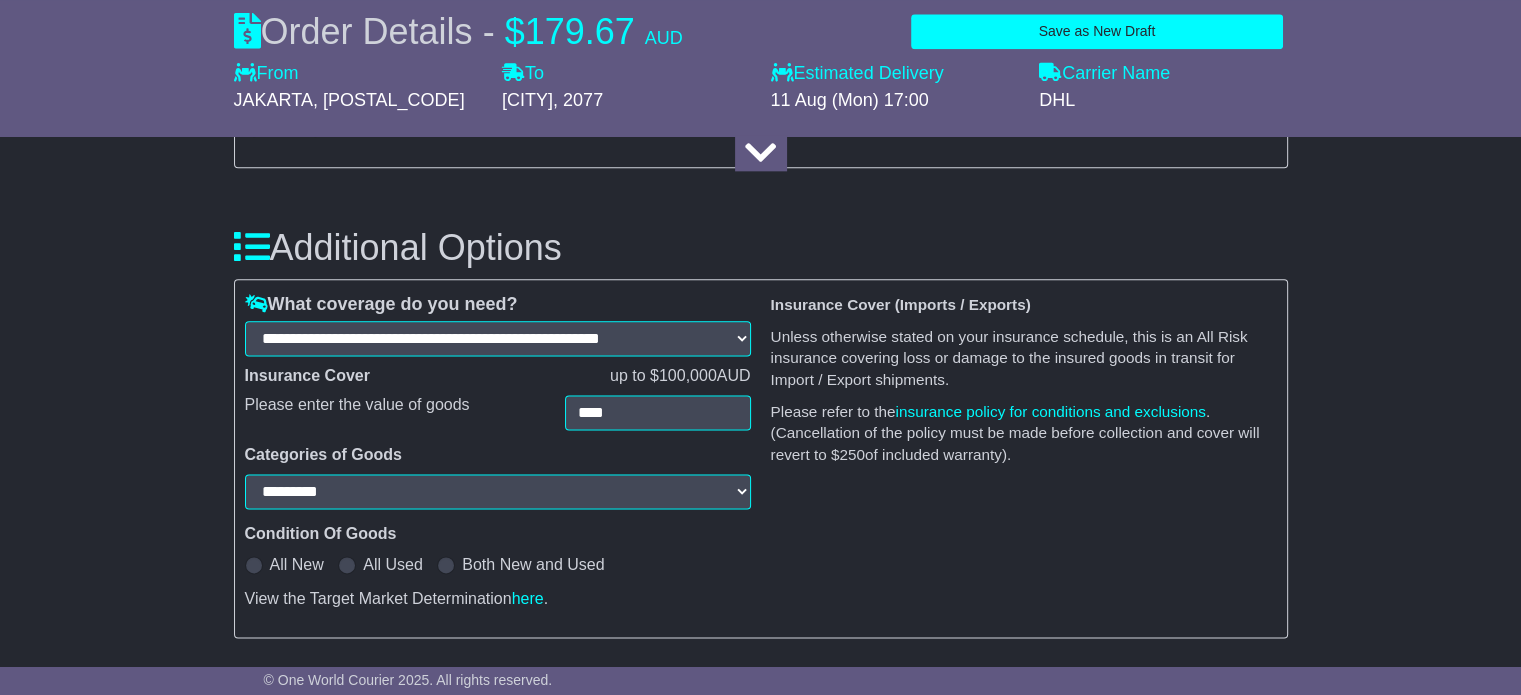 select on "*********" 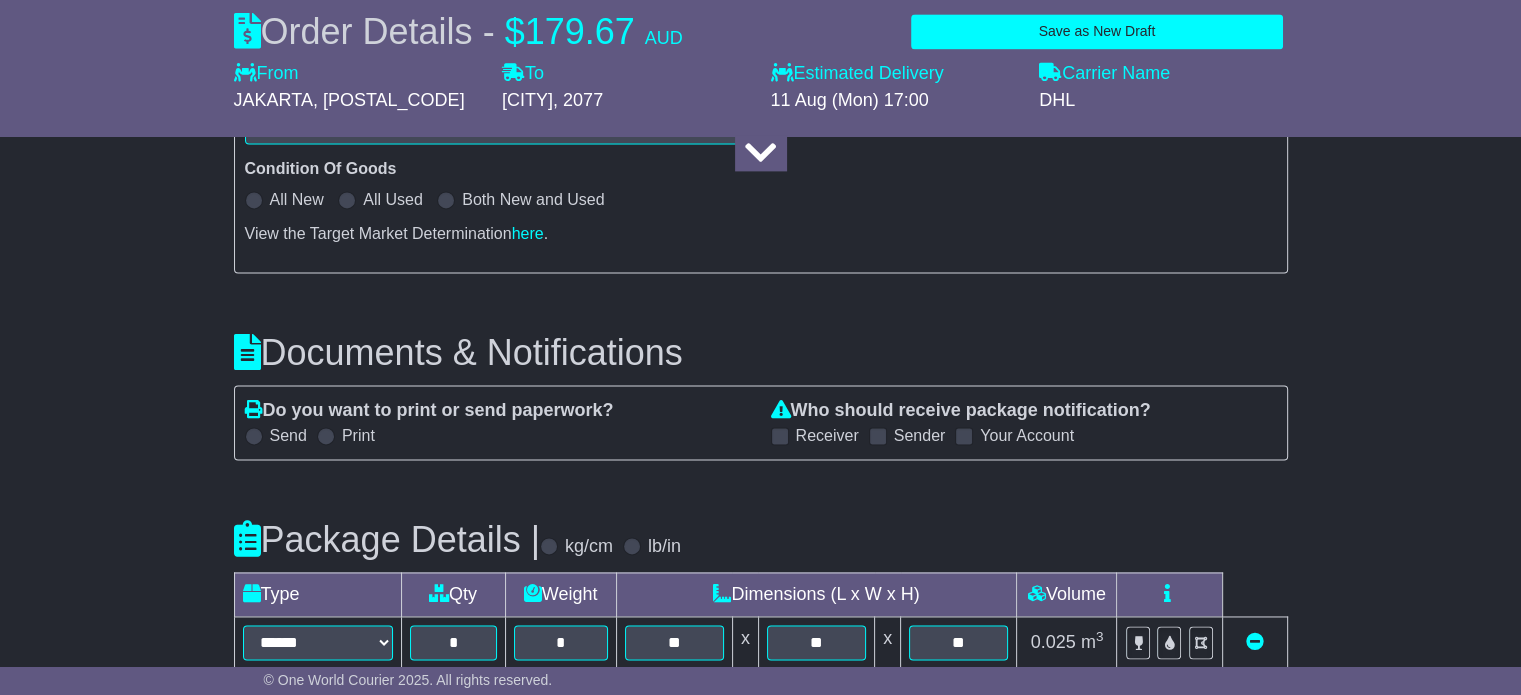scroll, scrollTop: 2900, scrollLeft: 0, axis: vertical 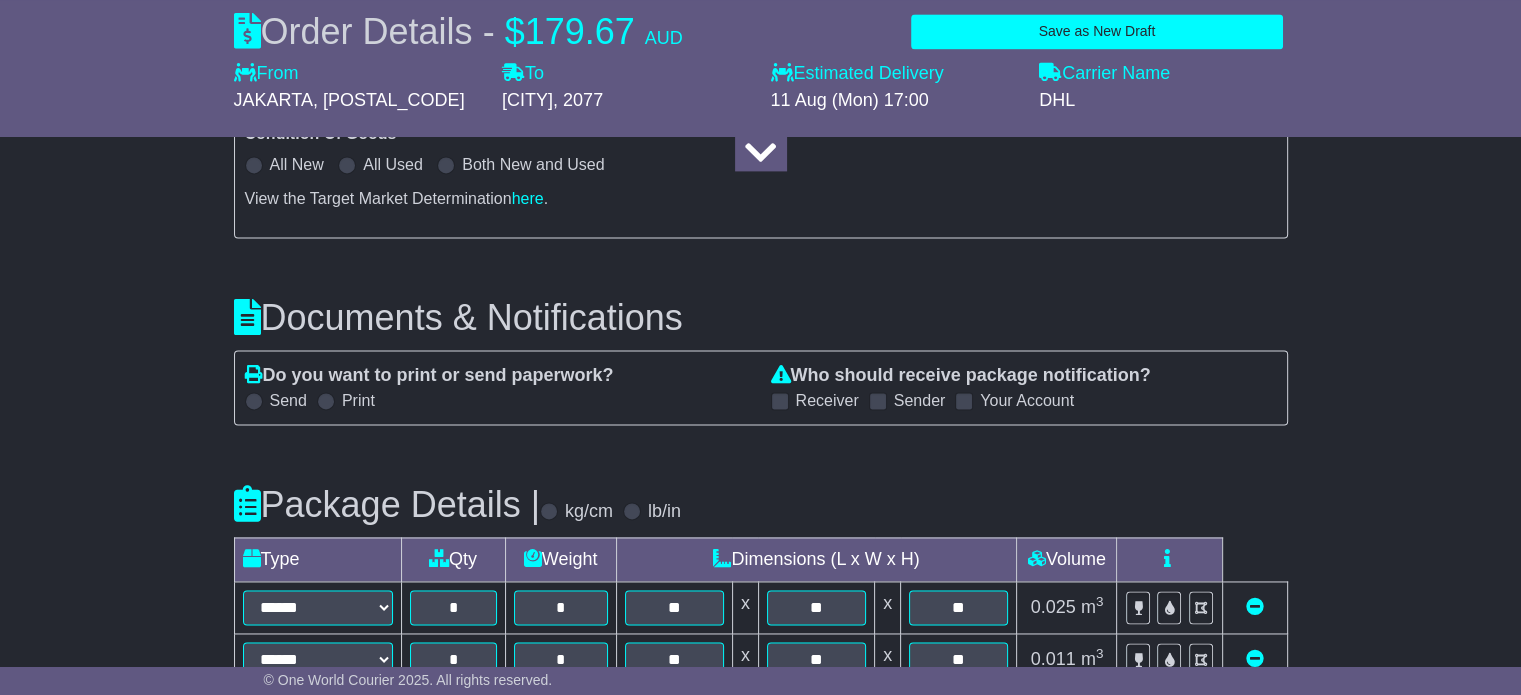 click at bounding box center (254, 401) 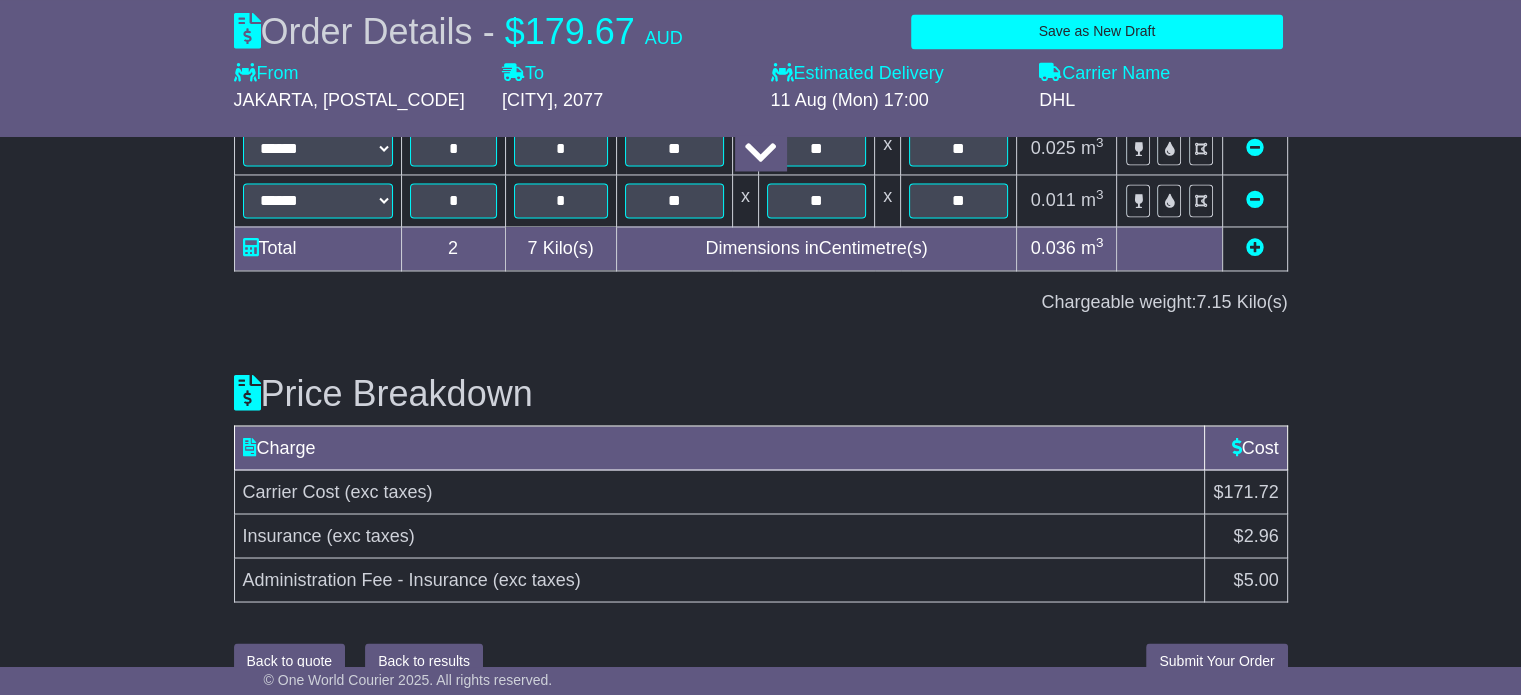 scroll, scrollTop: 3387, scrollLeft: 0, axis: vertical 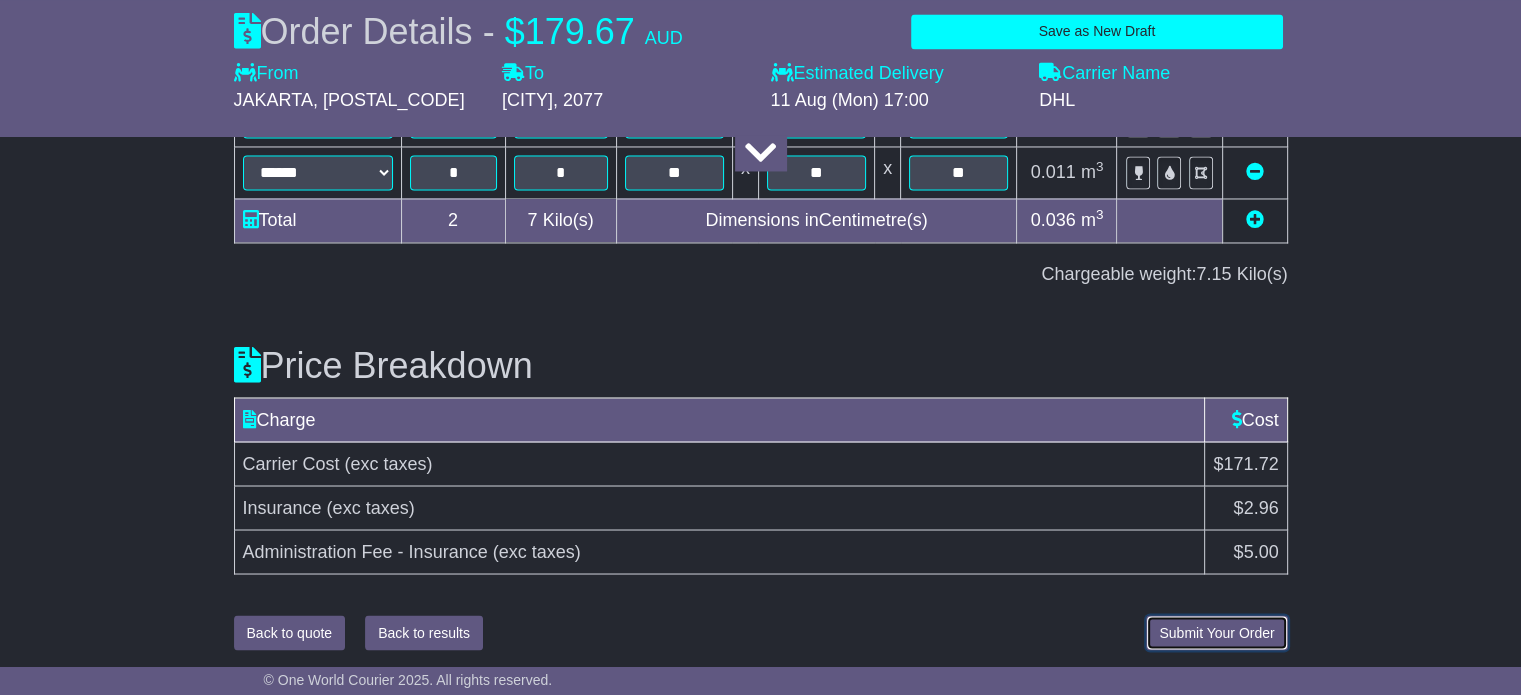 click on "Submit Your Order" at bounding box center [1216, 632] 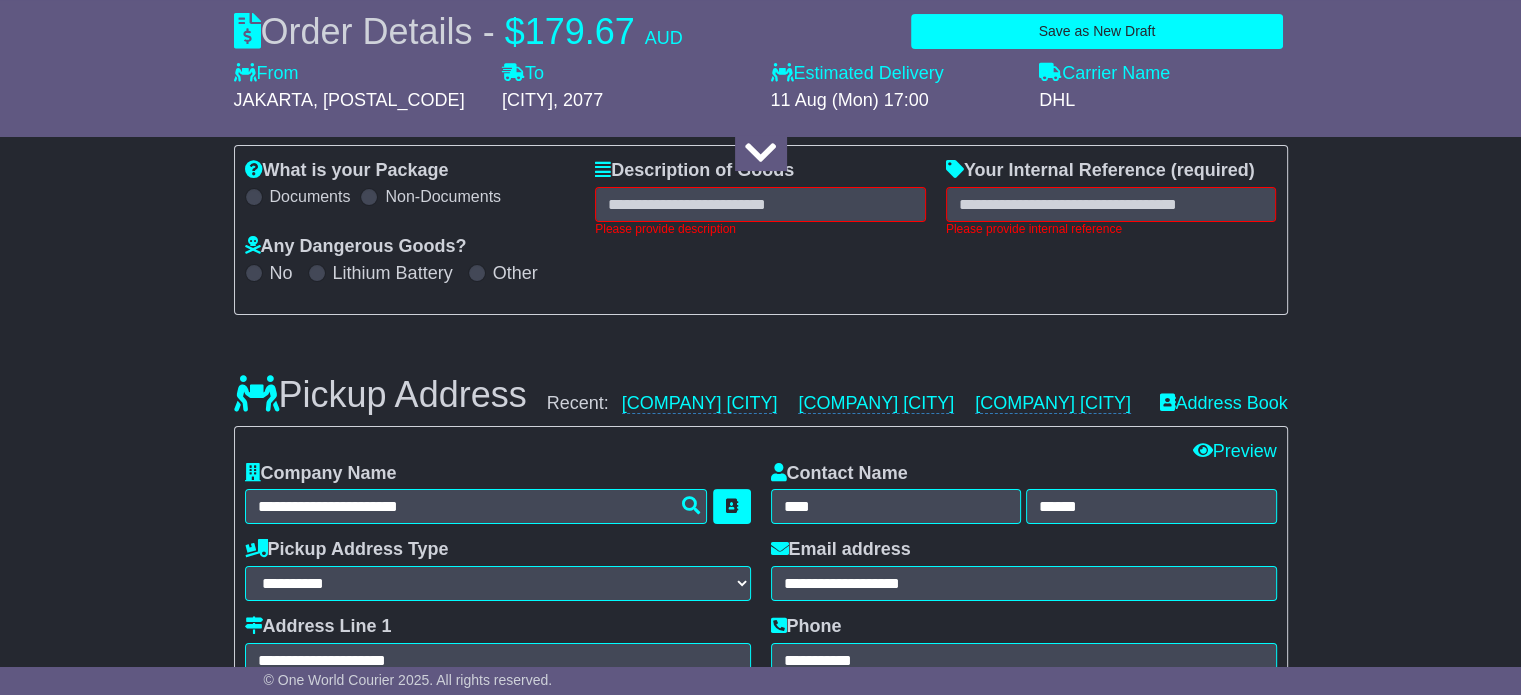 scroll, scrollTop: 292, scrollLeft: 0, axis: vertical 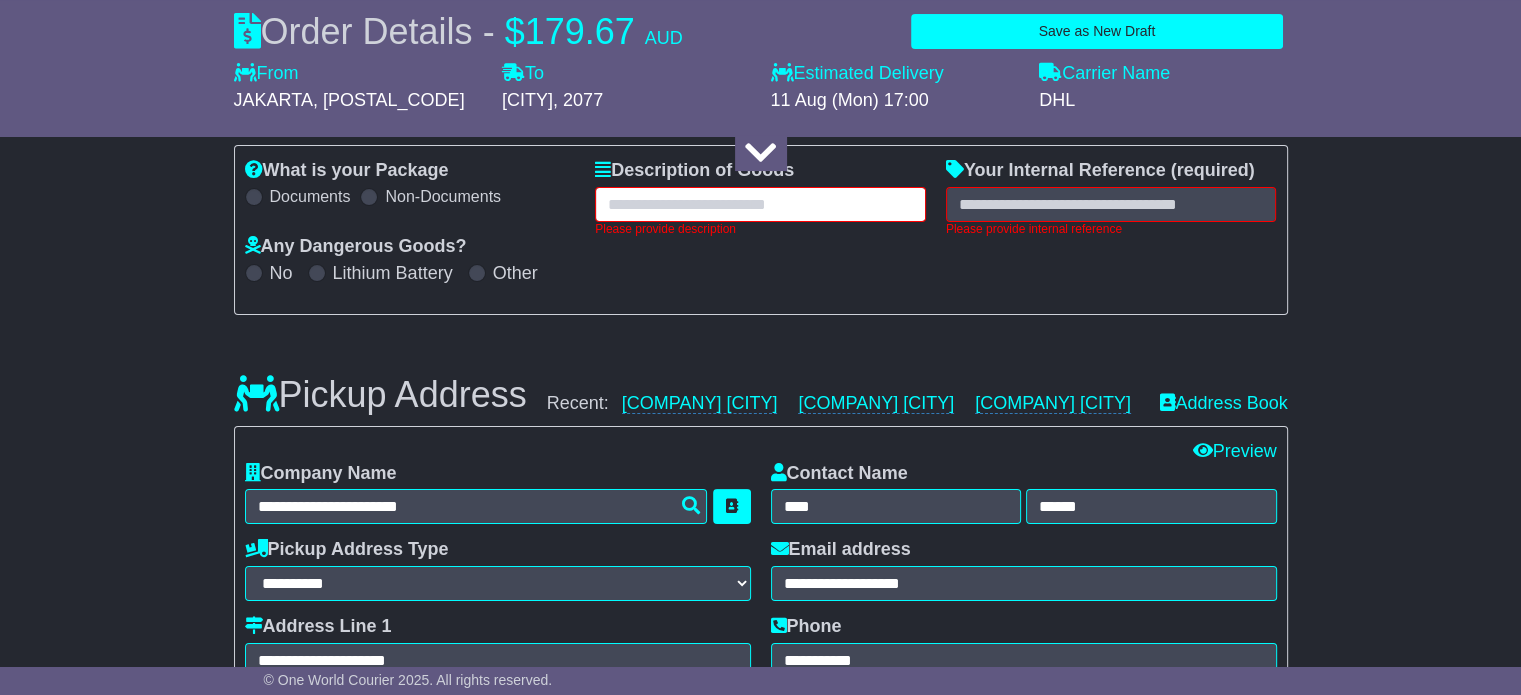 click at bounding box center [760, 204] 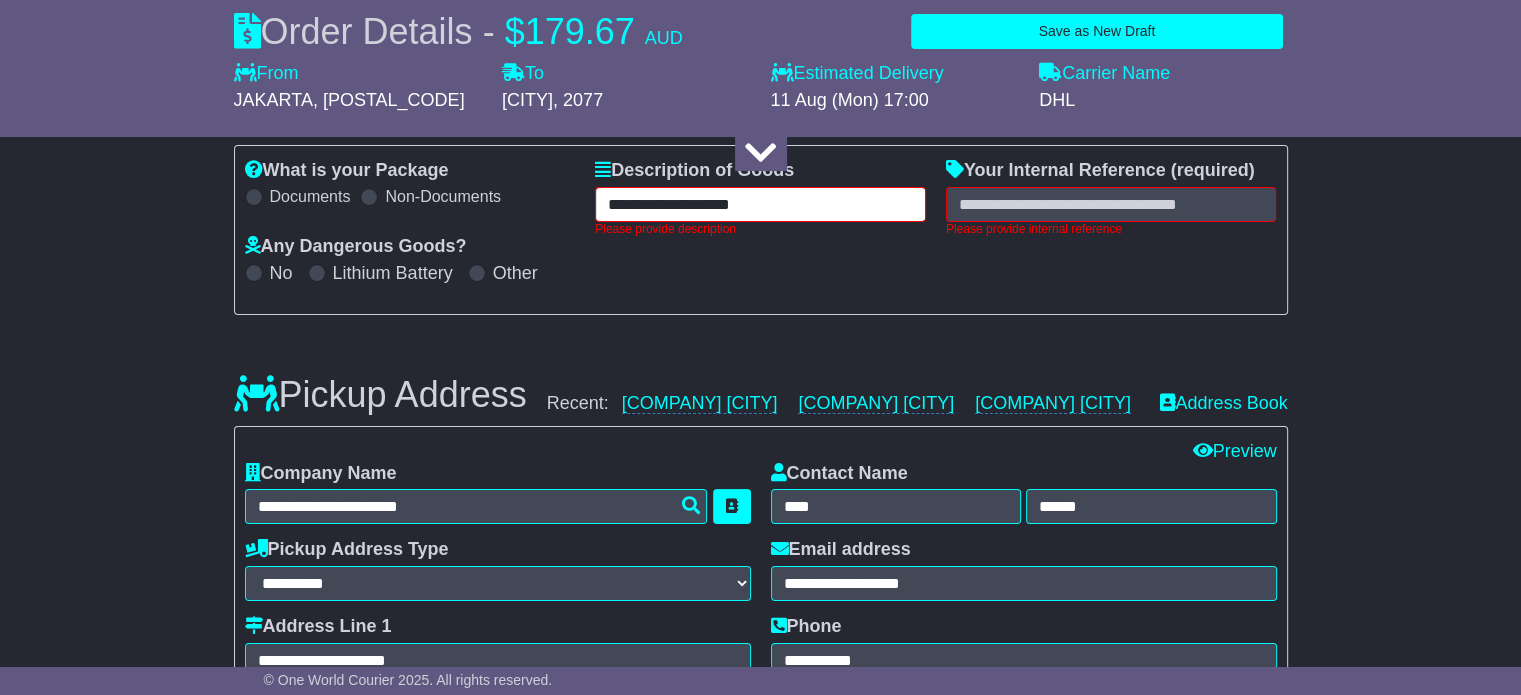 type on "**********" 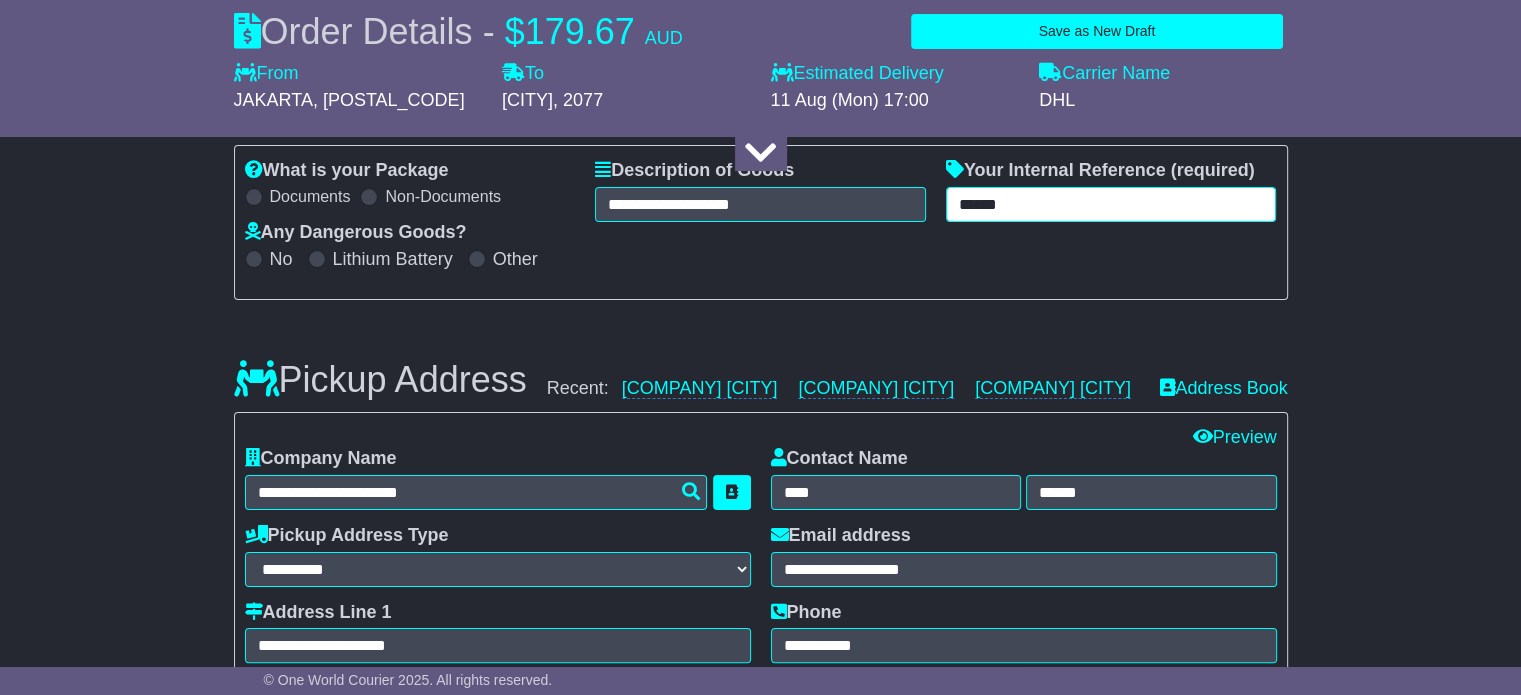 click on "*****" at bounding box center (1111, 204) 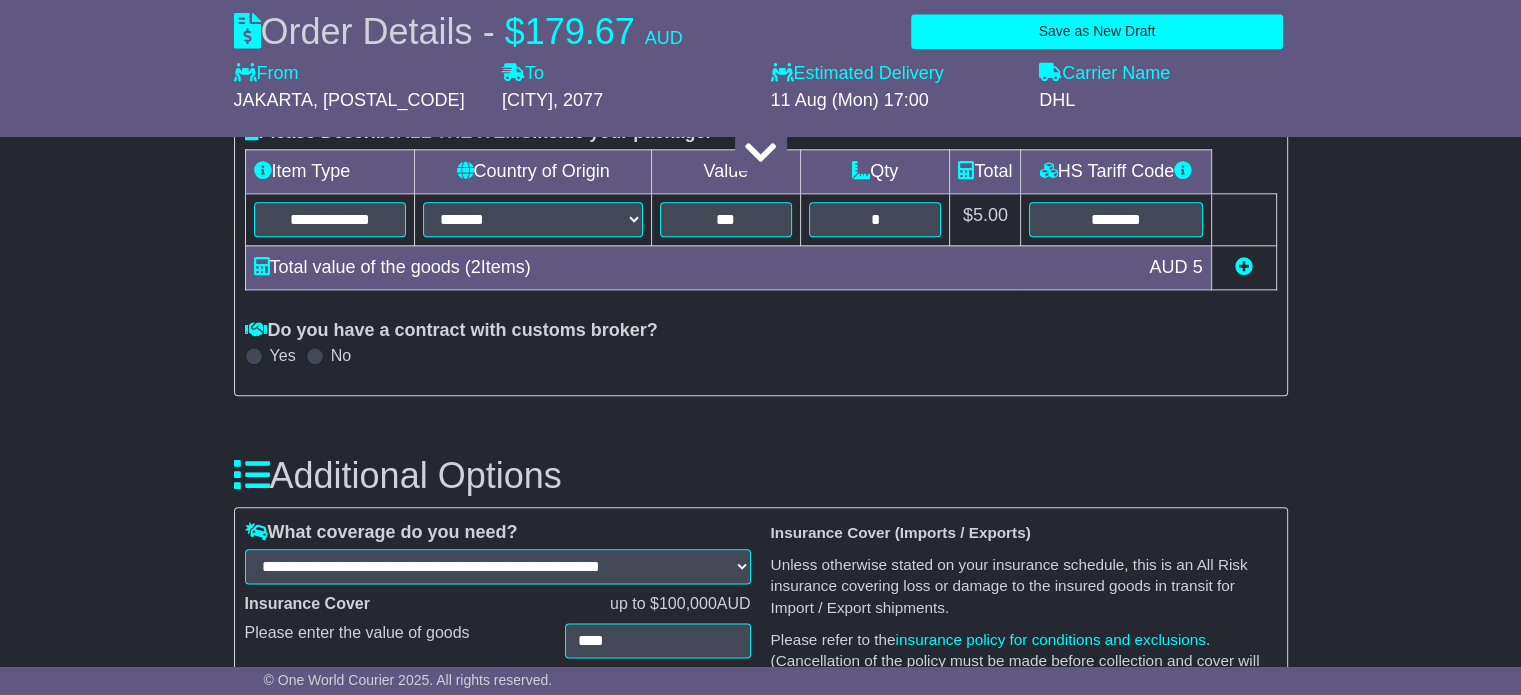 scroll, scrollTop: 2492, scrollLeft: 0, axis: vertical 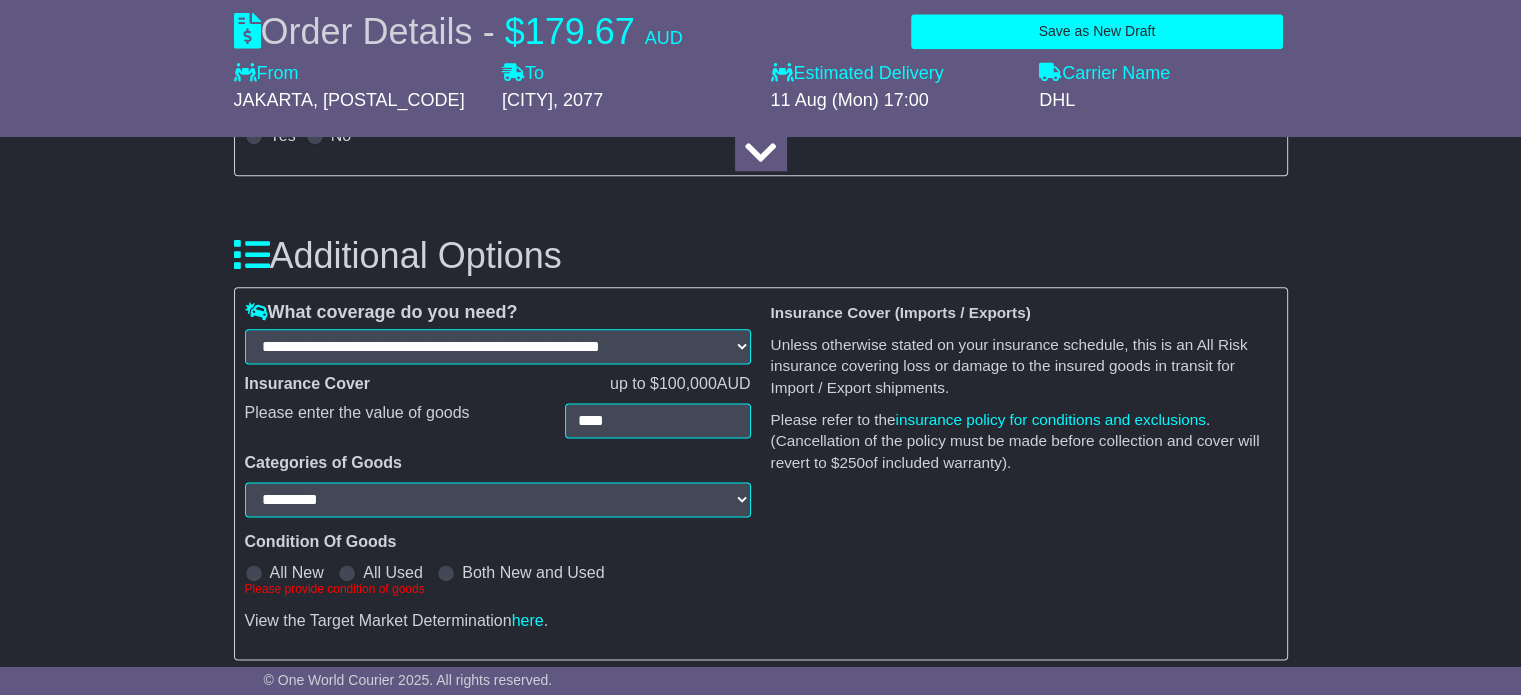 type on "**********" 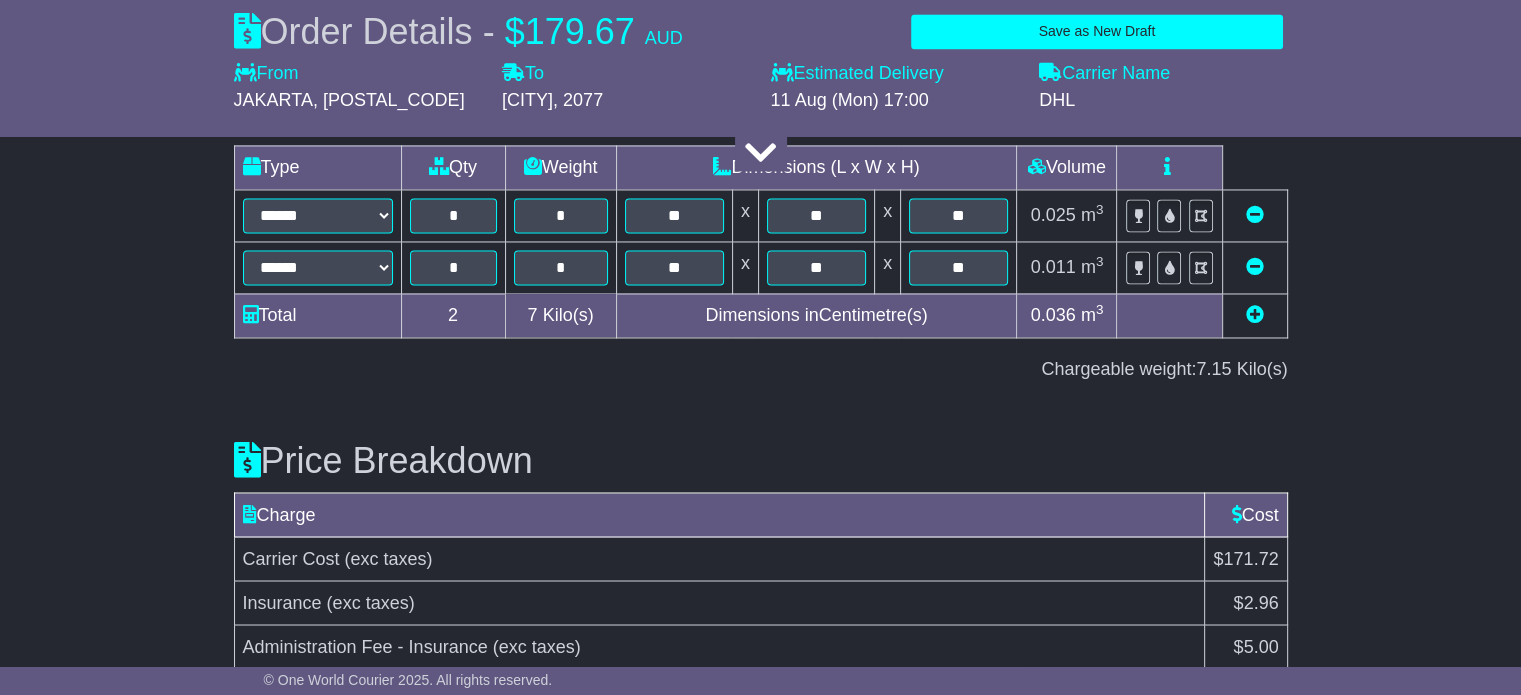 scroll, scrollTop: 3387, scrollLeft: 0, axis: vertical 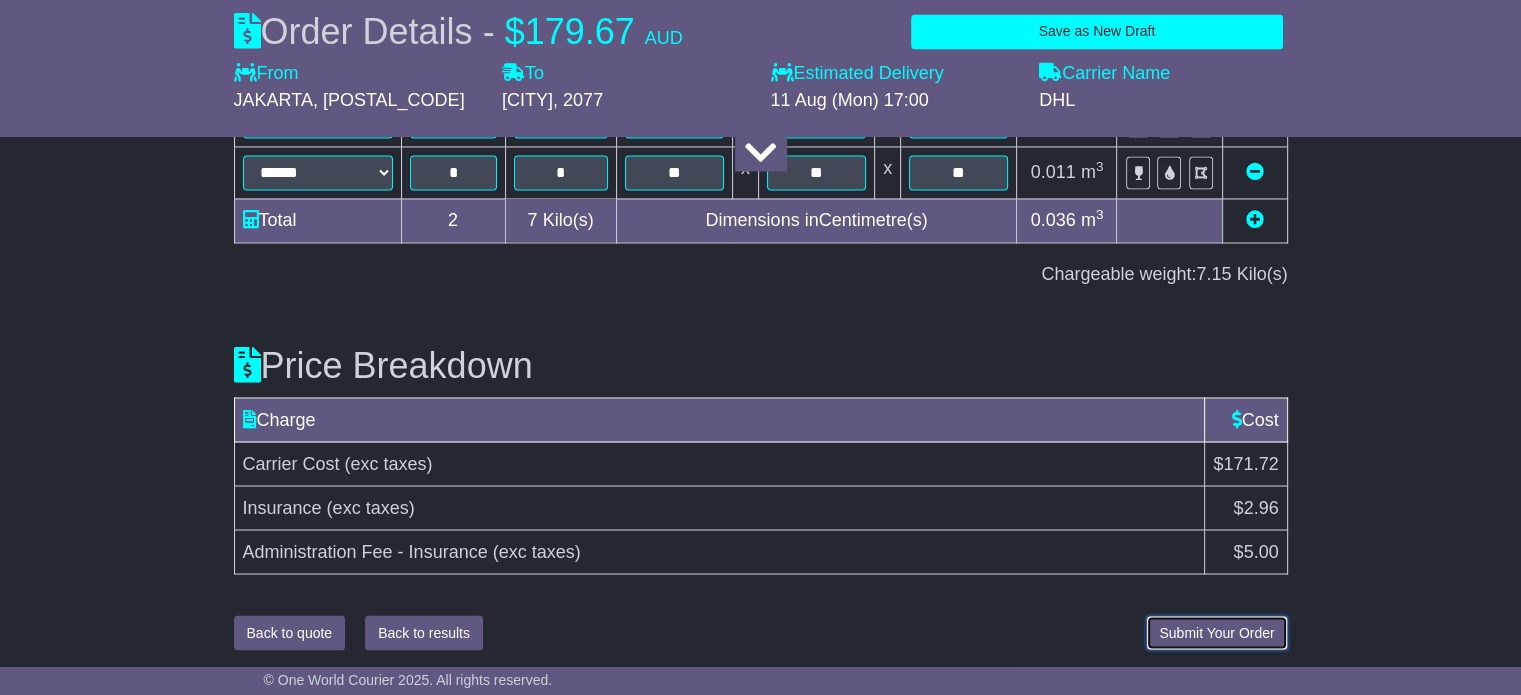 click on "Submit Your Order" at bounding box center [1216, 632] 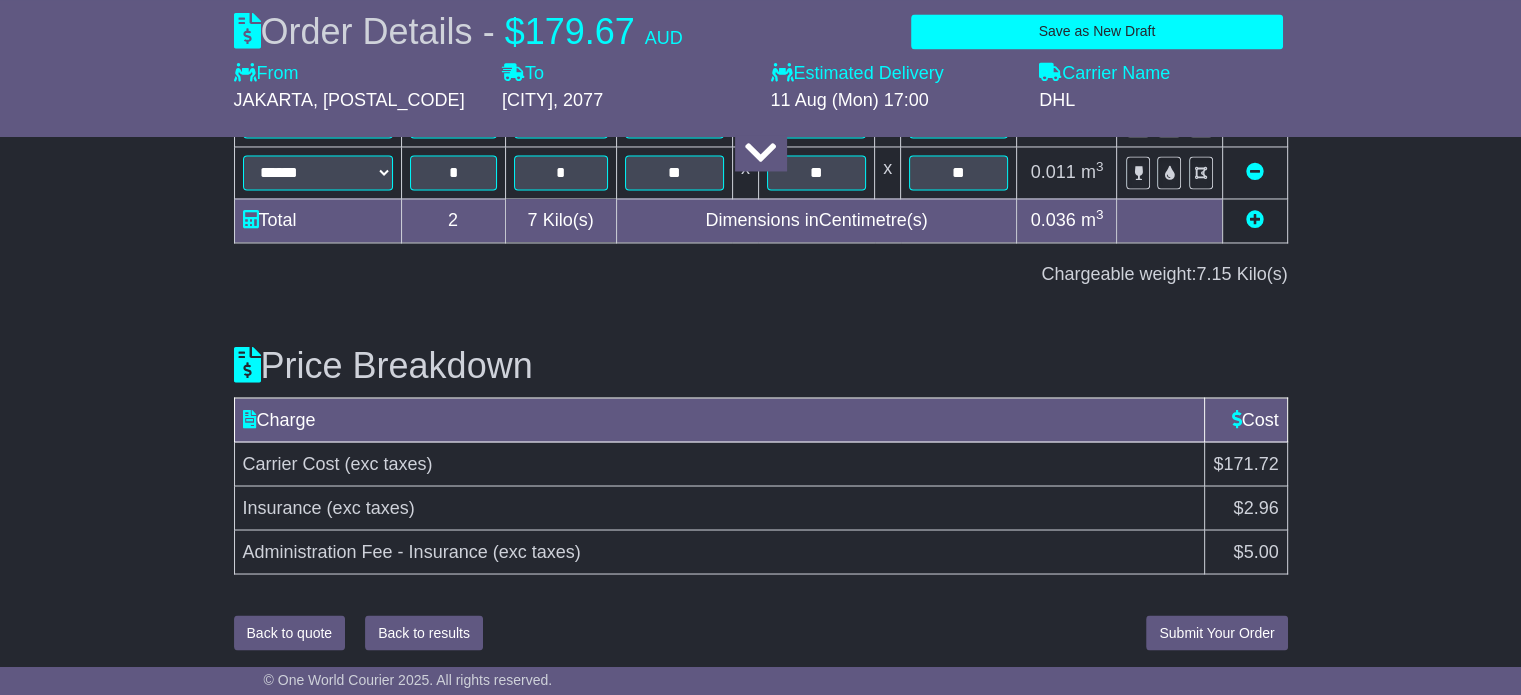 scroll, scrollTop: 3184, scrollLeft: 0, axis: vertical 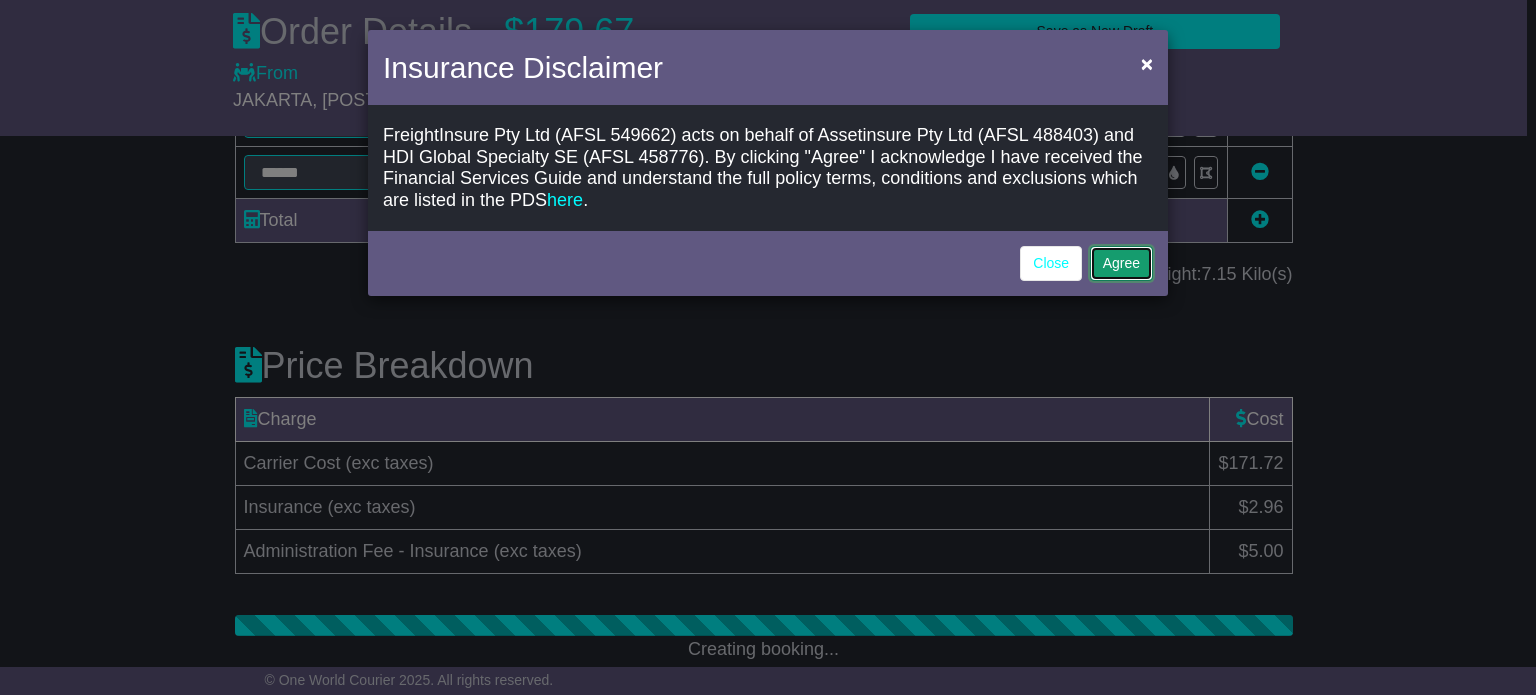click on "Agree" 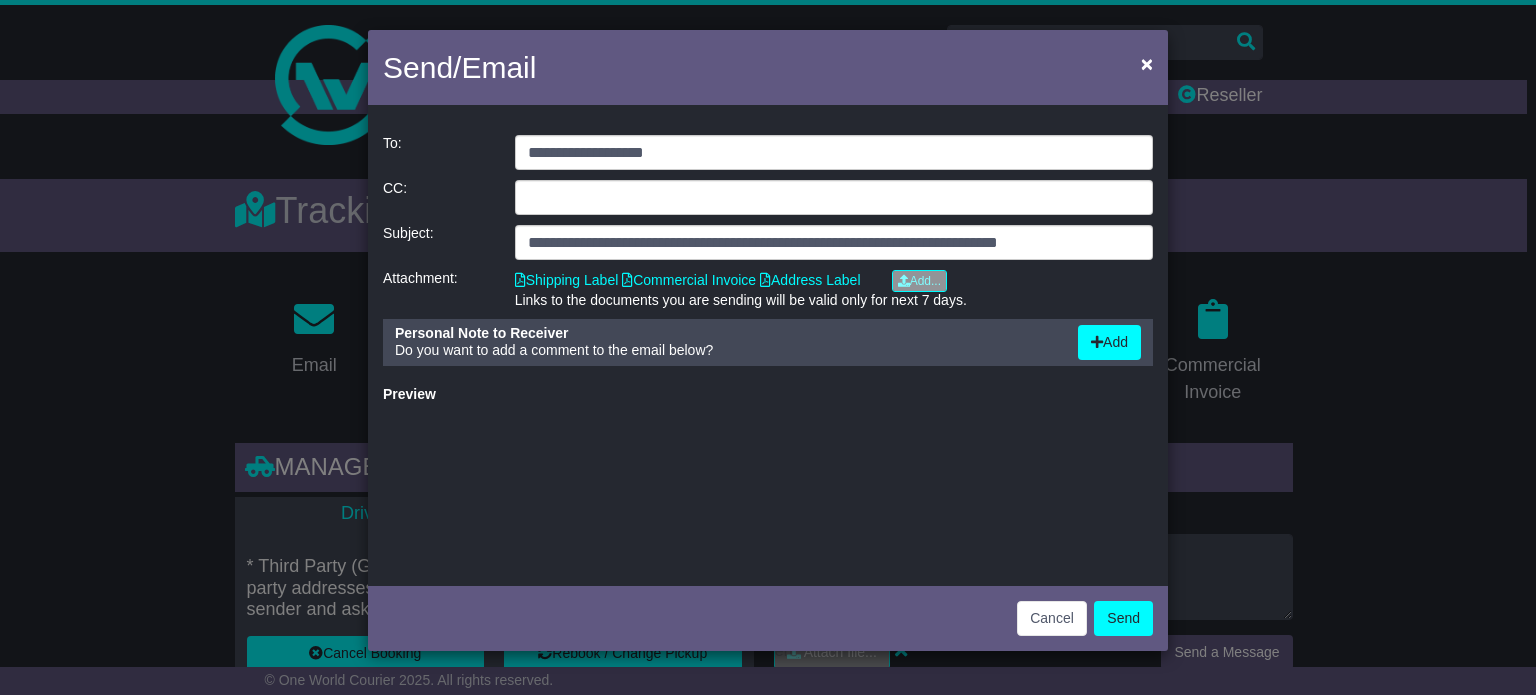 scroll, scrollTop: 0, scrollLeft: 0, axis: both 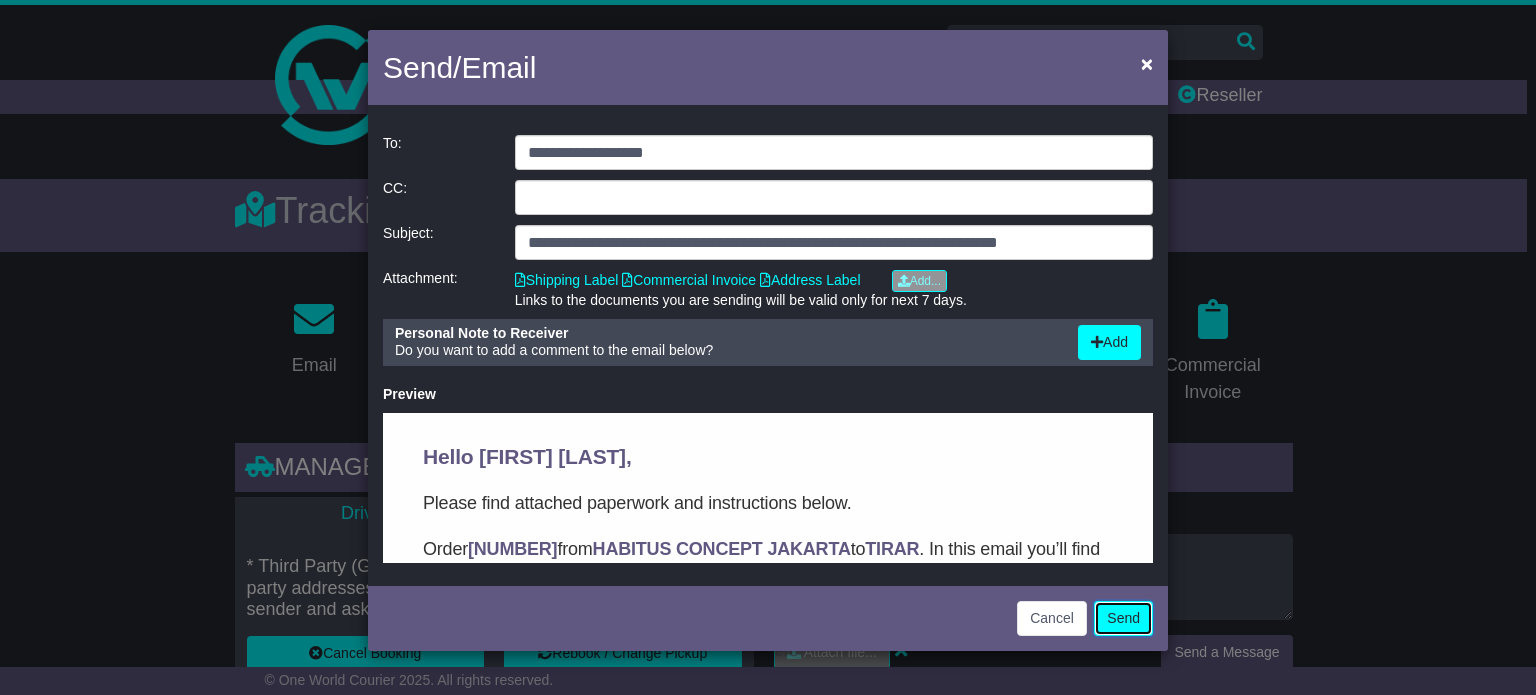 click on "Send" 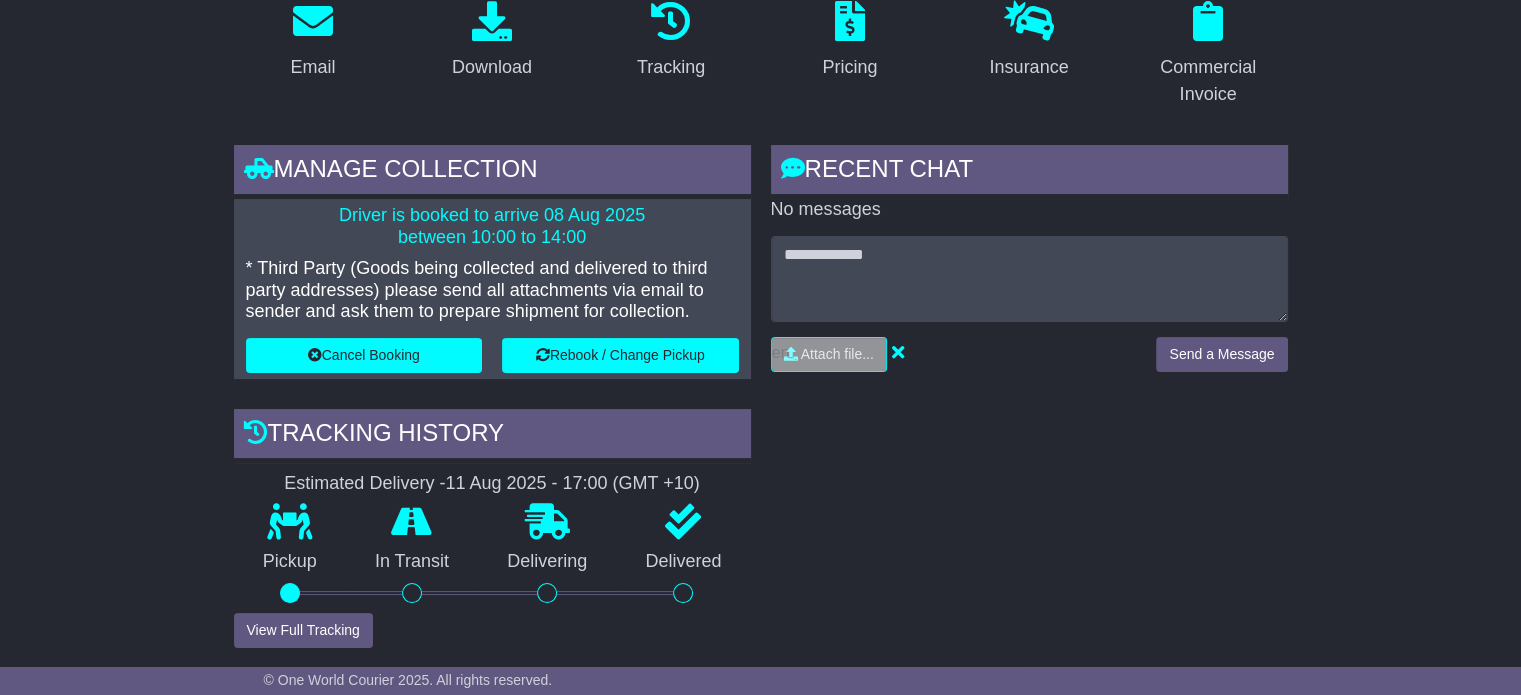 scroll, scrollTop: 300, scrollLeft: 0, axis: vertical 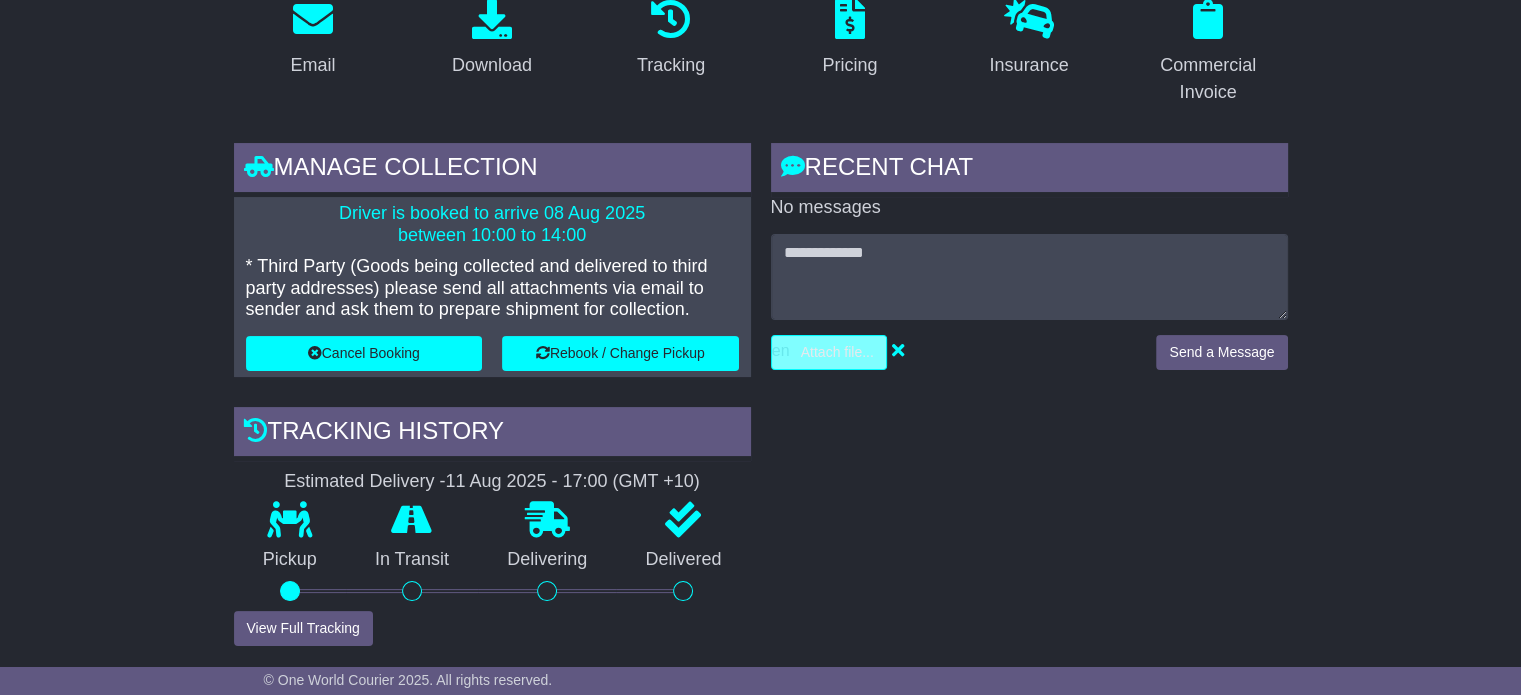 click at bounding box center [734, 352] 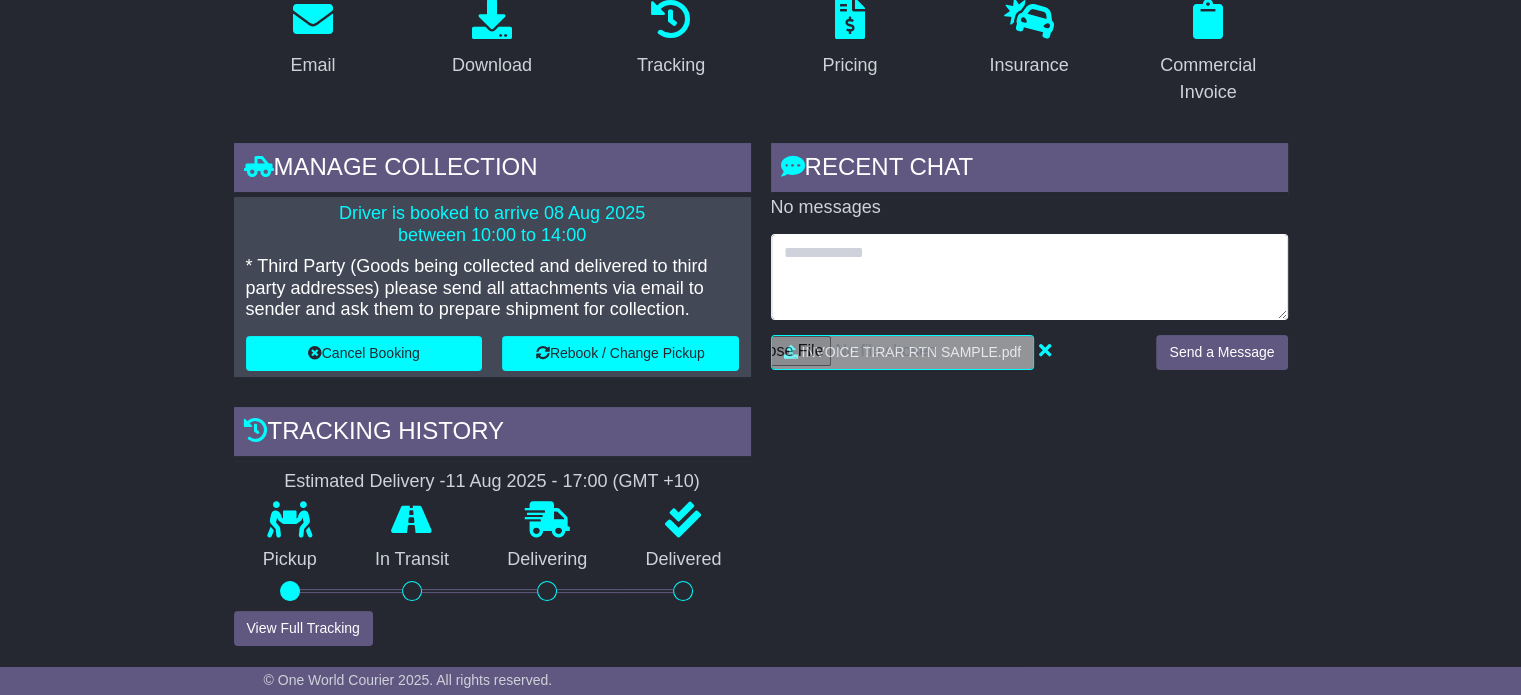 click at bounding box center (1029, 277) 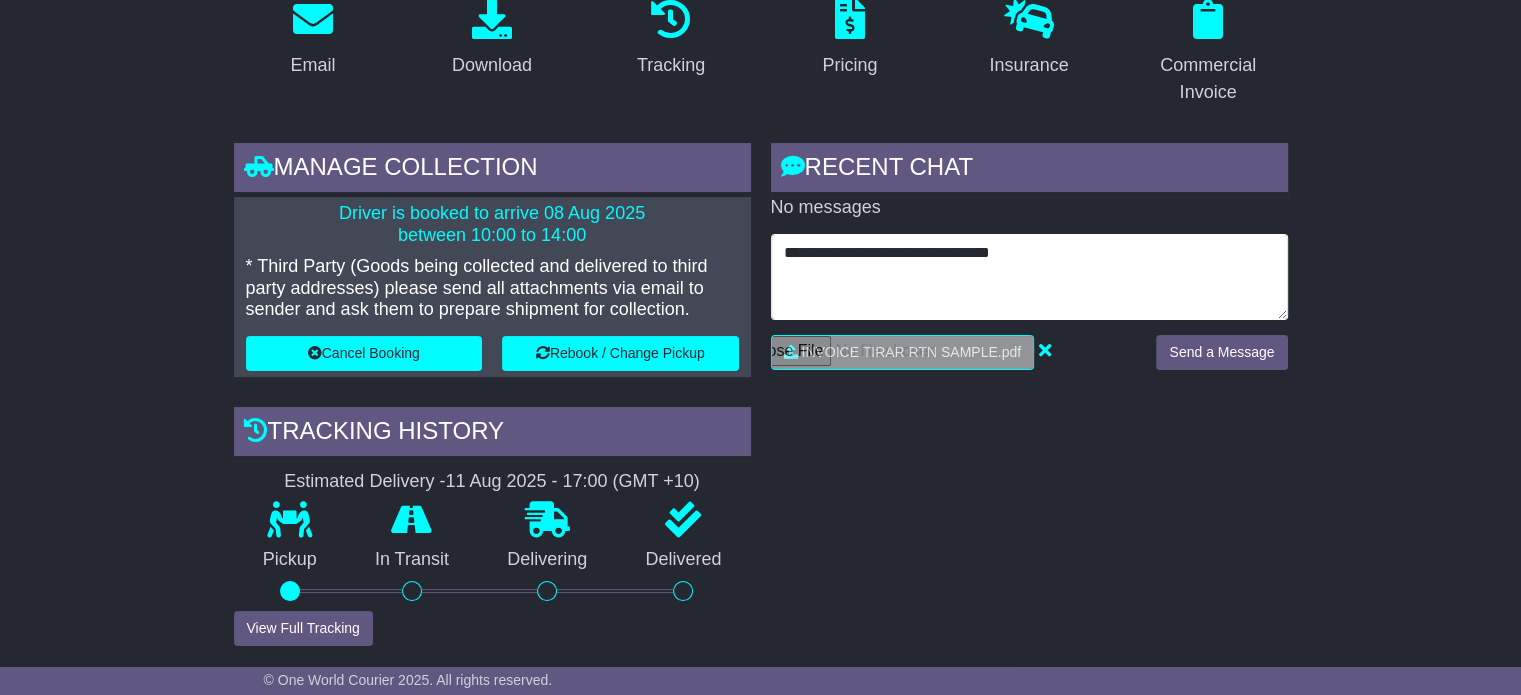 type on "**********" 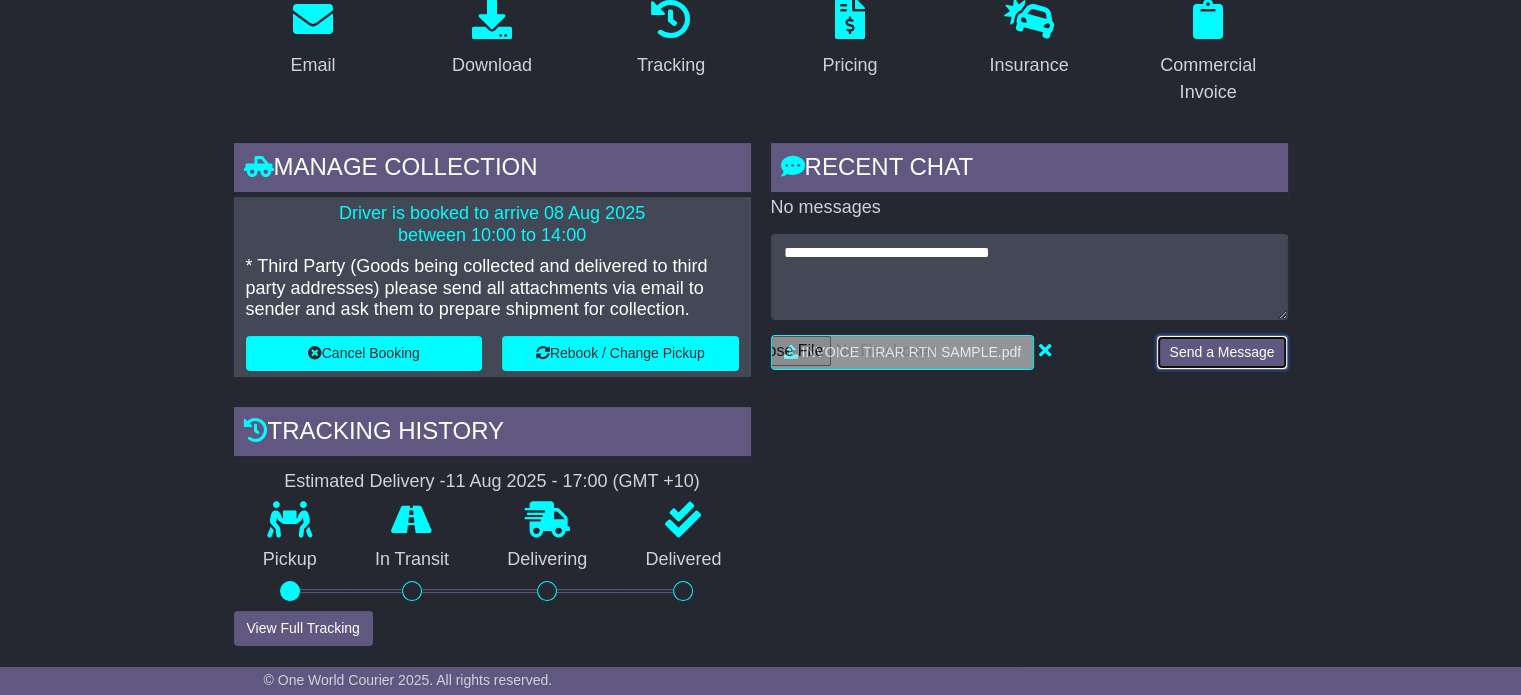 click on "Send a Message" at bounding box center [1221, 352] 